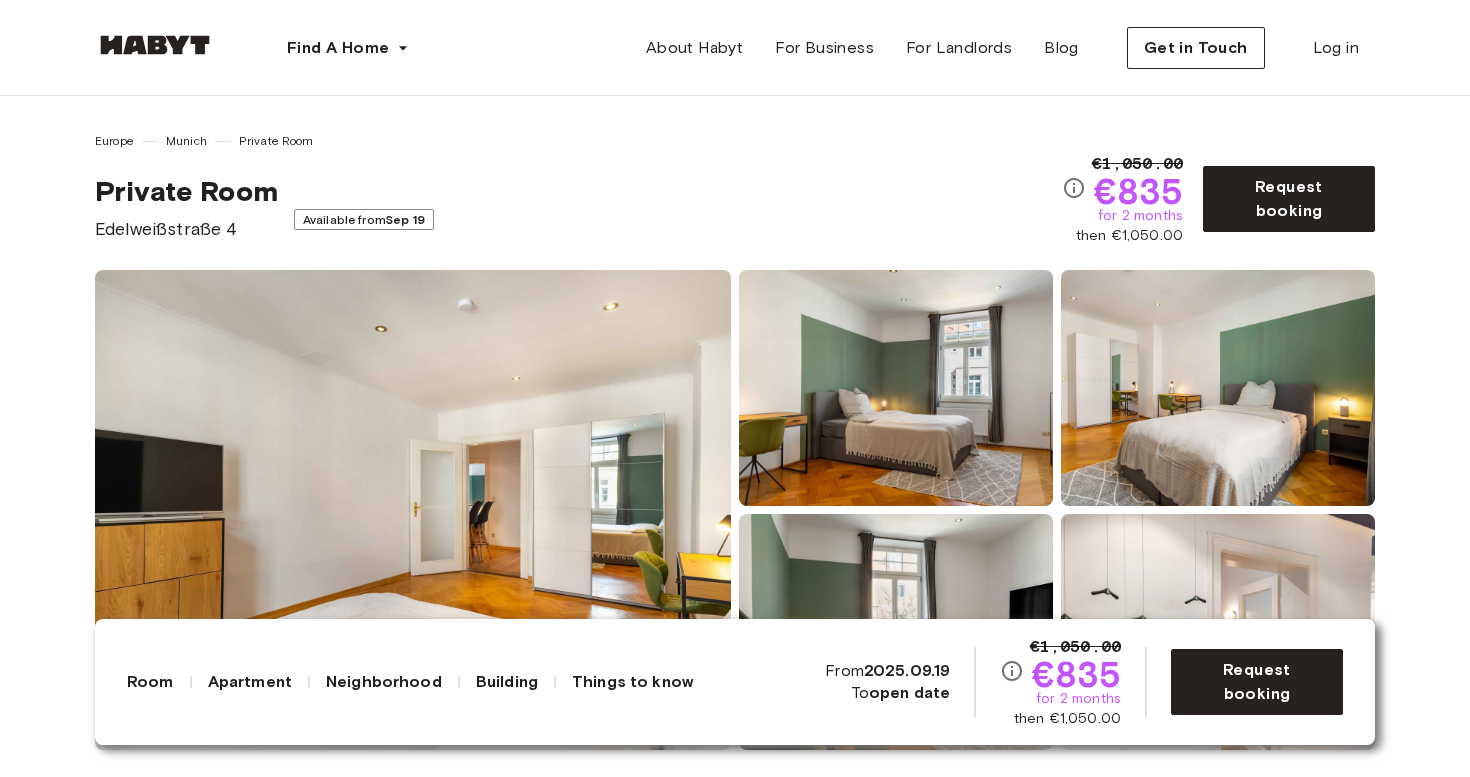 scroll, scrollTop: 0, scrollLeft: 0, axis: both 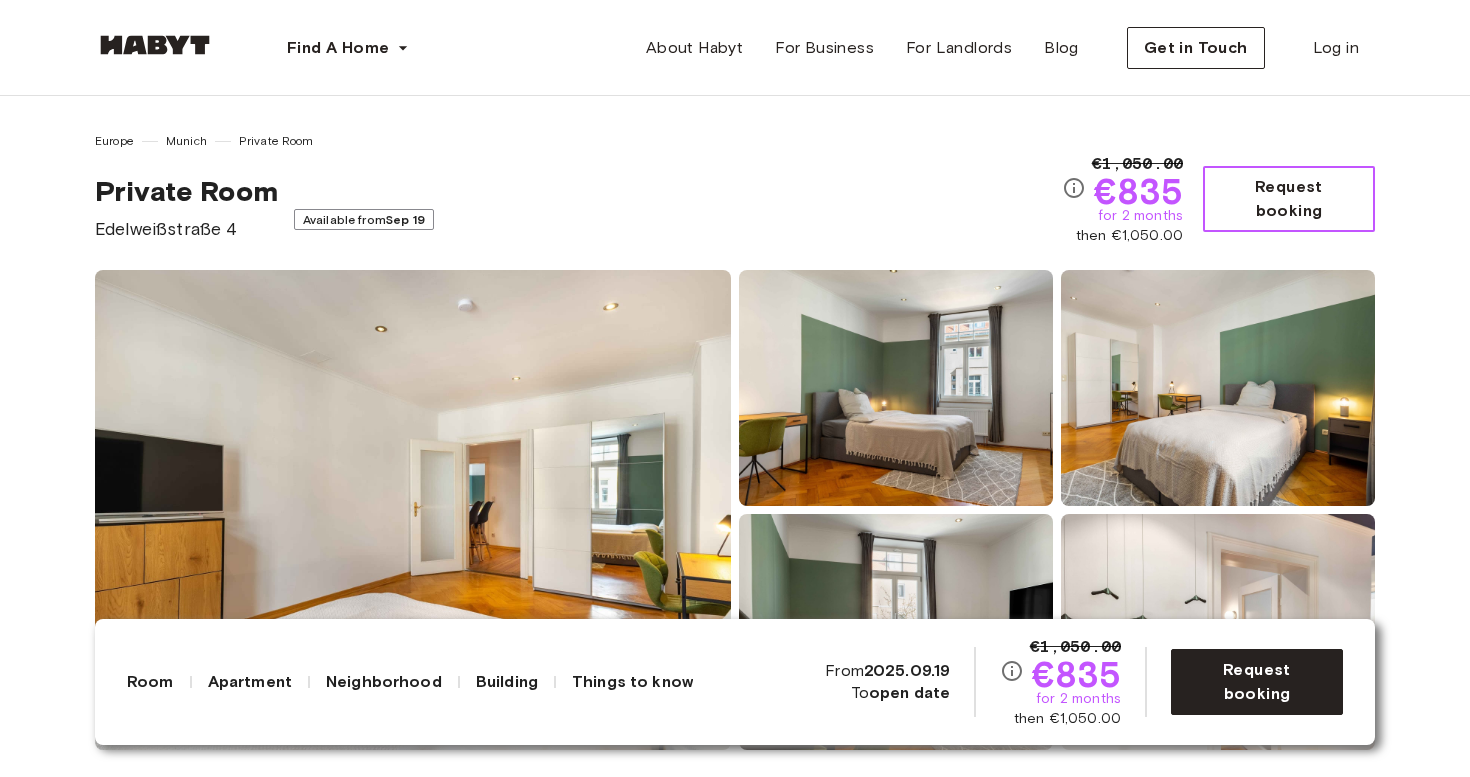 click on "Request booking" at bounding box center (1289, 199) 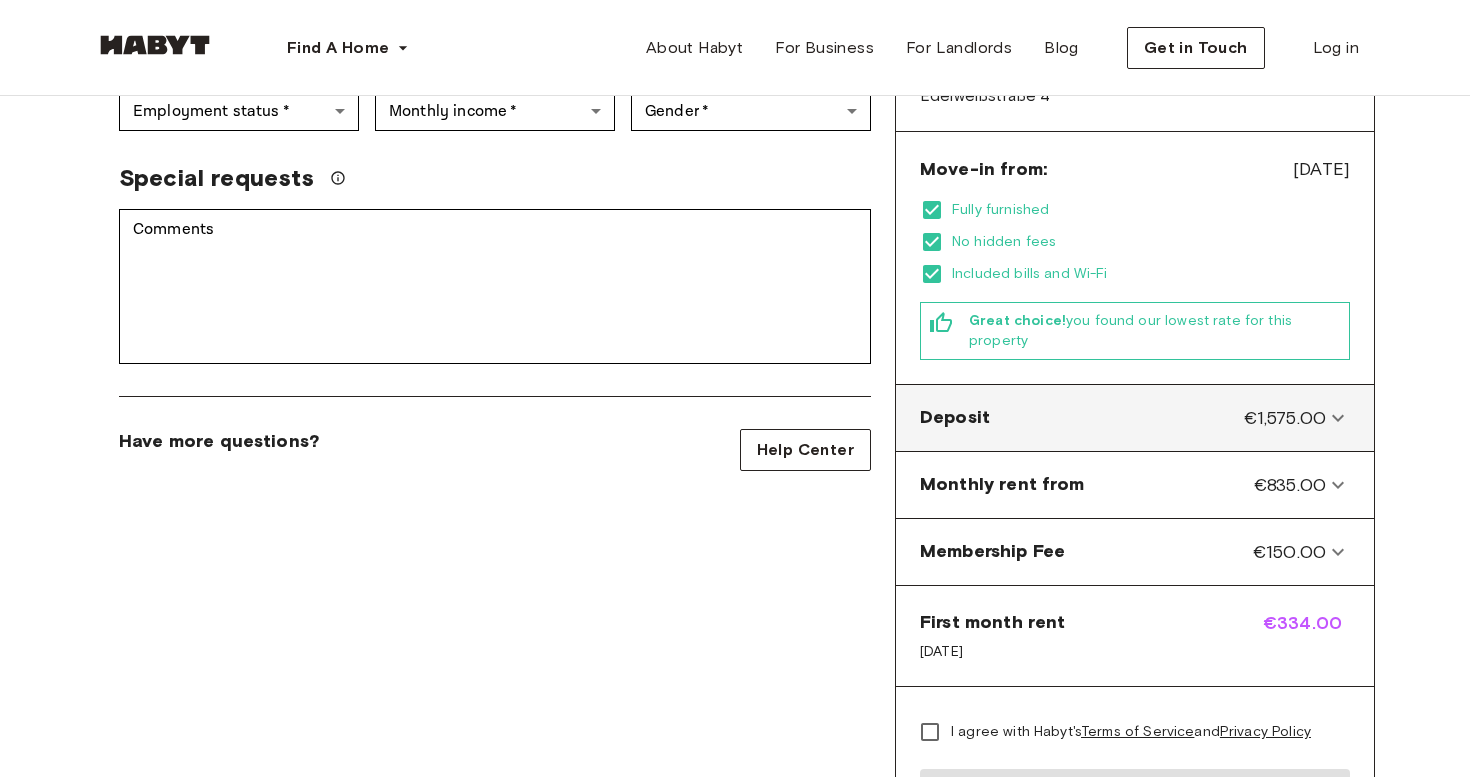 scroll, scrollTop: 500, scrollLeft: 0, axis: vertical 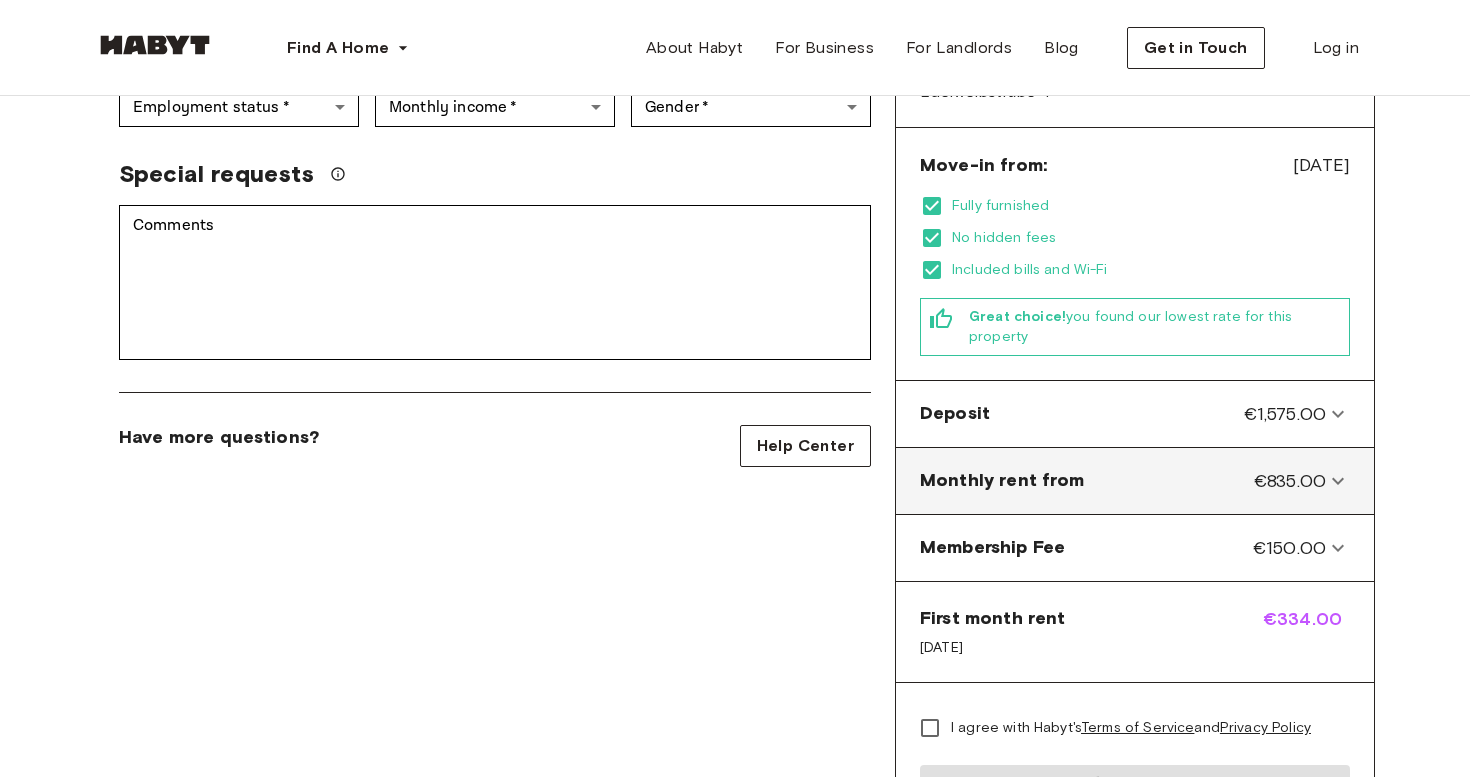 click on "Monthly rent from €835.00" at bounding box center (1123, 481) 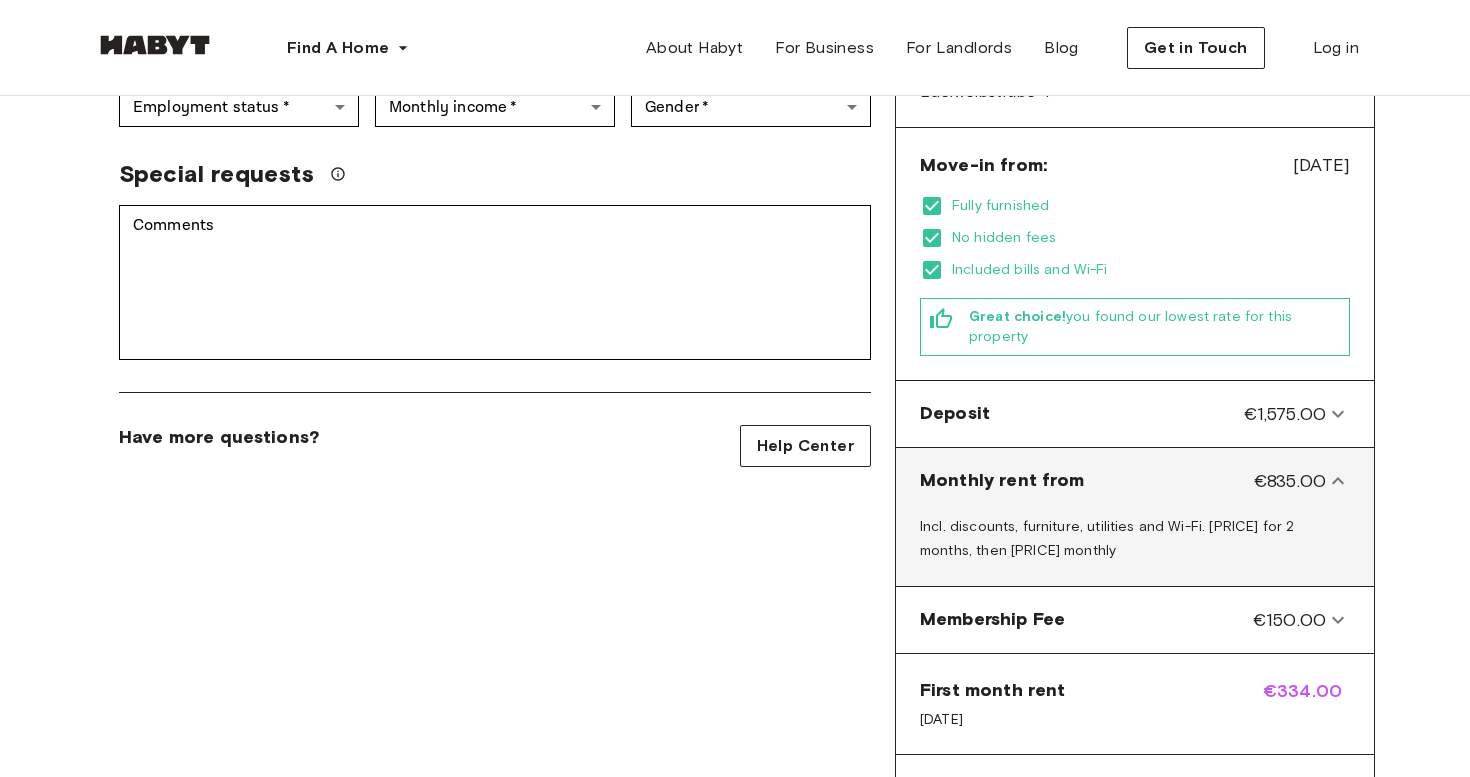 scroll, scrollTop: 531, scrollLeft: 0, axis: vertical 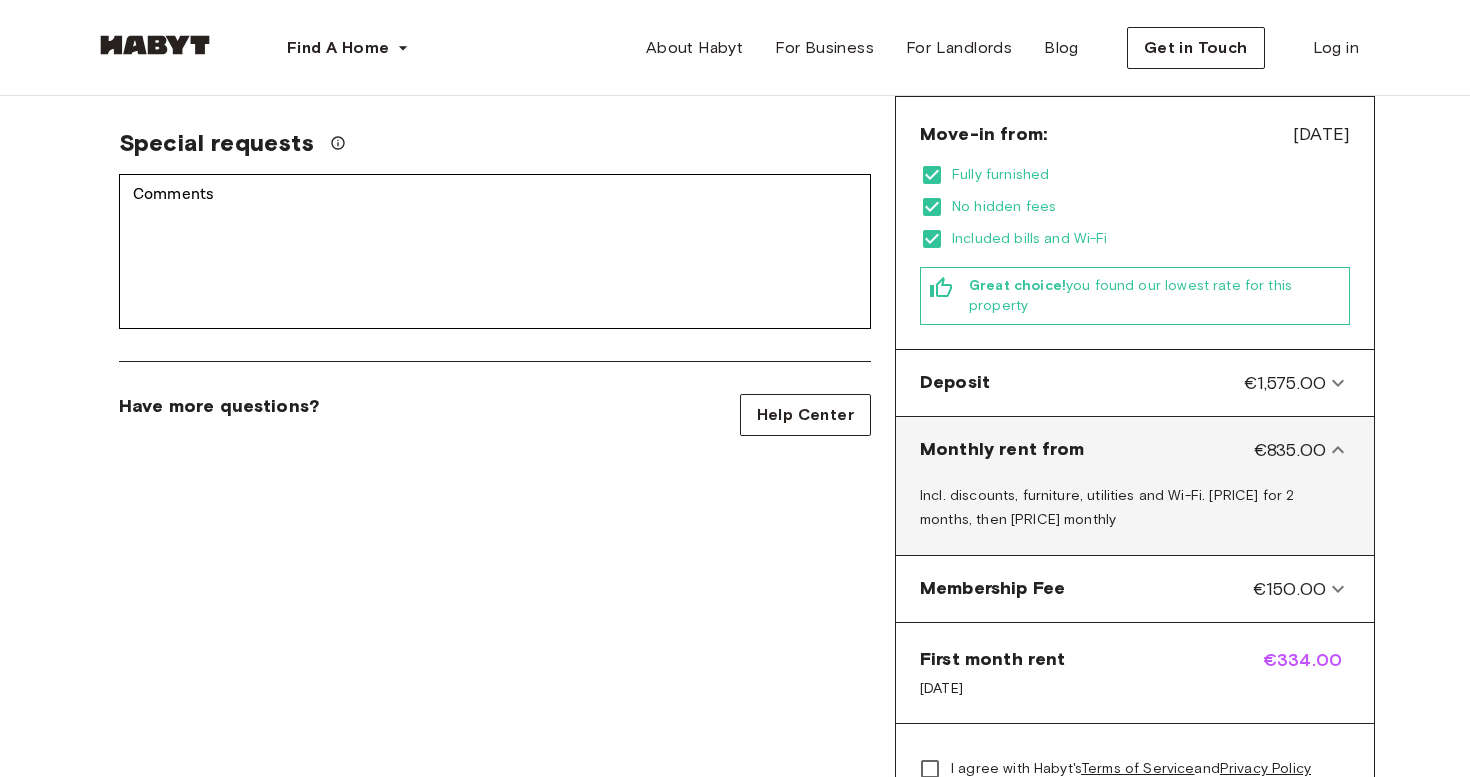 click 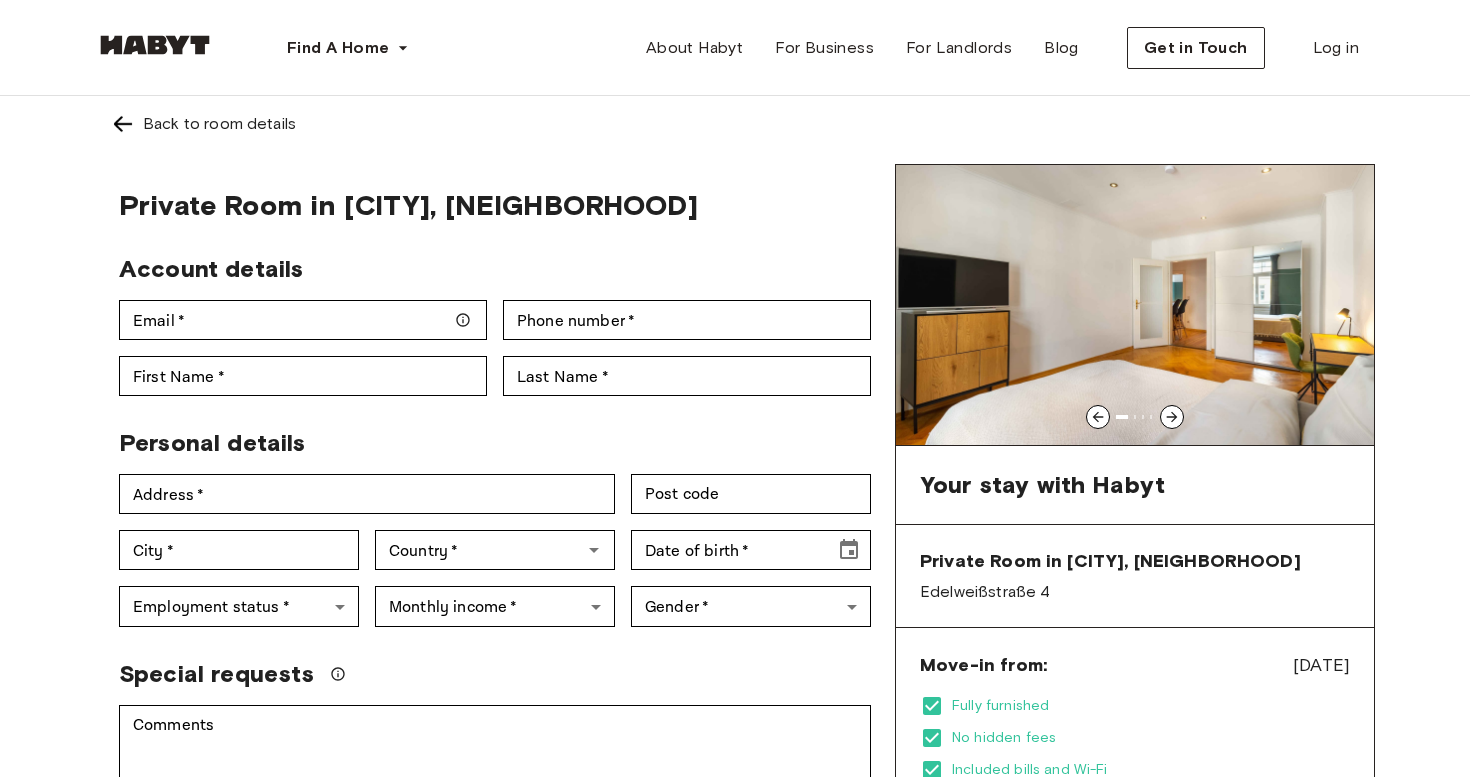scroll, scrollTop: 0, scrollLeft: 0, axis: both 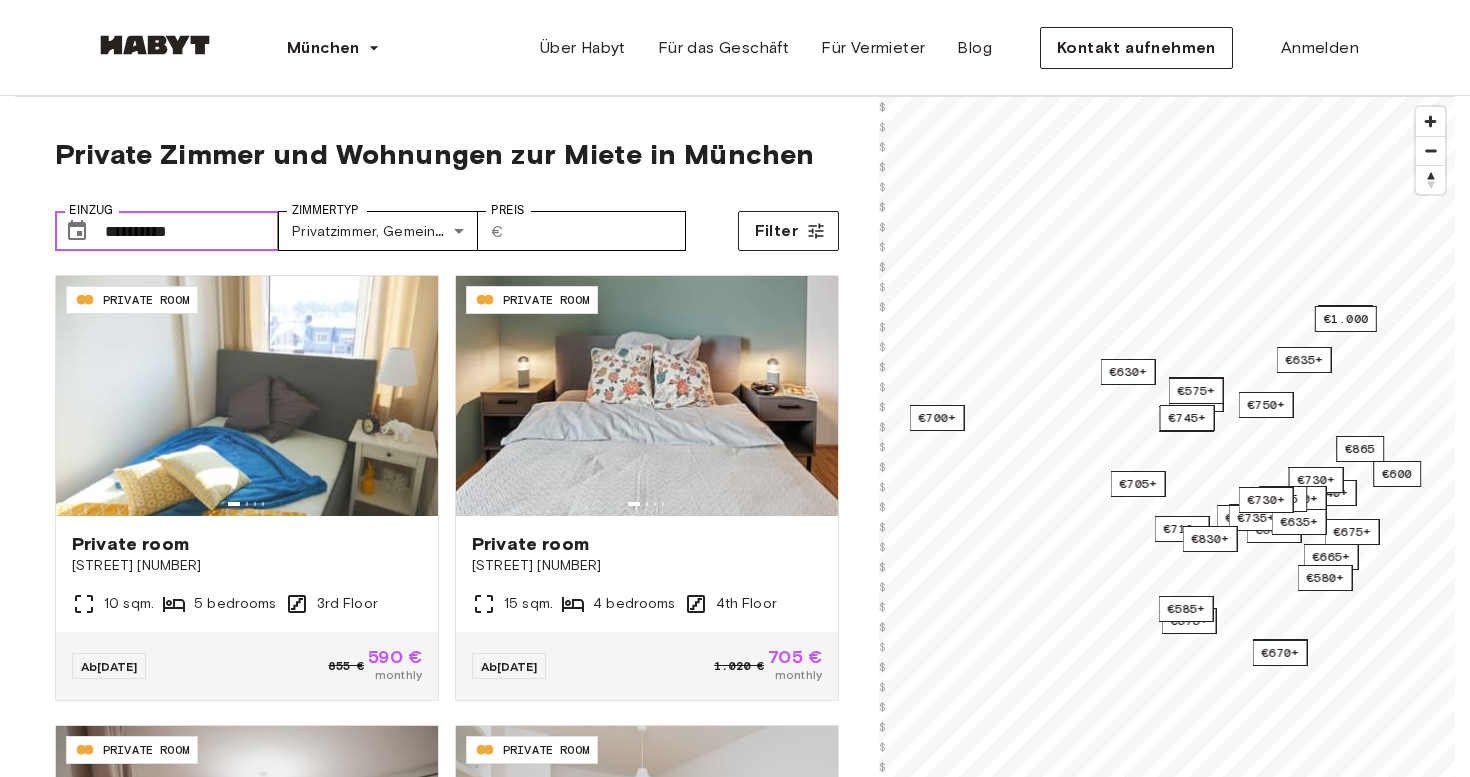 click on "**********" at bounding box center [192, 231] 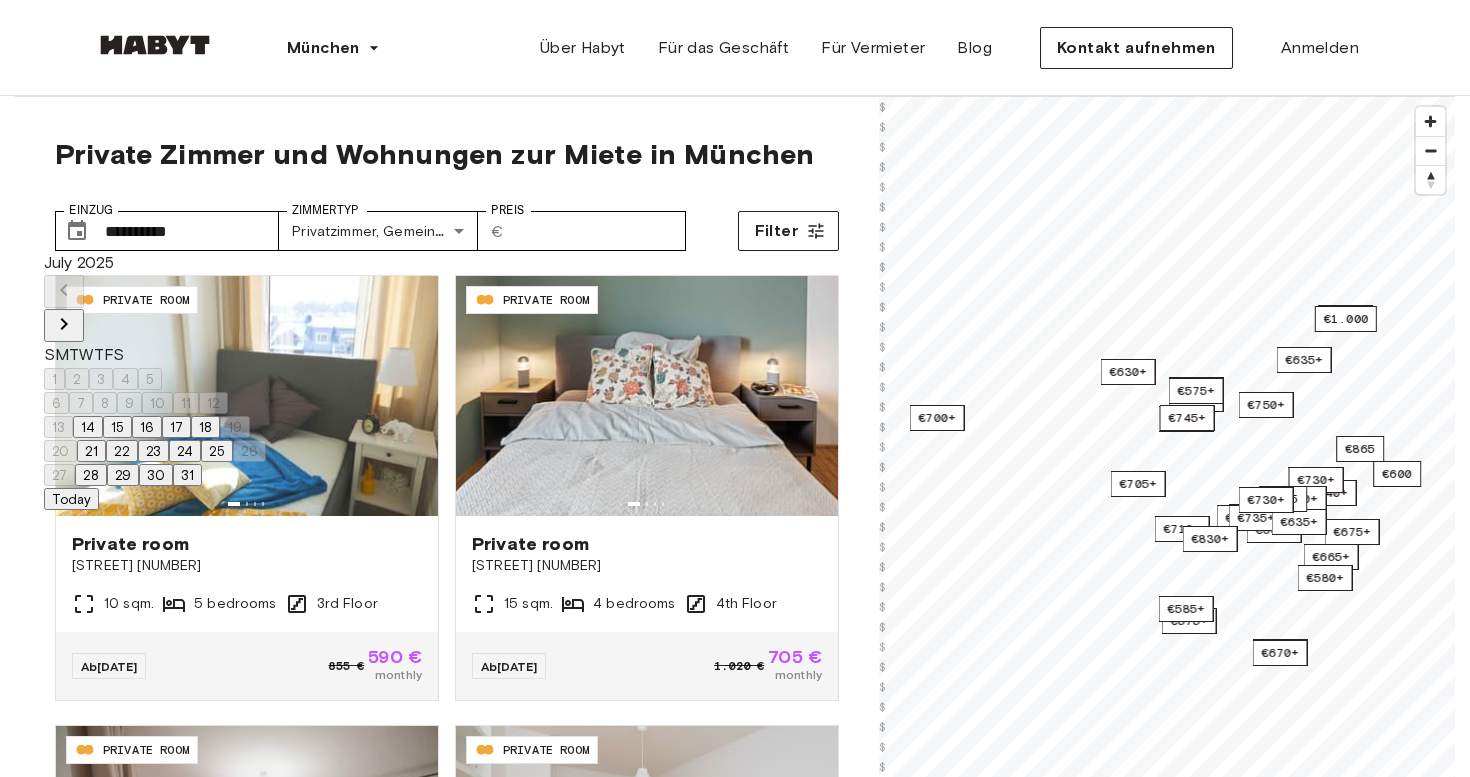 click 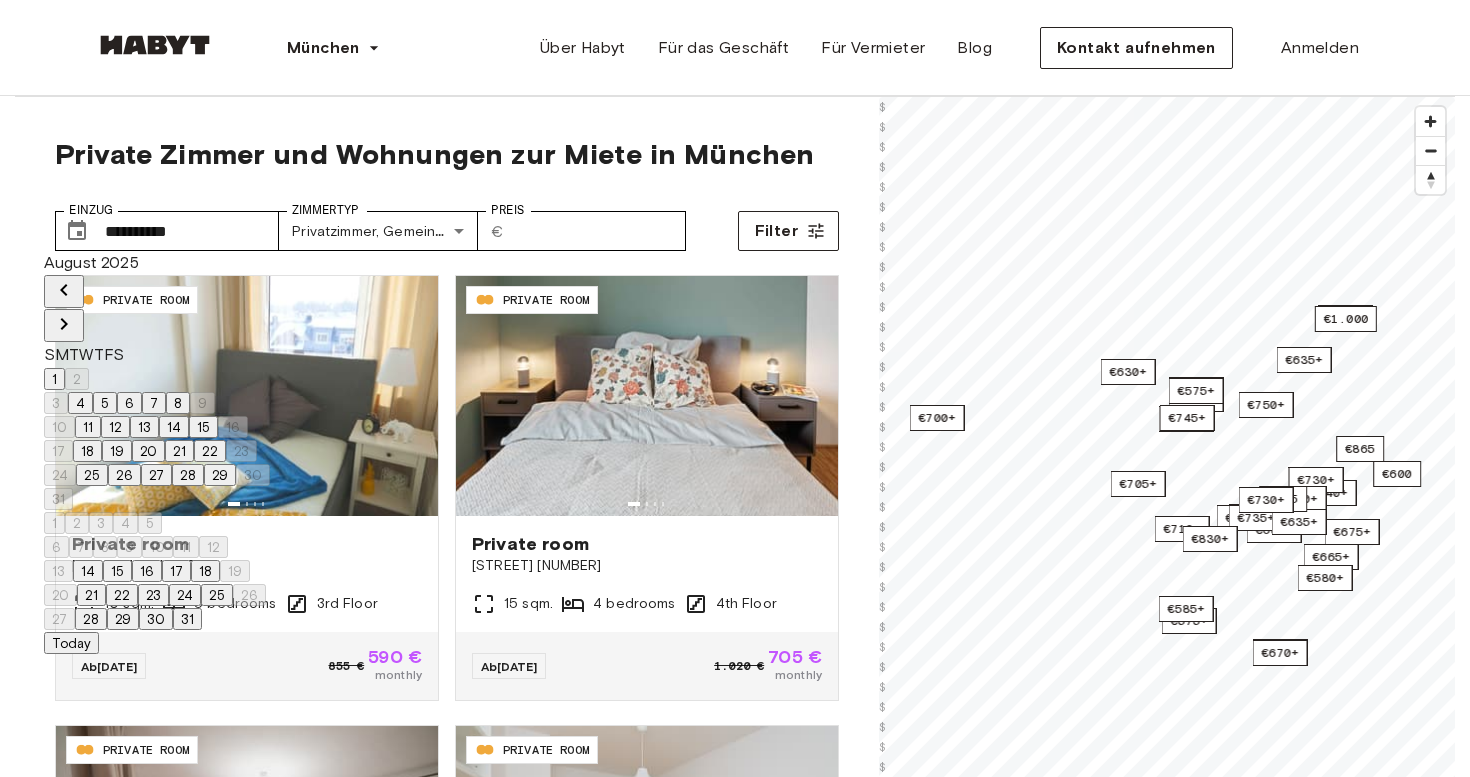 click 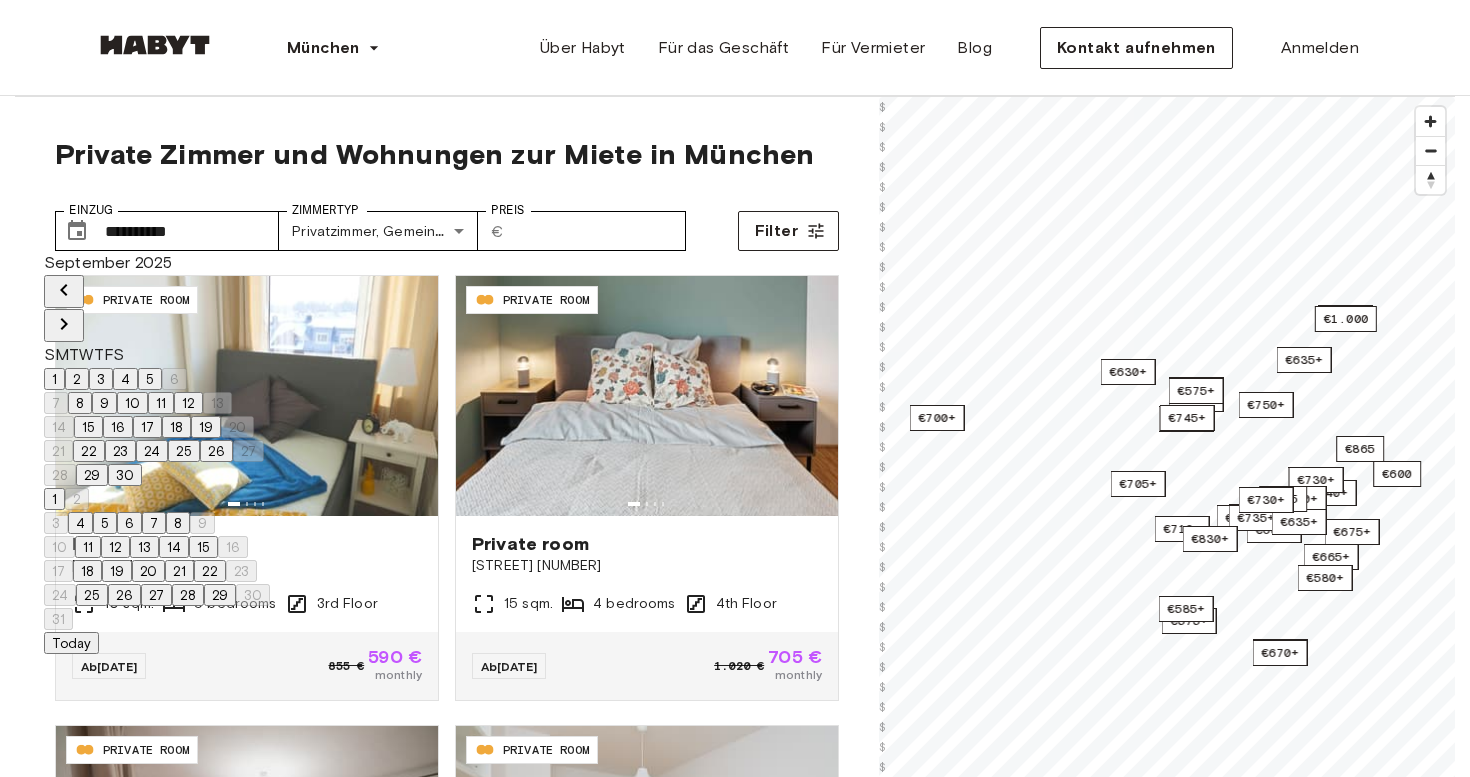 click 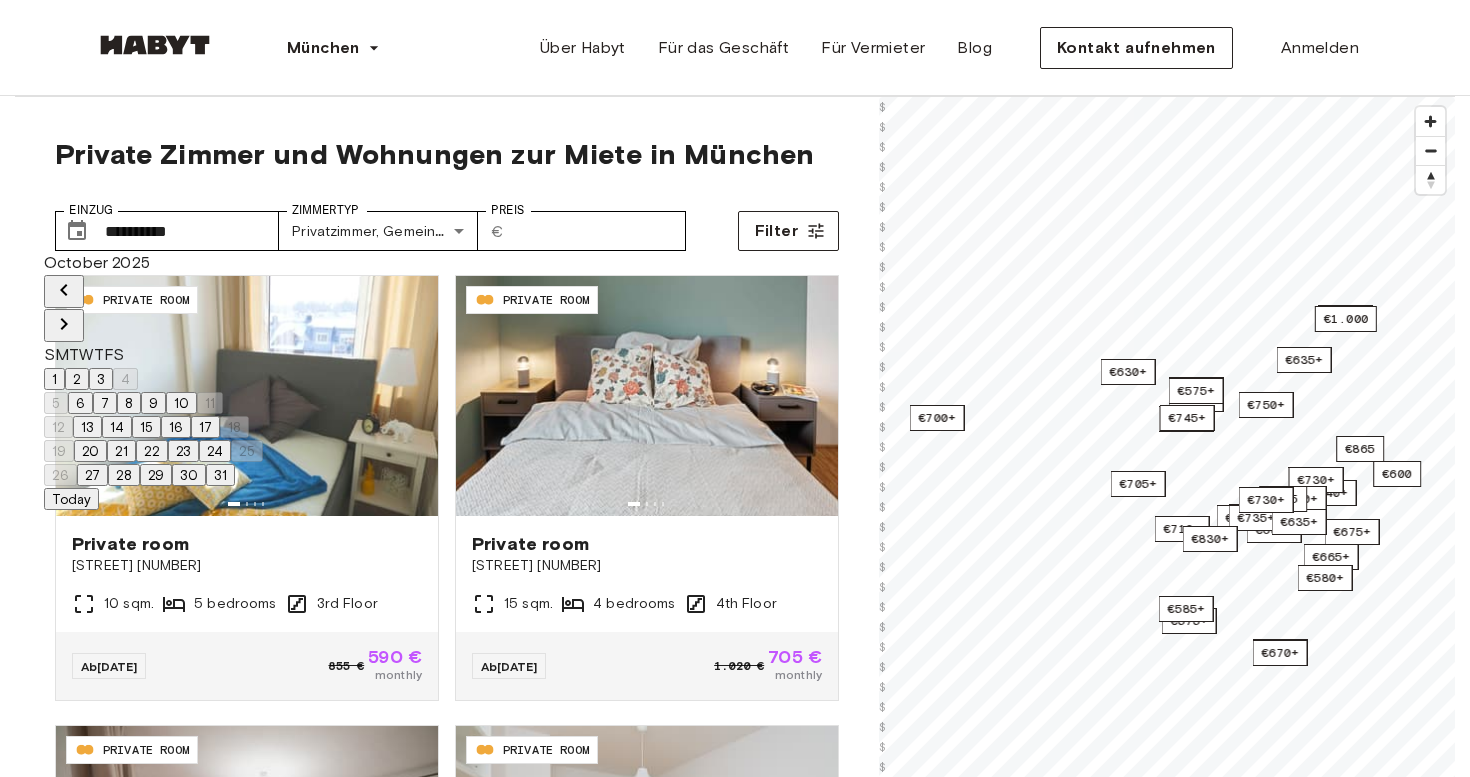 click on "1" at bounding box center [54, 379] 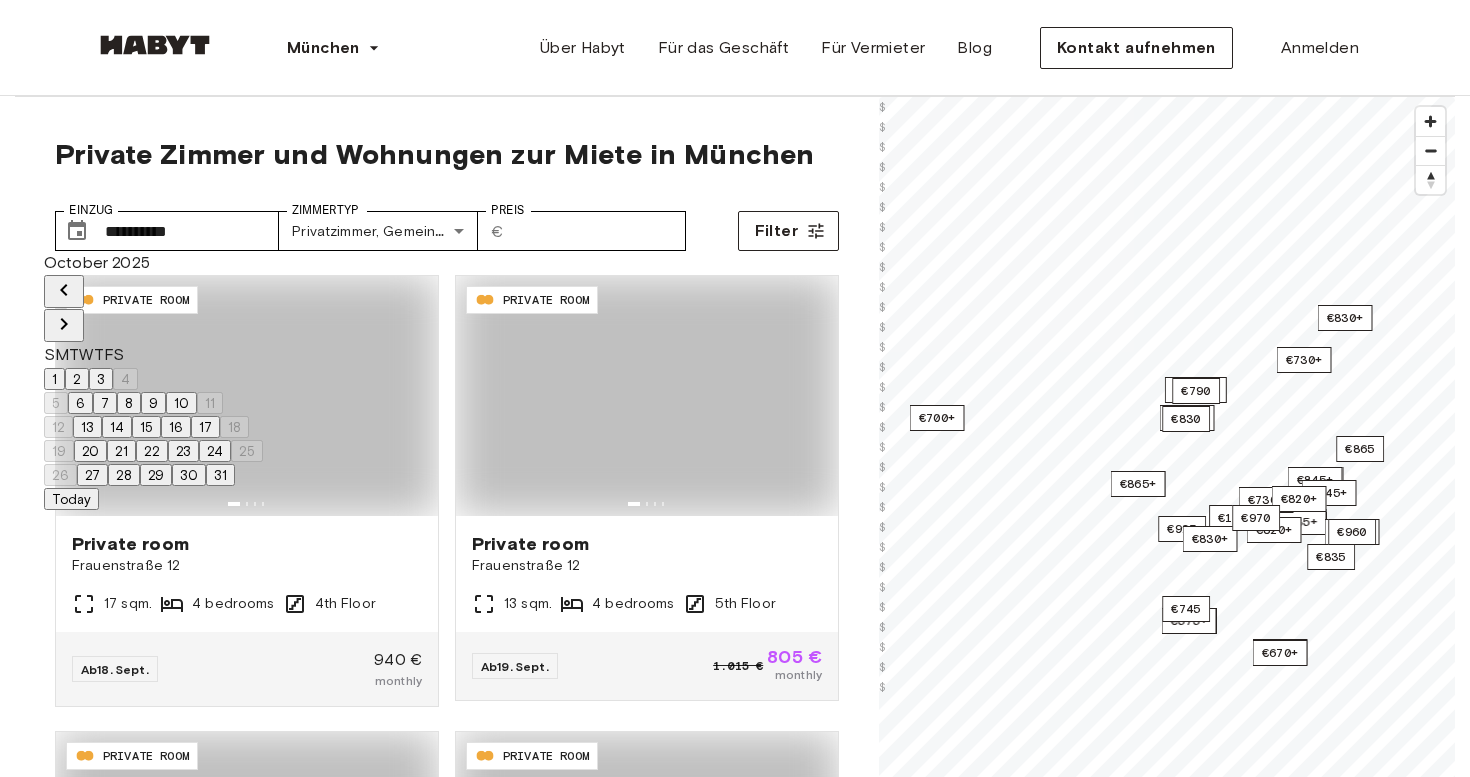 type on "**********" 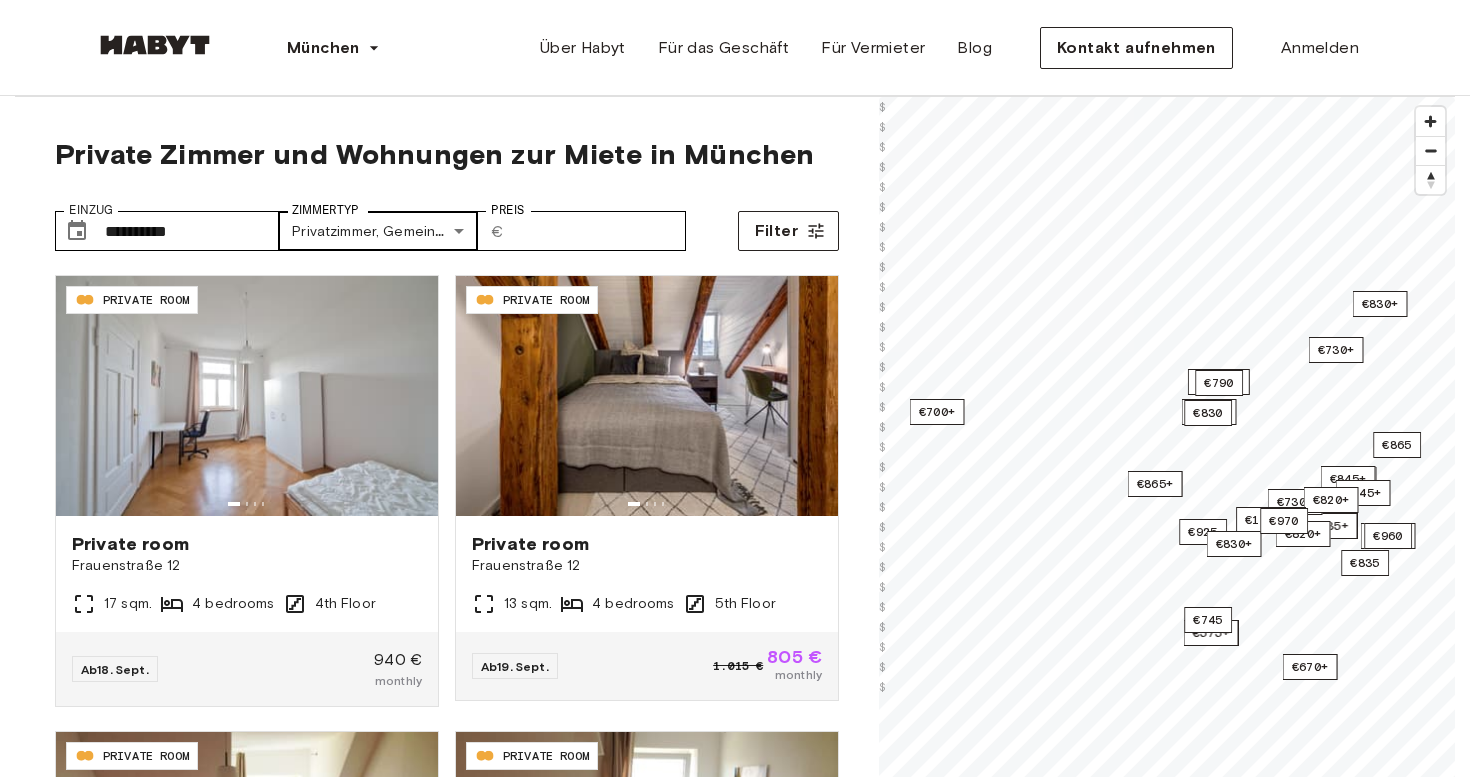 click on "**********" at bounding box center (735, 2445) 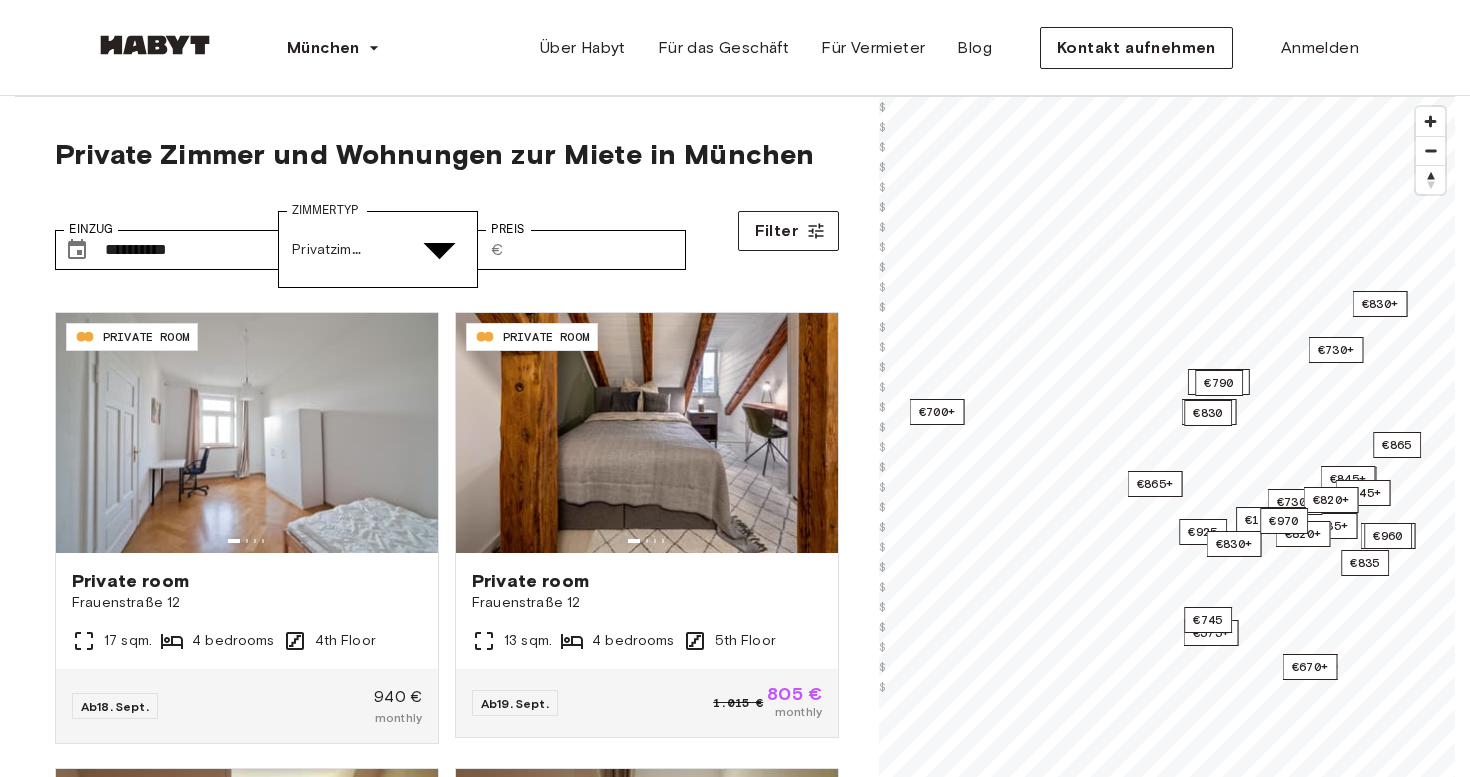 click on "Gemeinschaftszimmer" at bounding box center [755, 5129] 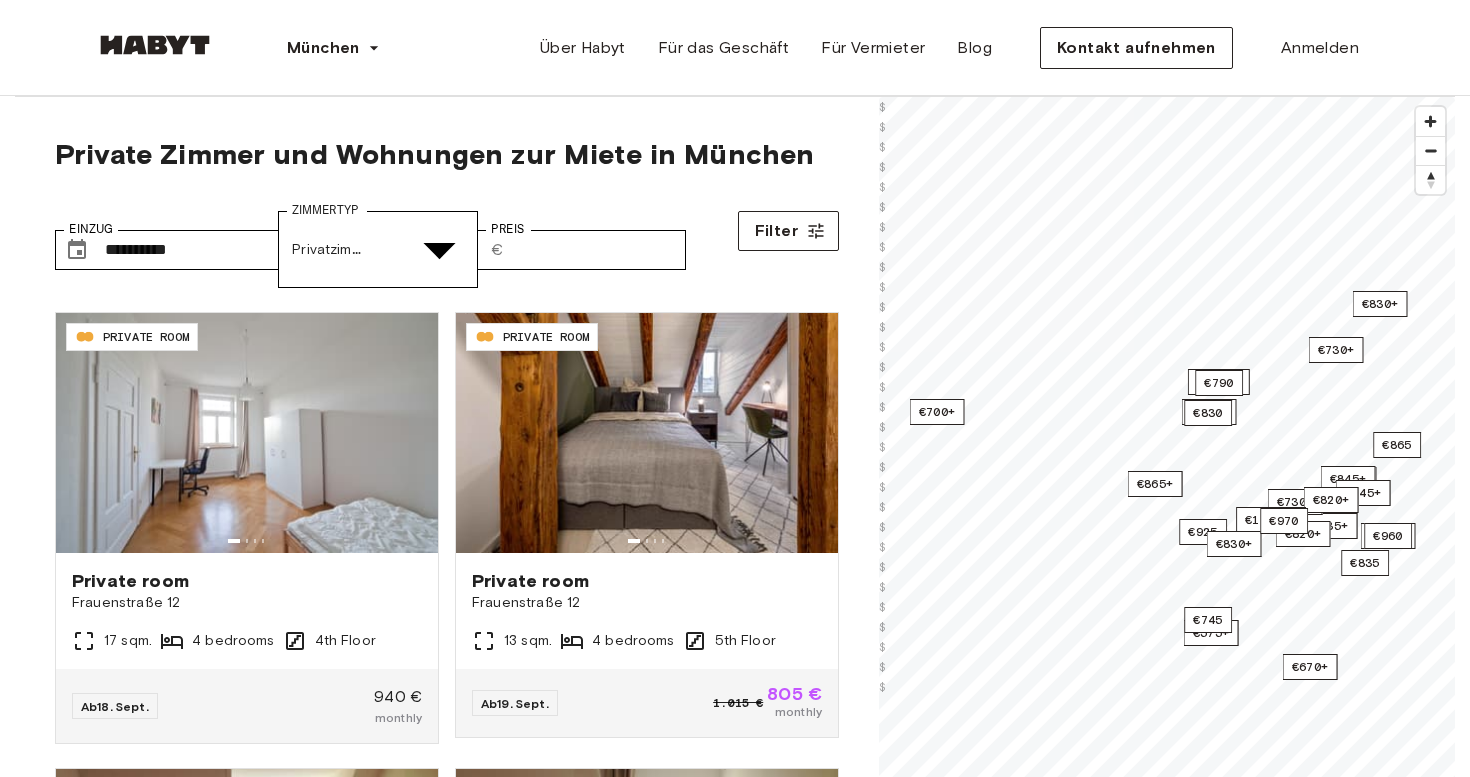 click at bounding box center (735, 4943) 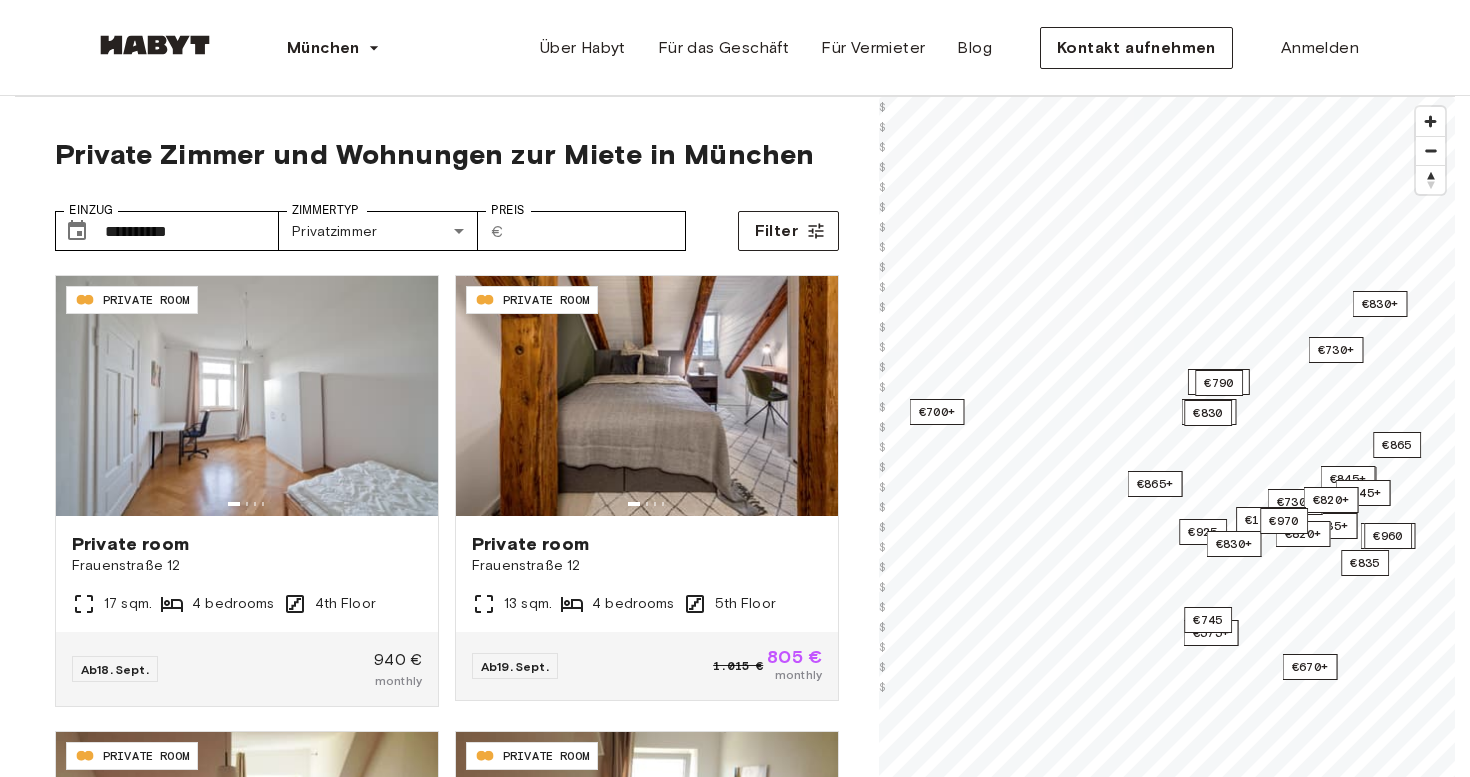 click on "**********" at bounding box center (447, 223) 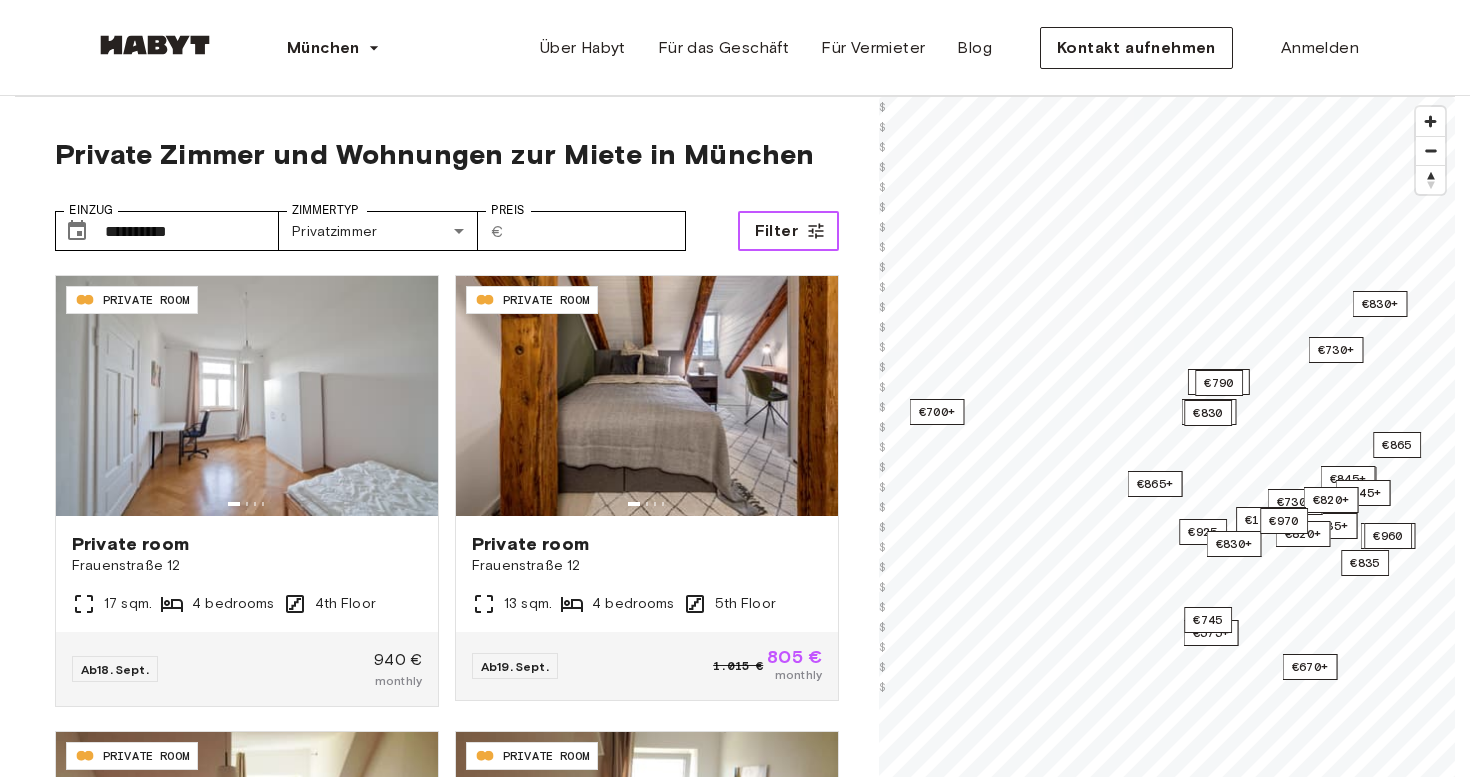 click on "Filter" at bounding box center [788, 231] 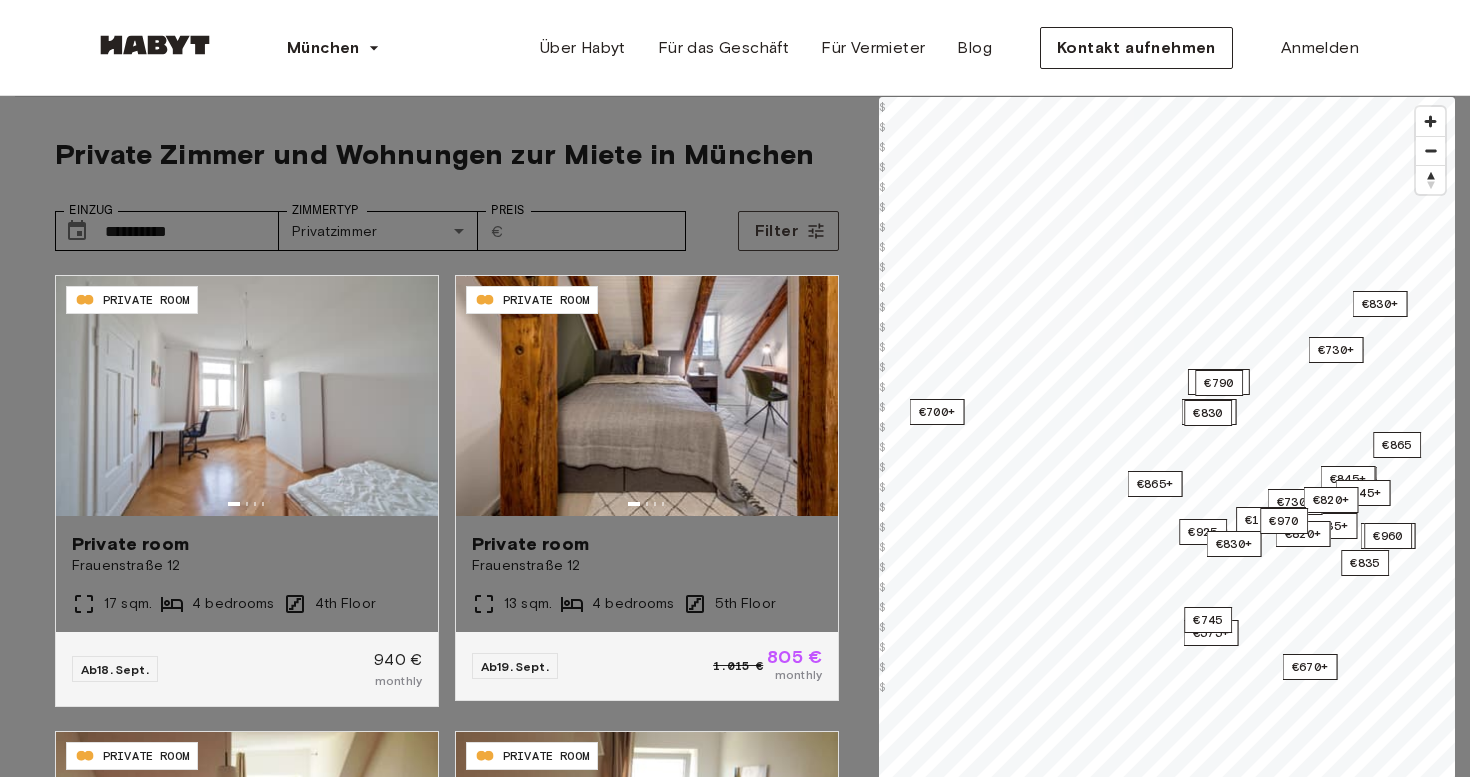 scroll, scrollTop: 54, scrollLeft: 0, axis: vertical 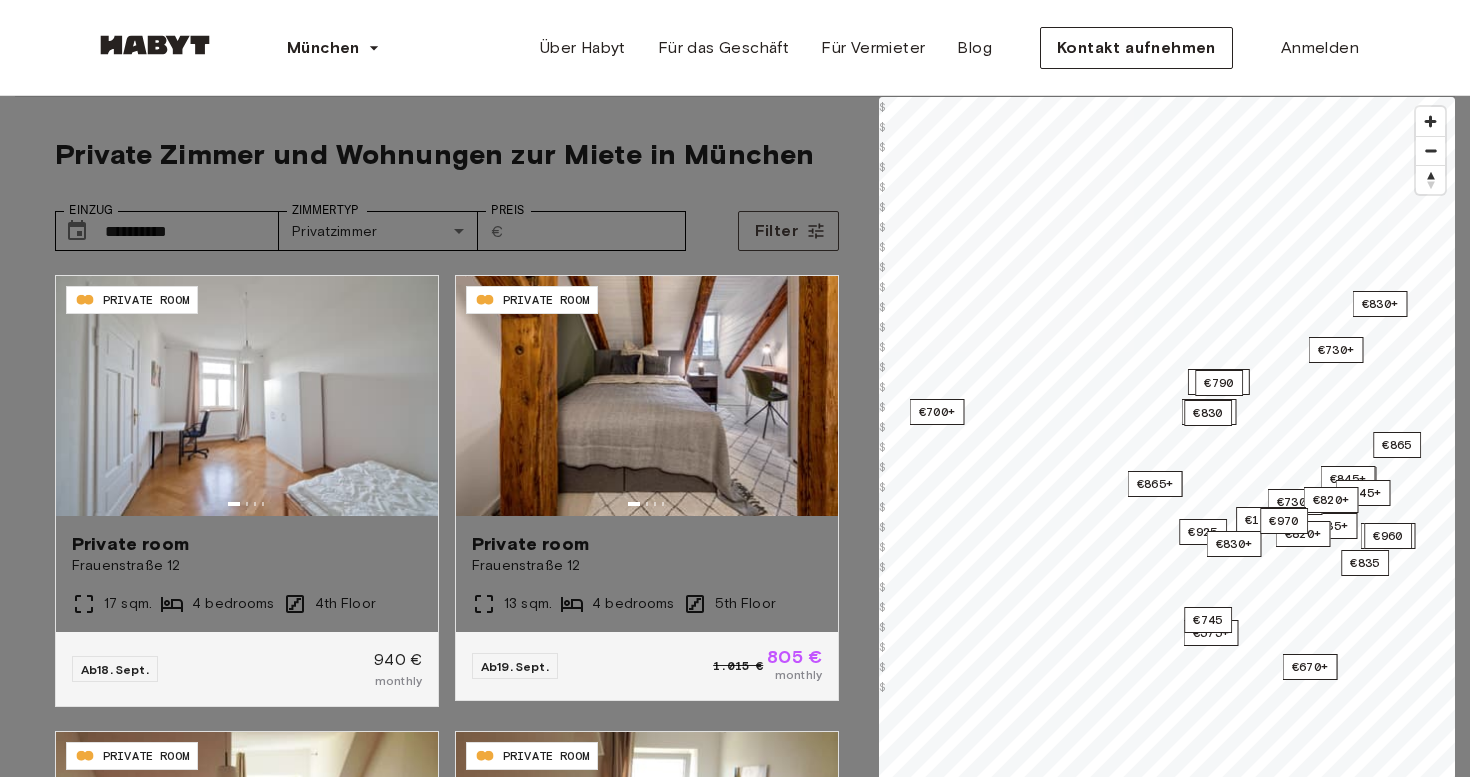 click on "Gemeinschaftszimmer Privatzimmer Privatwohnungen Studiowohnung" at bounding box center (735, 5128) 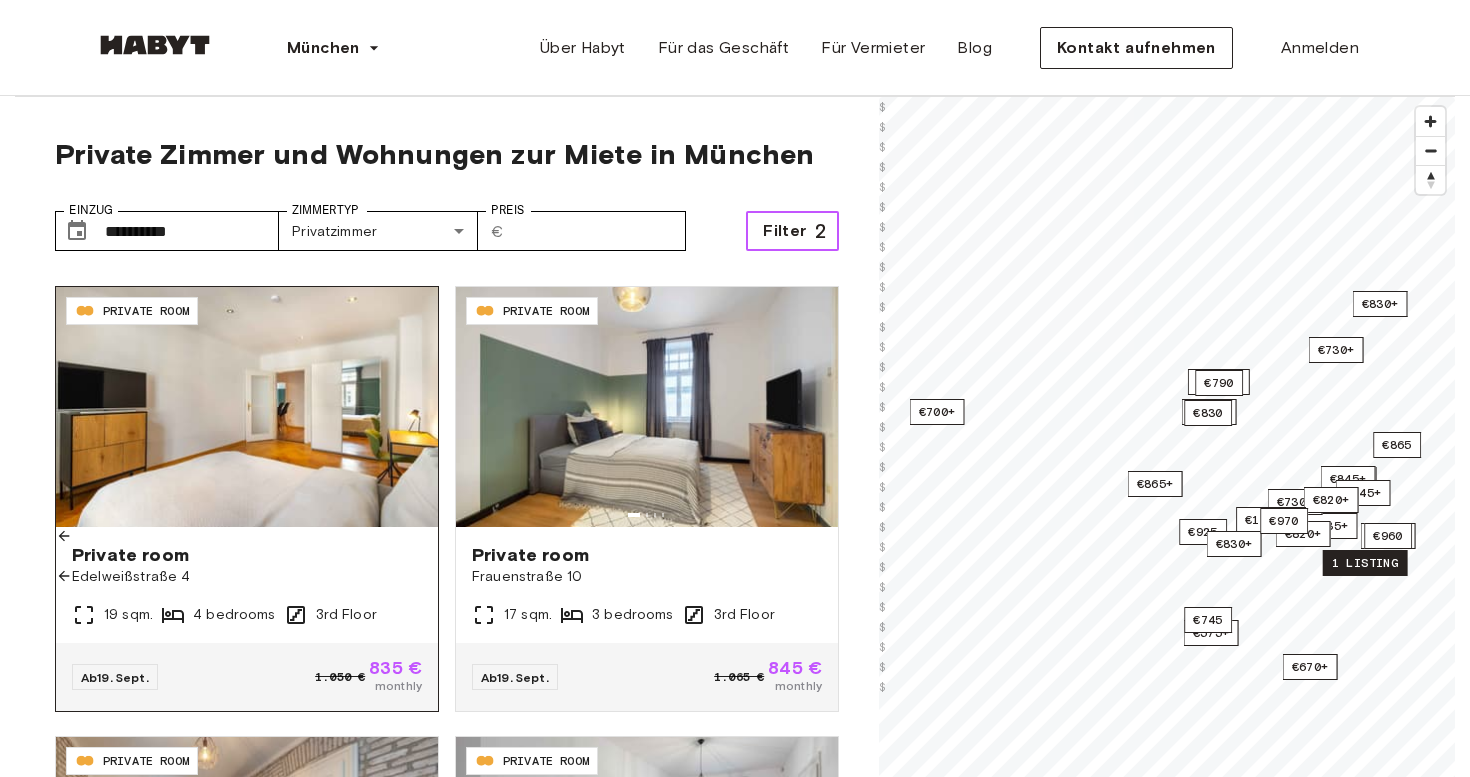 scroll, scrollTop: 887, scrollLeft: 0, axis: vertical 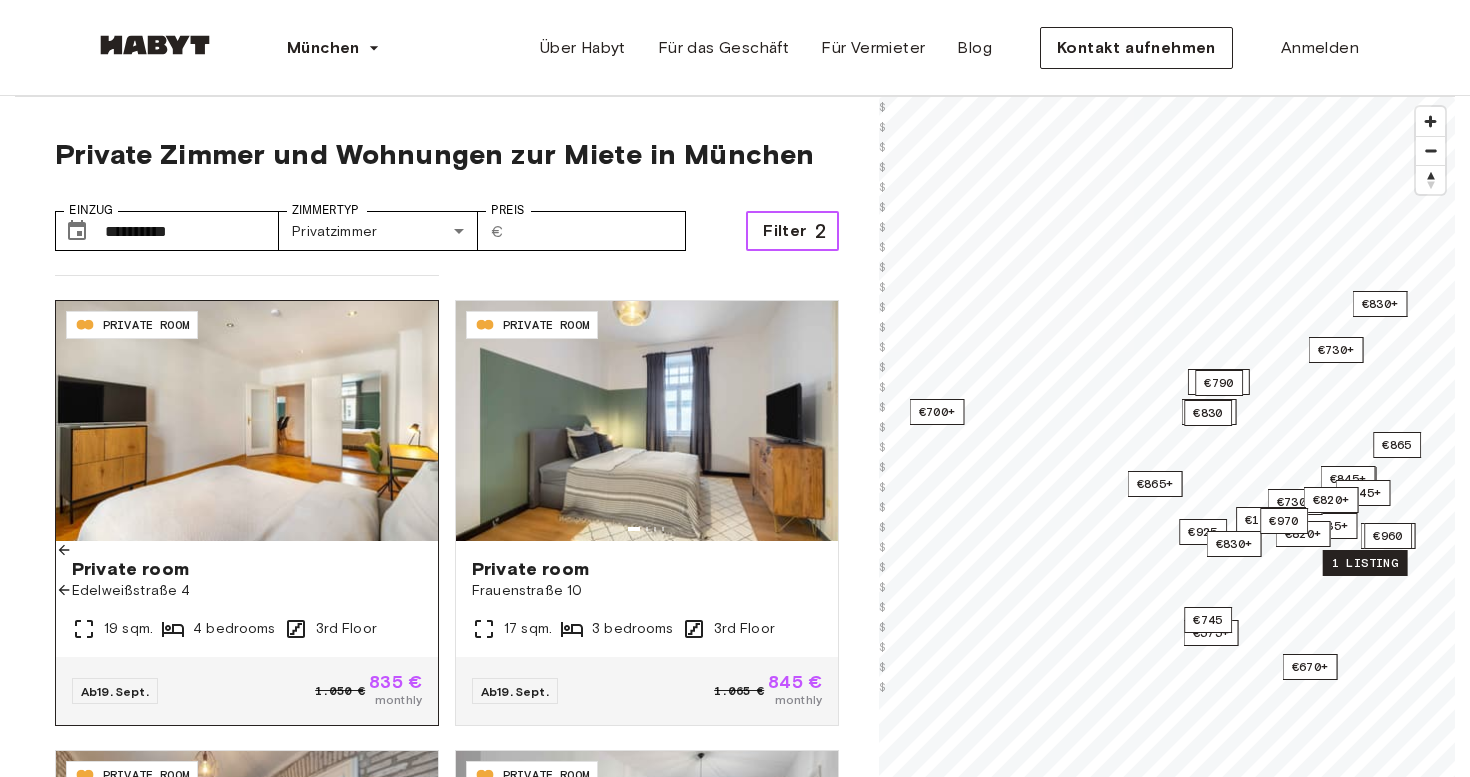 click at bounding box center (247, 421) 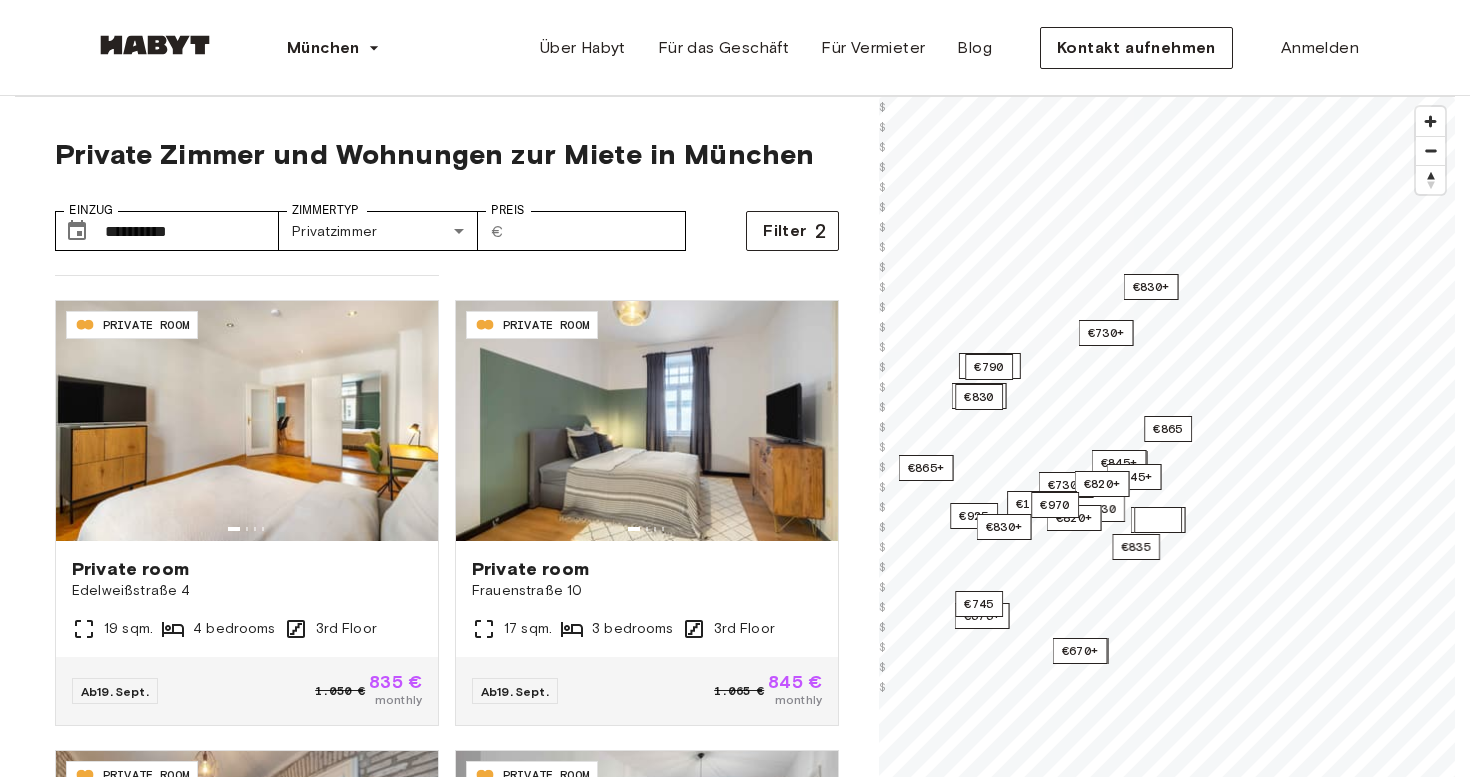 scroll, scrollTop: 0, scrollLeft: 0, axis: both 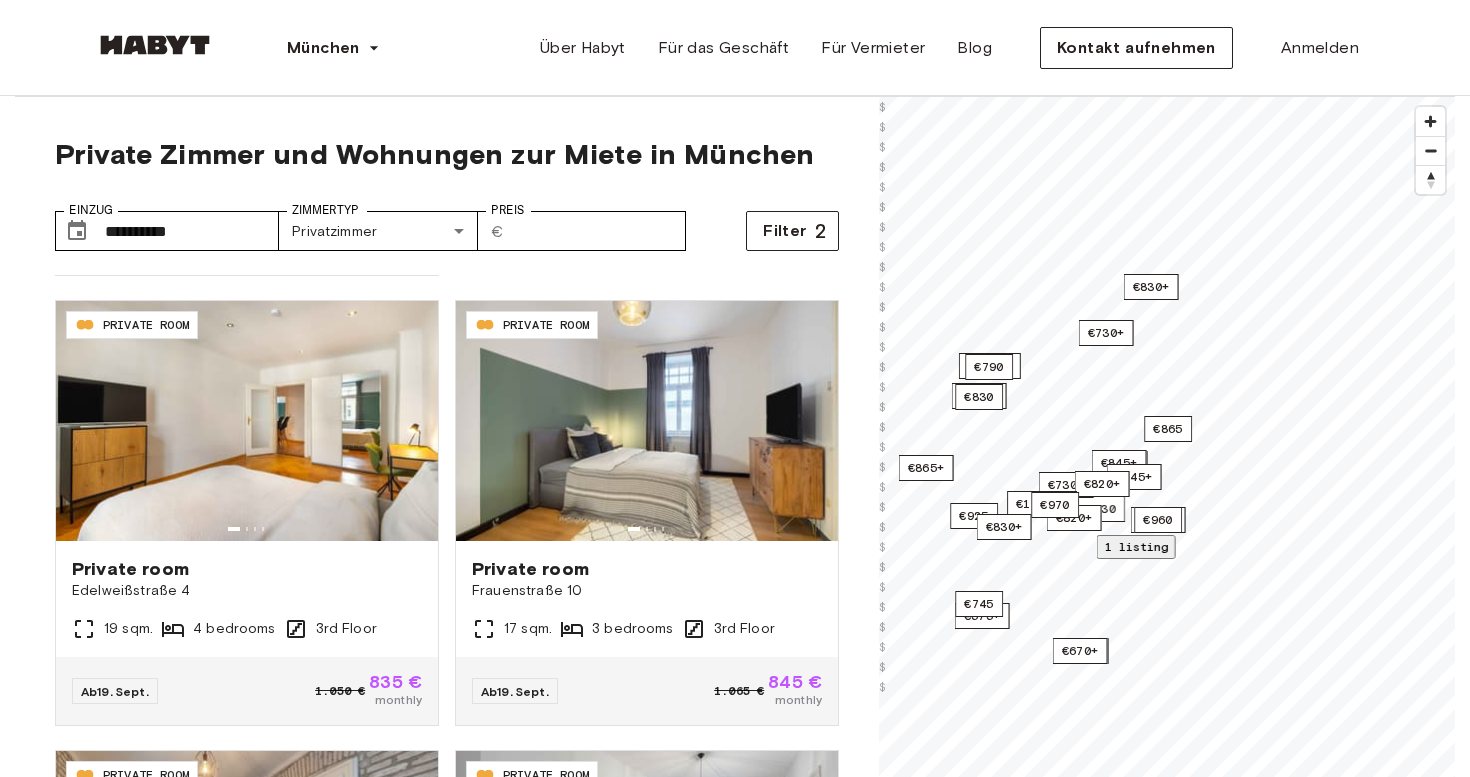 click on "1 listing" at bounding box center [1136, 546] 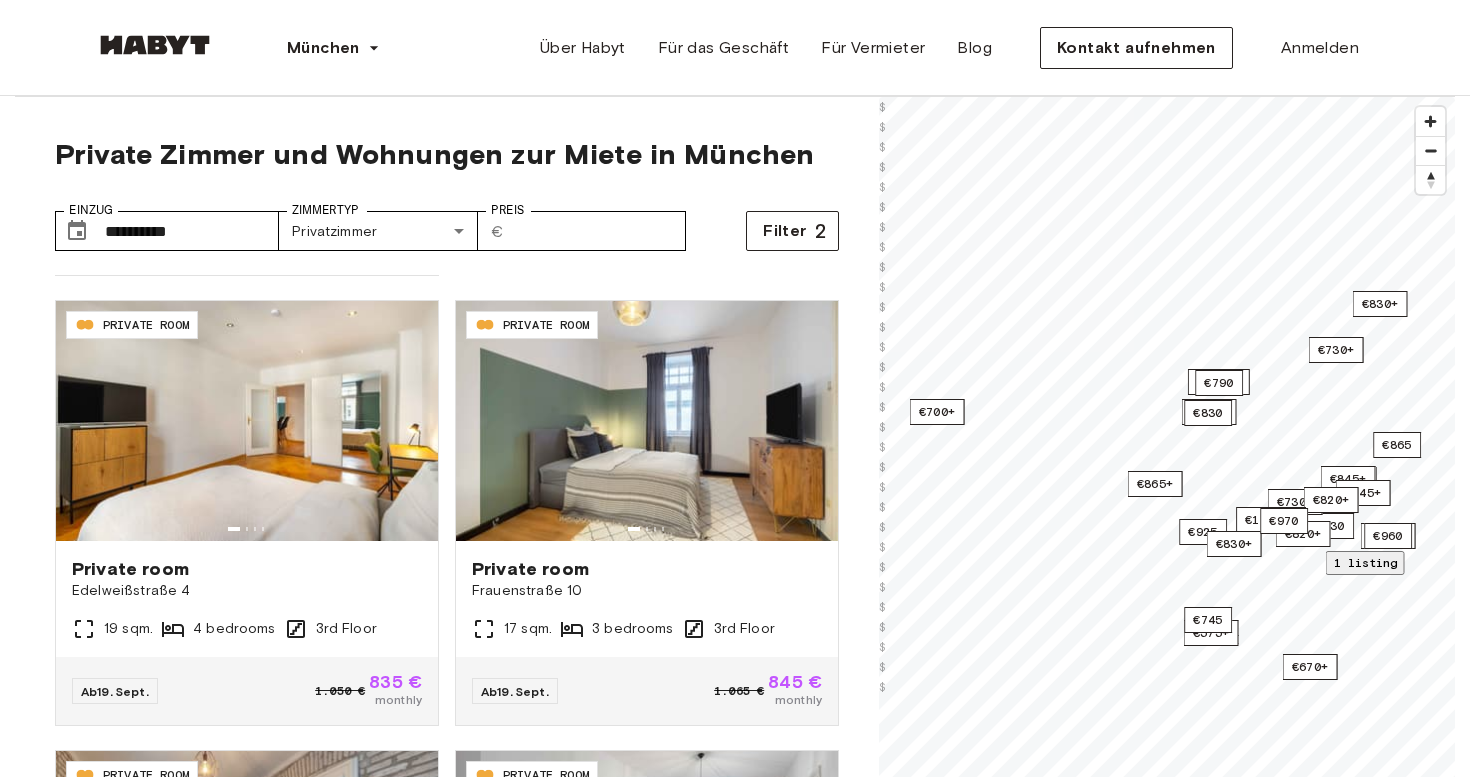 click on "Edelweißstraße 4" at bounding box center [944, 998] 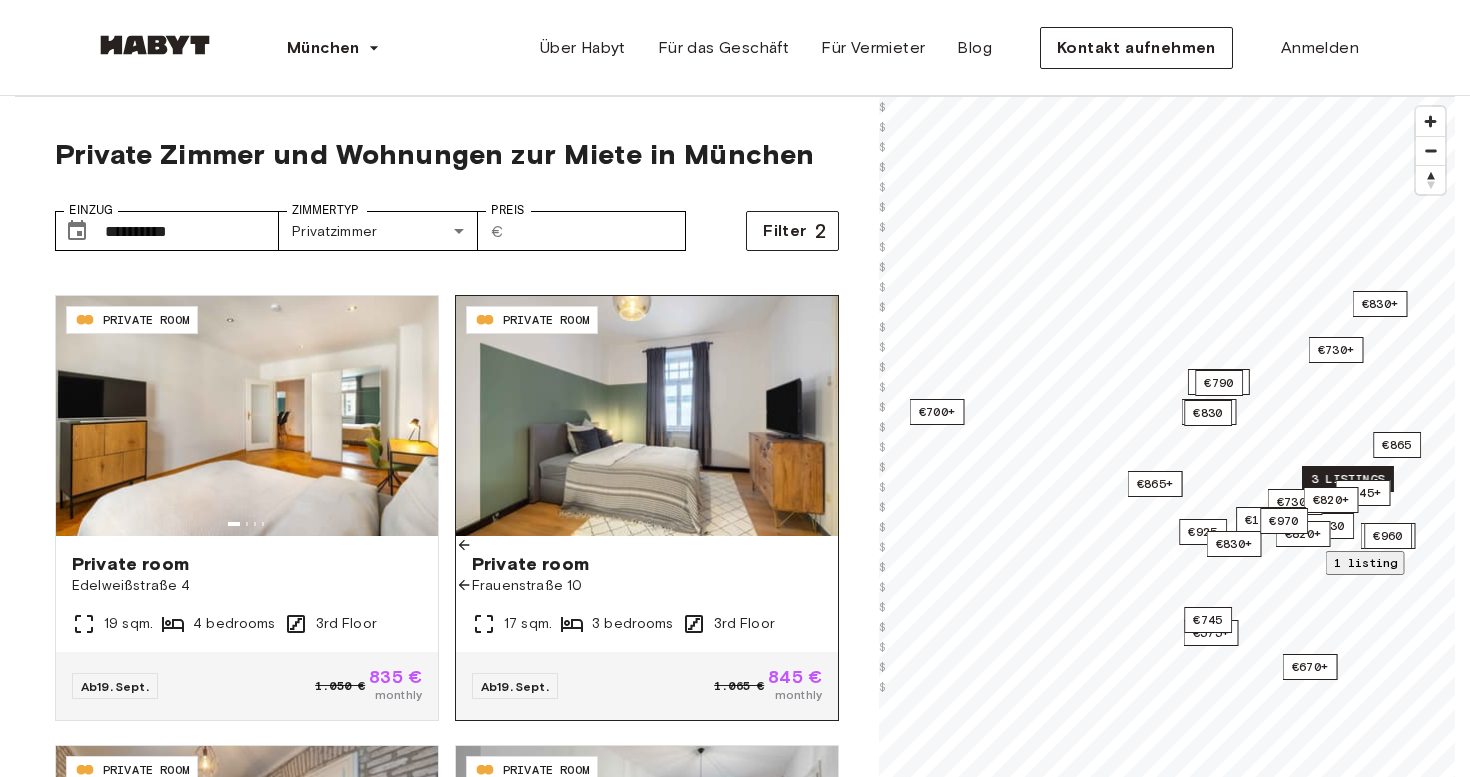 scroll, scrollTop: 888, scrollLeft: 0, axis: vertical 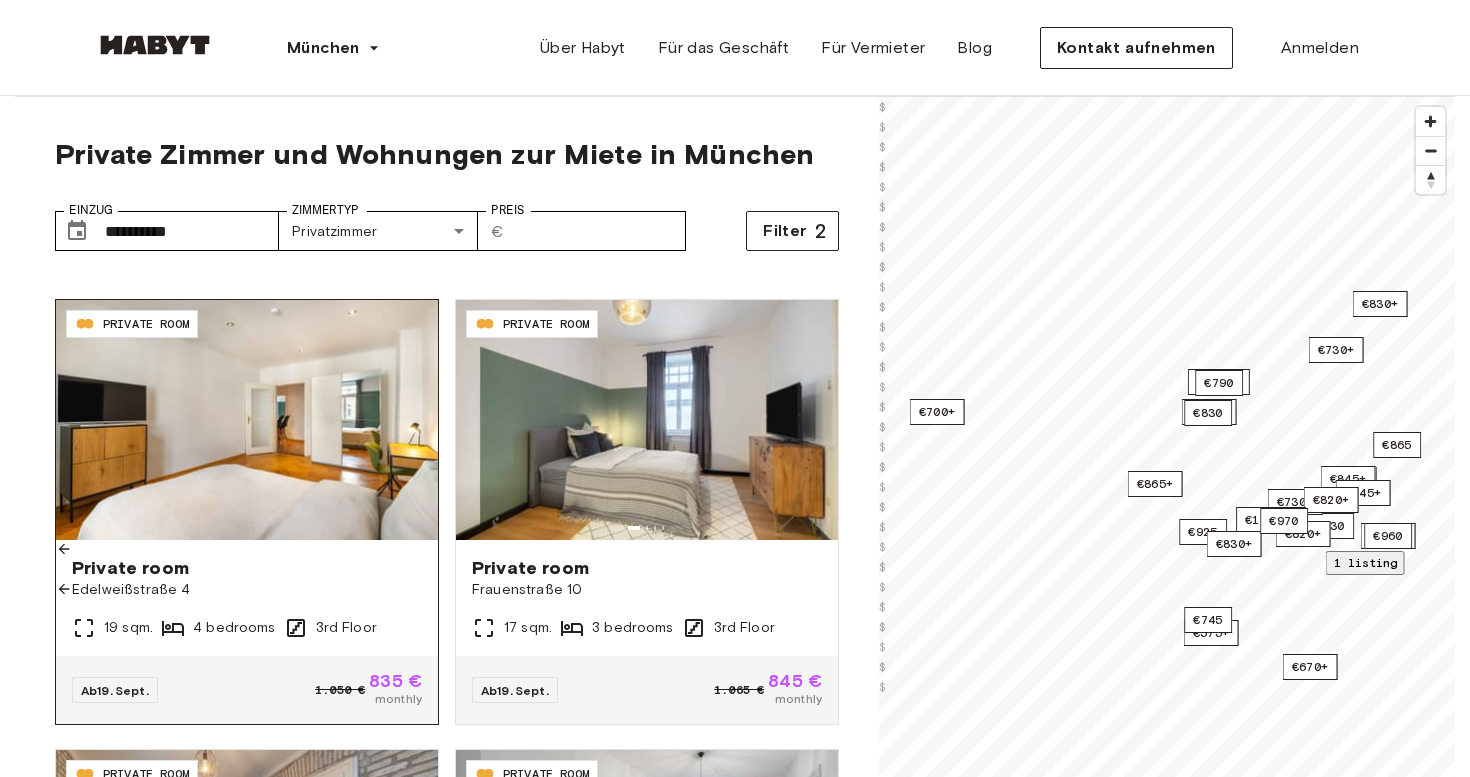 click 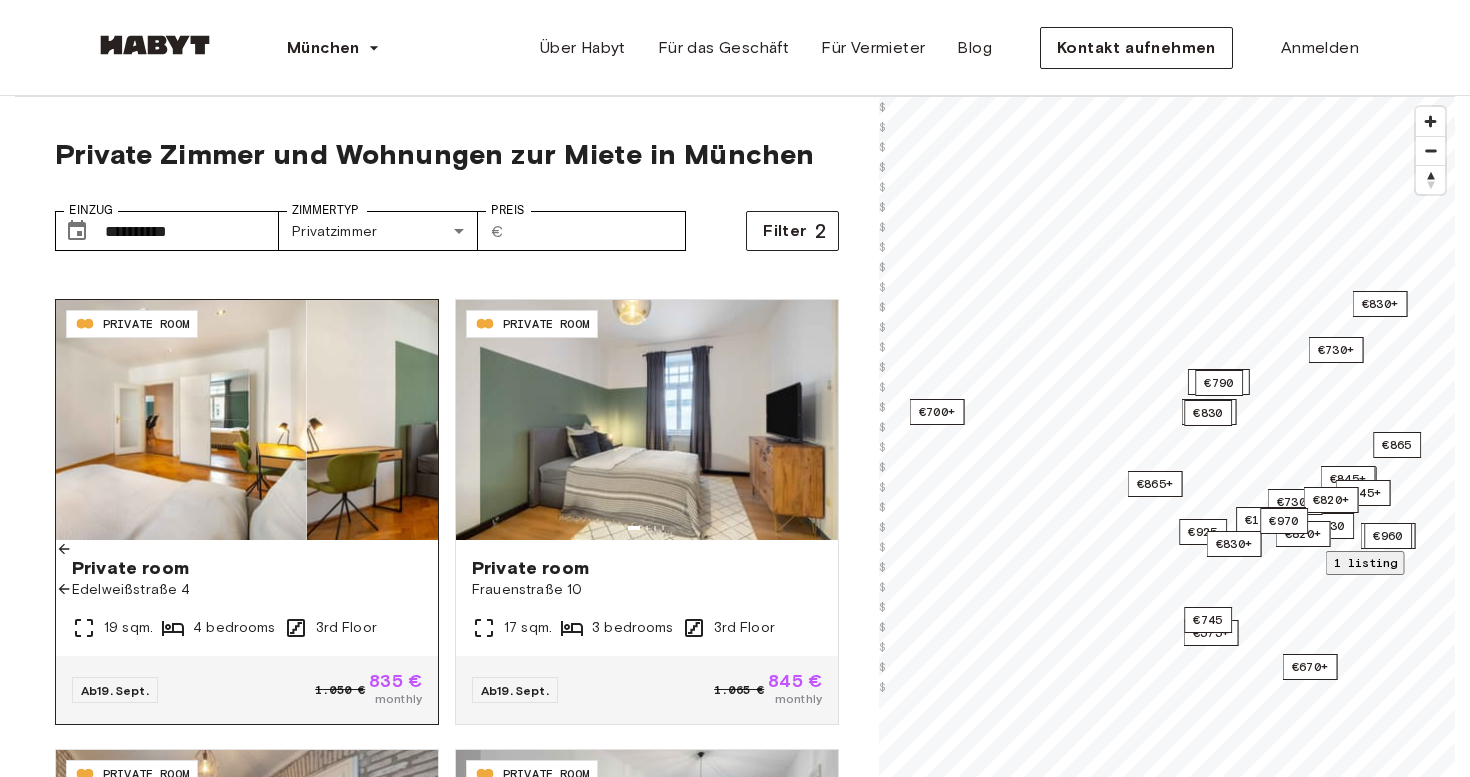 click 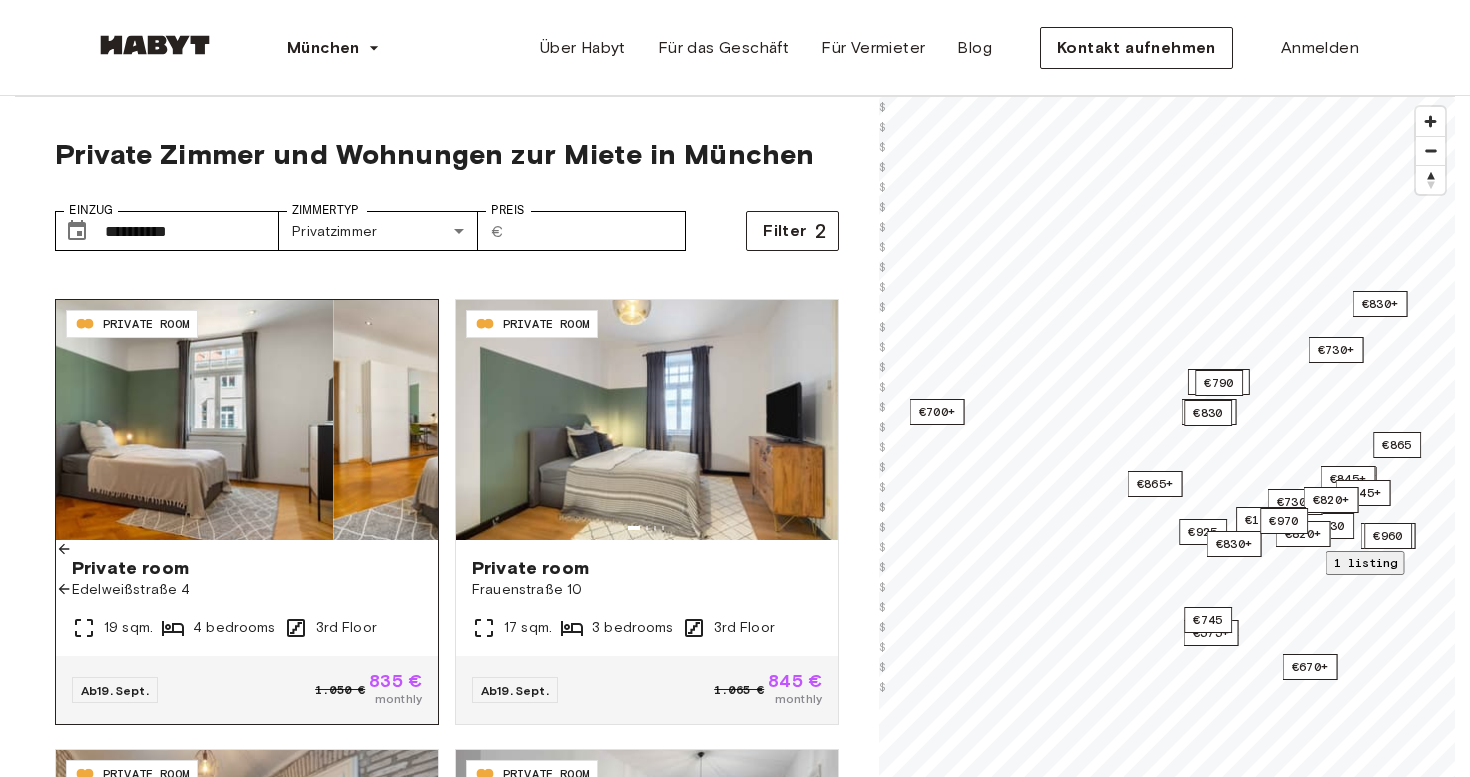 click 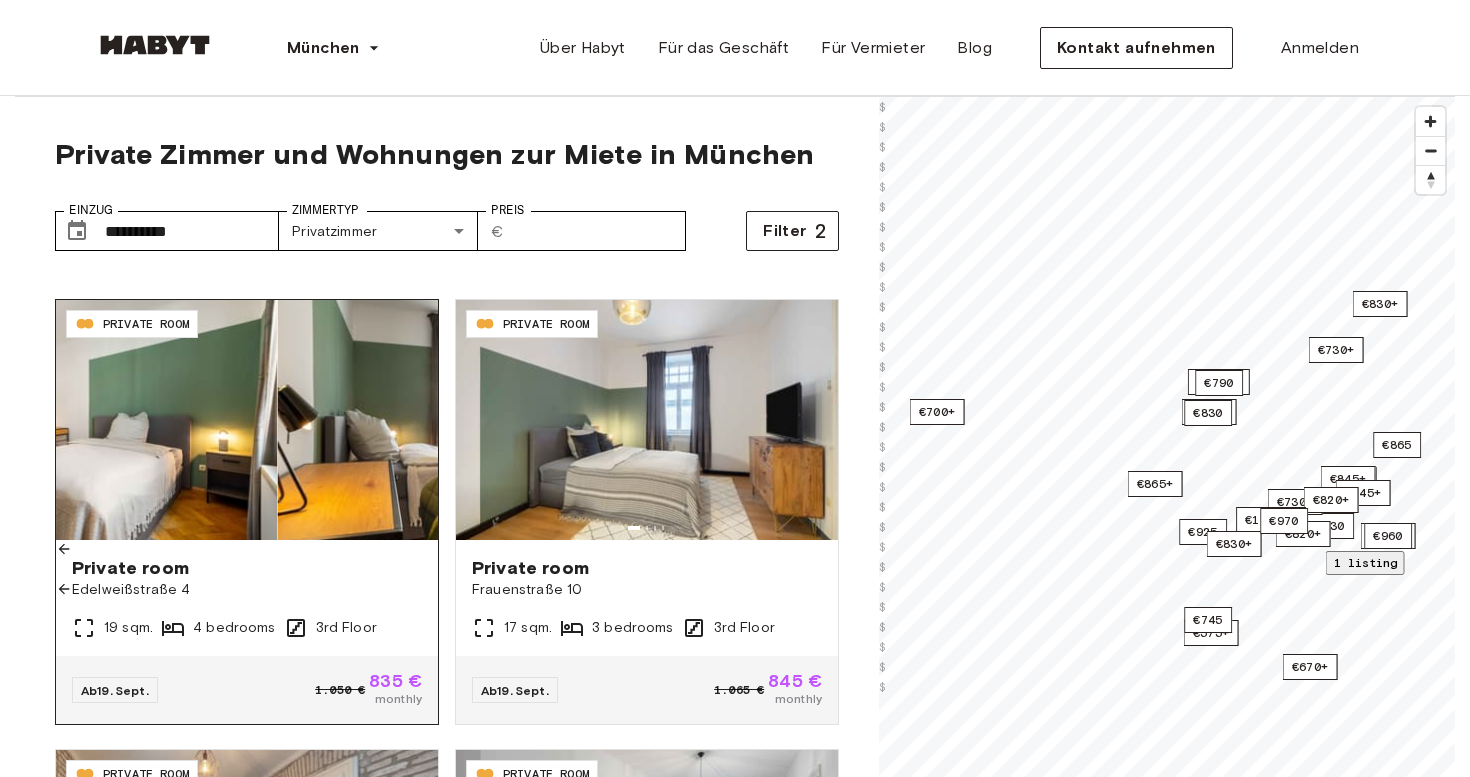 click 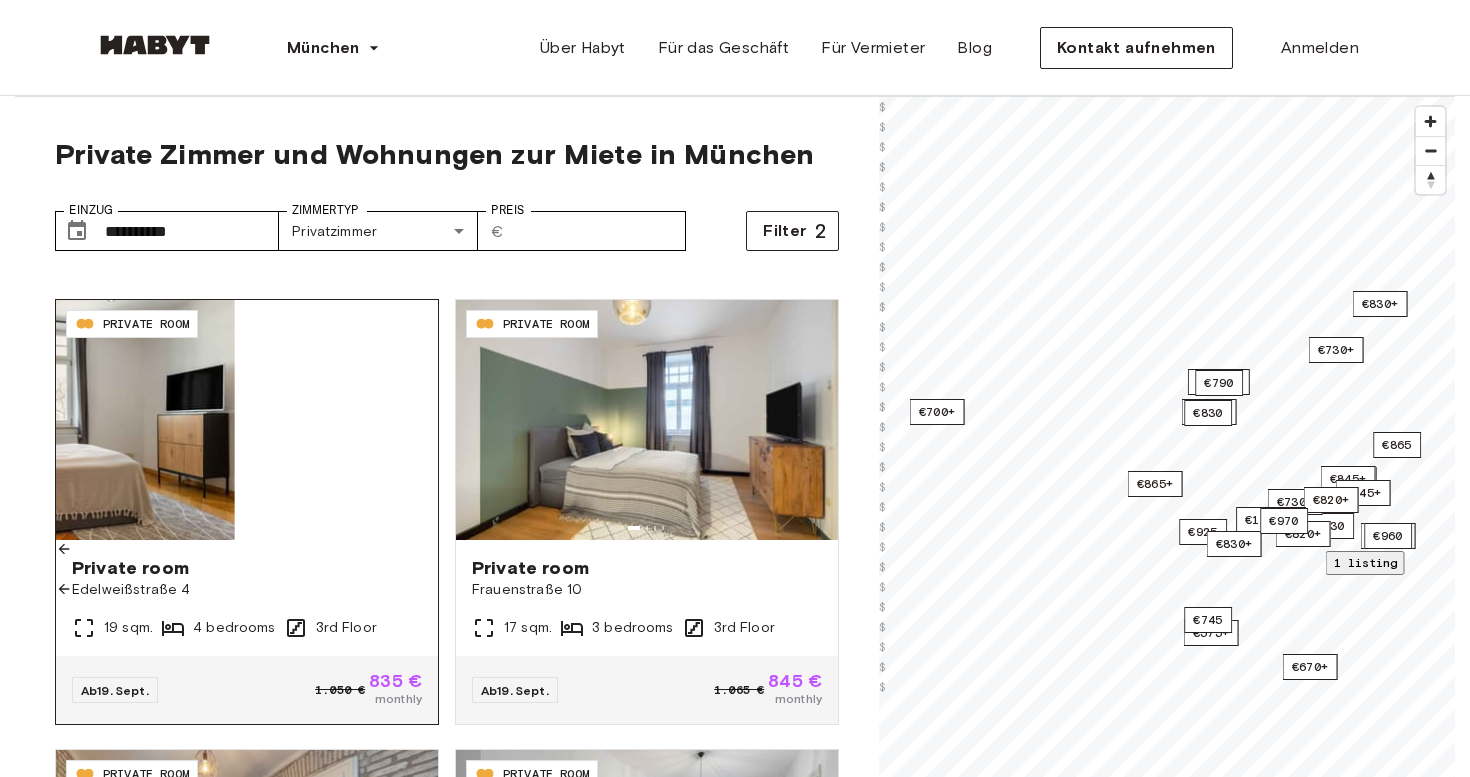 click 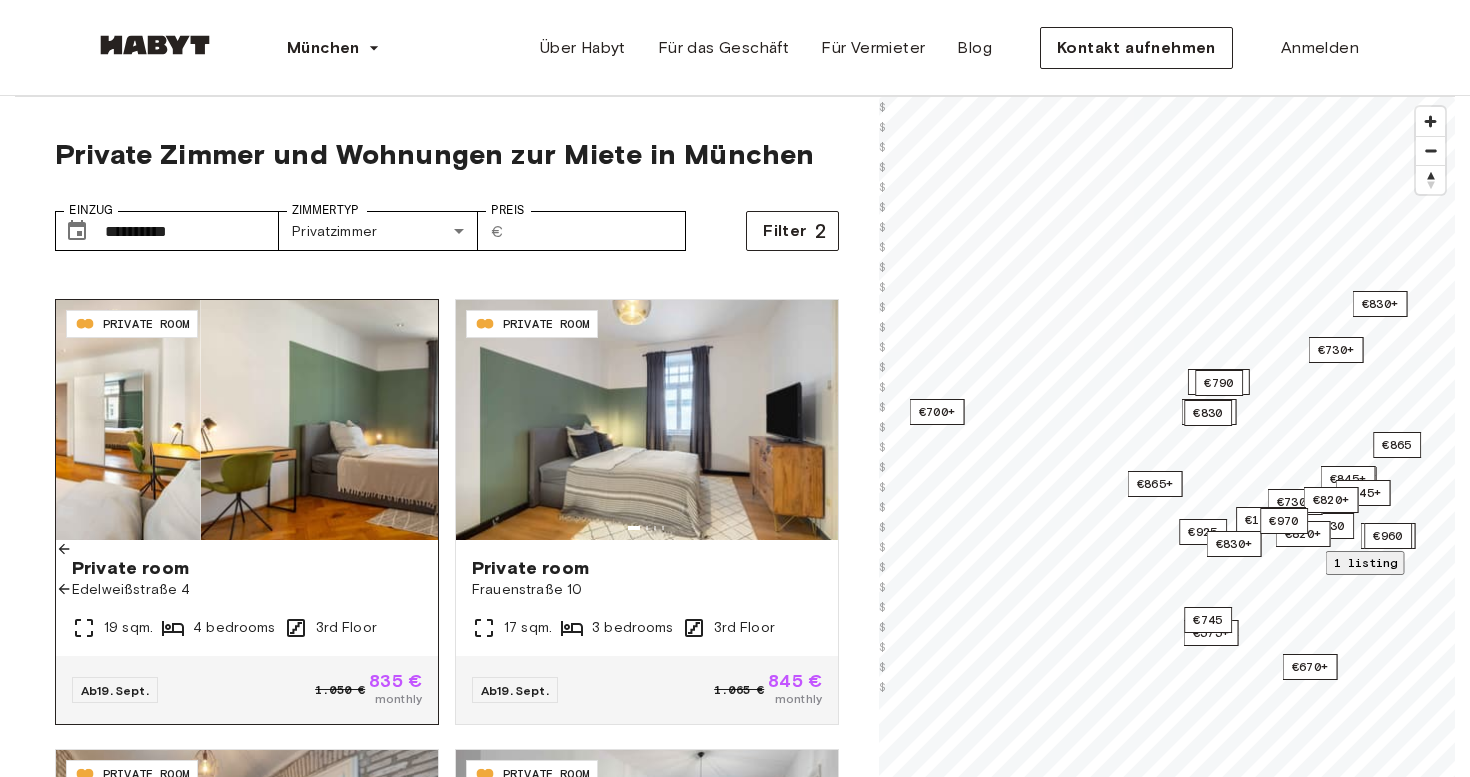click 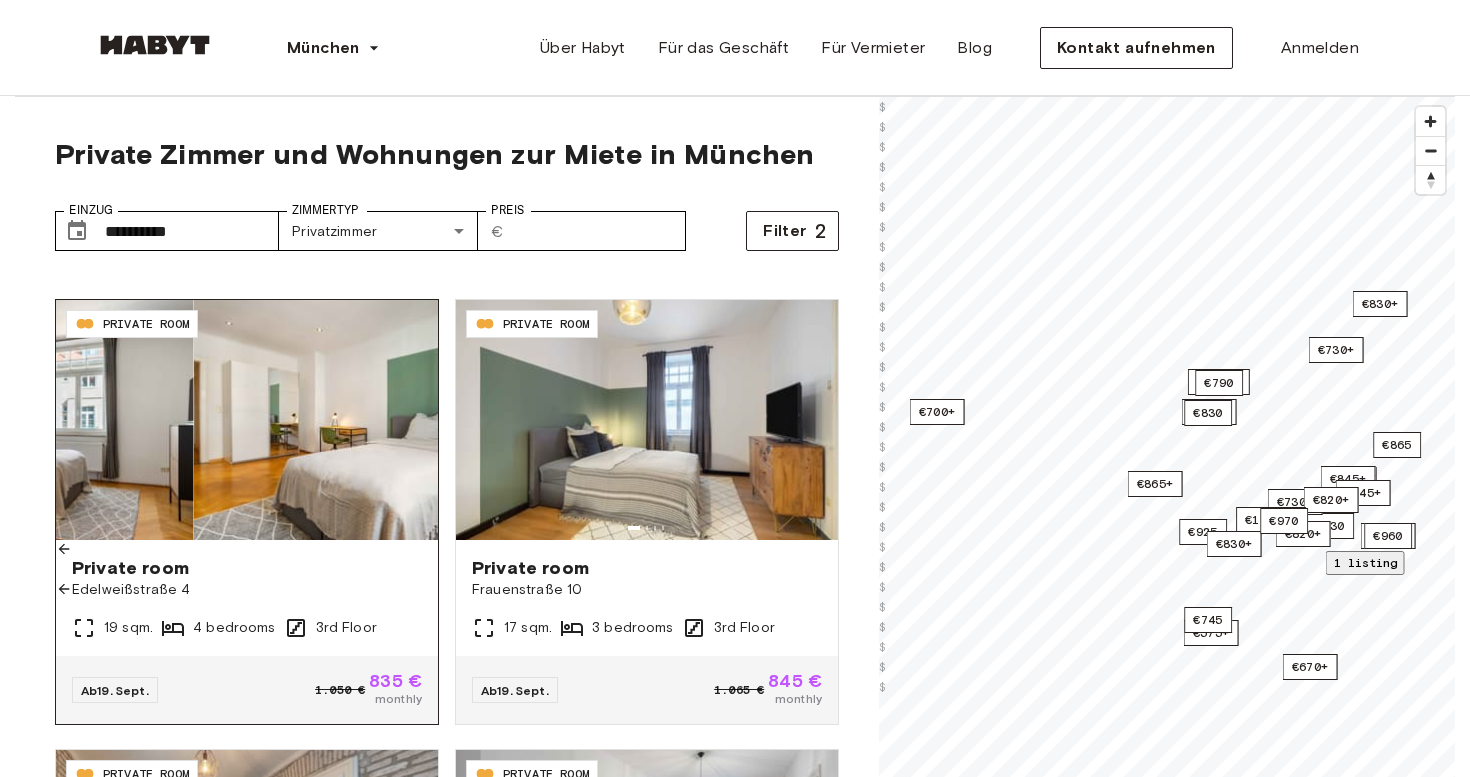 click 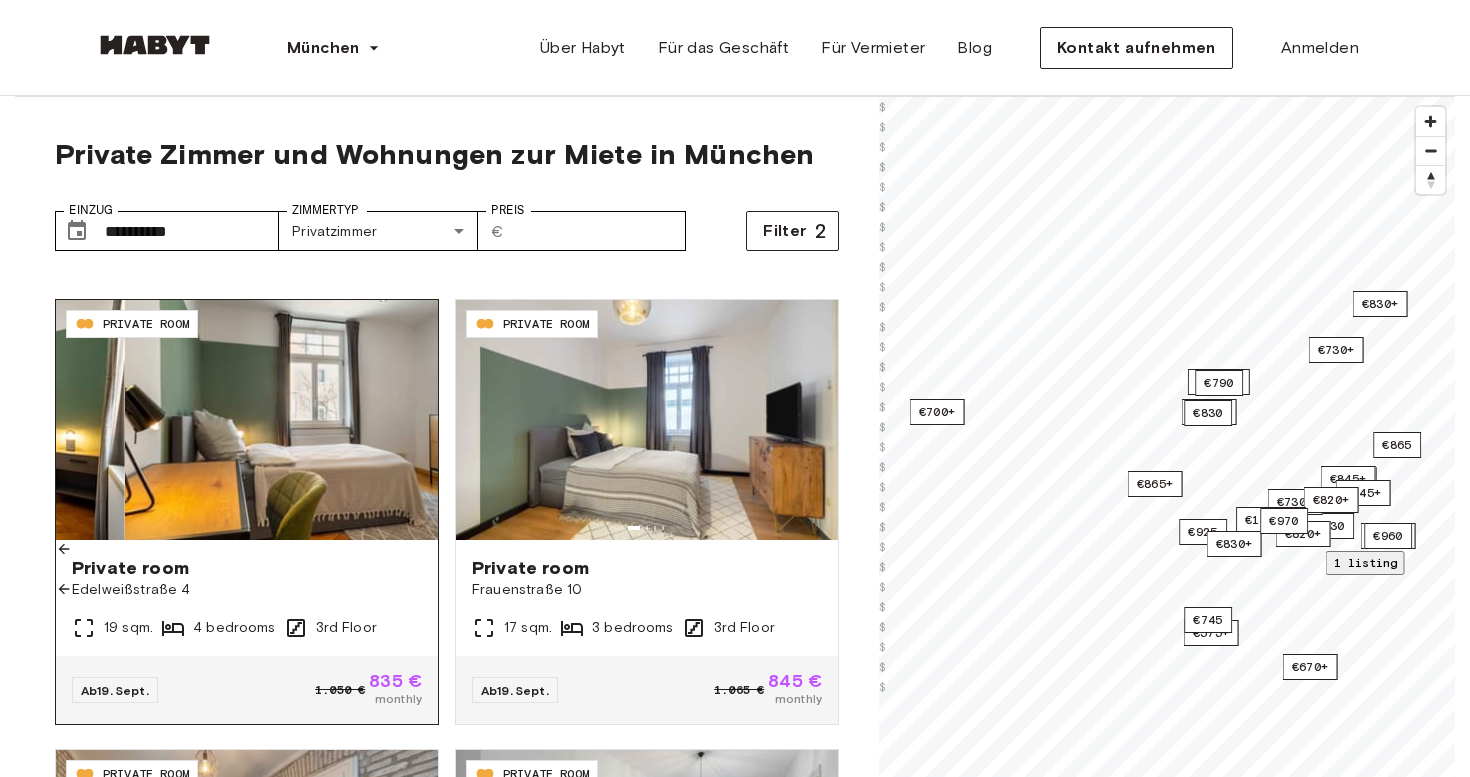 click 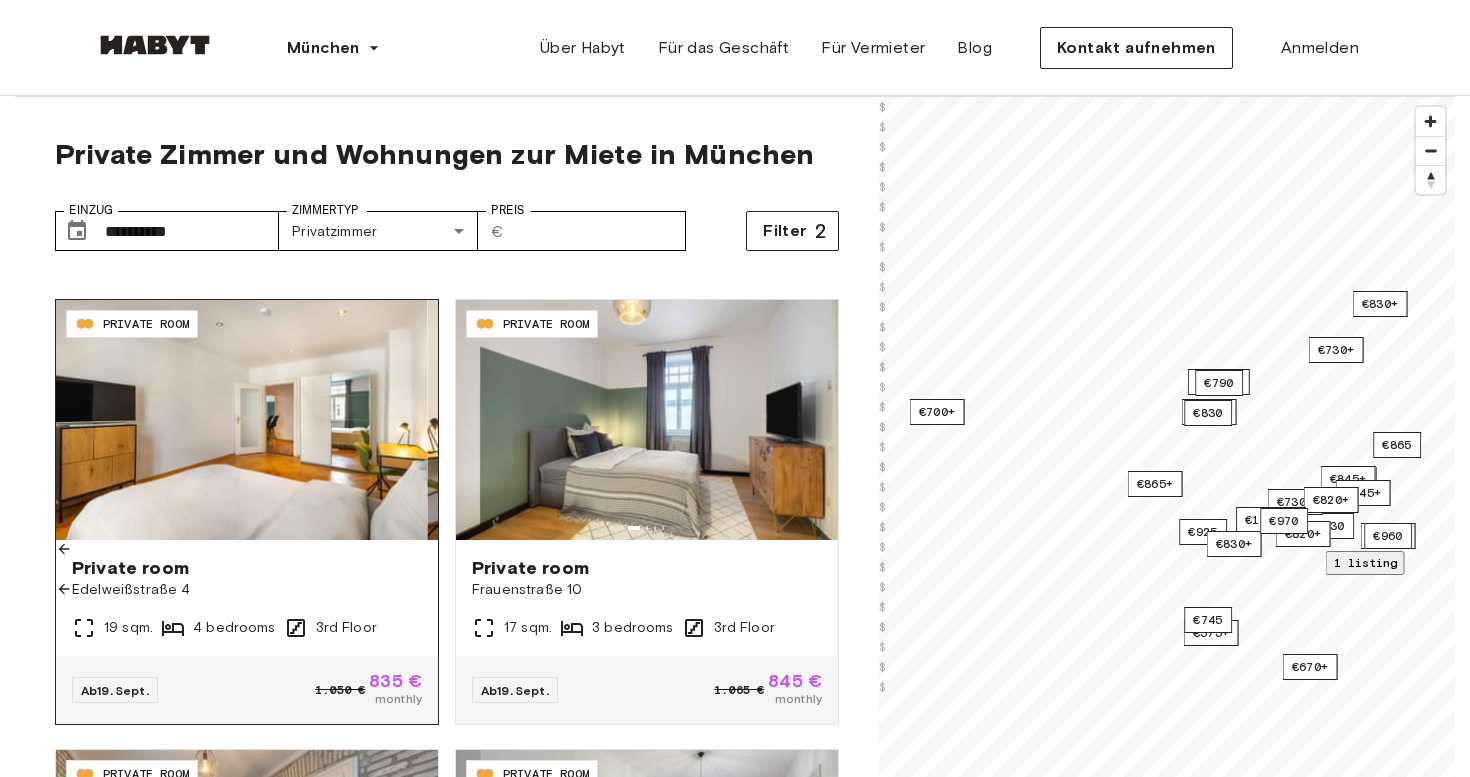click 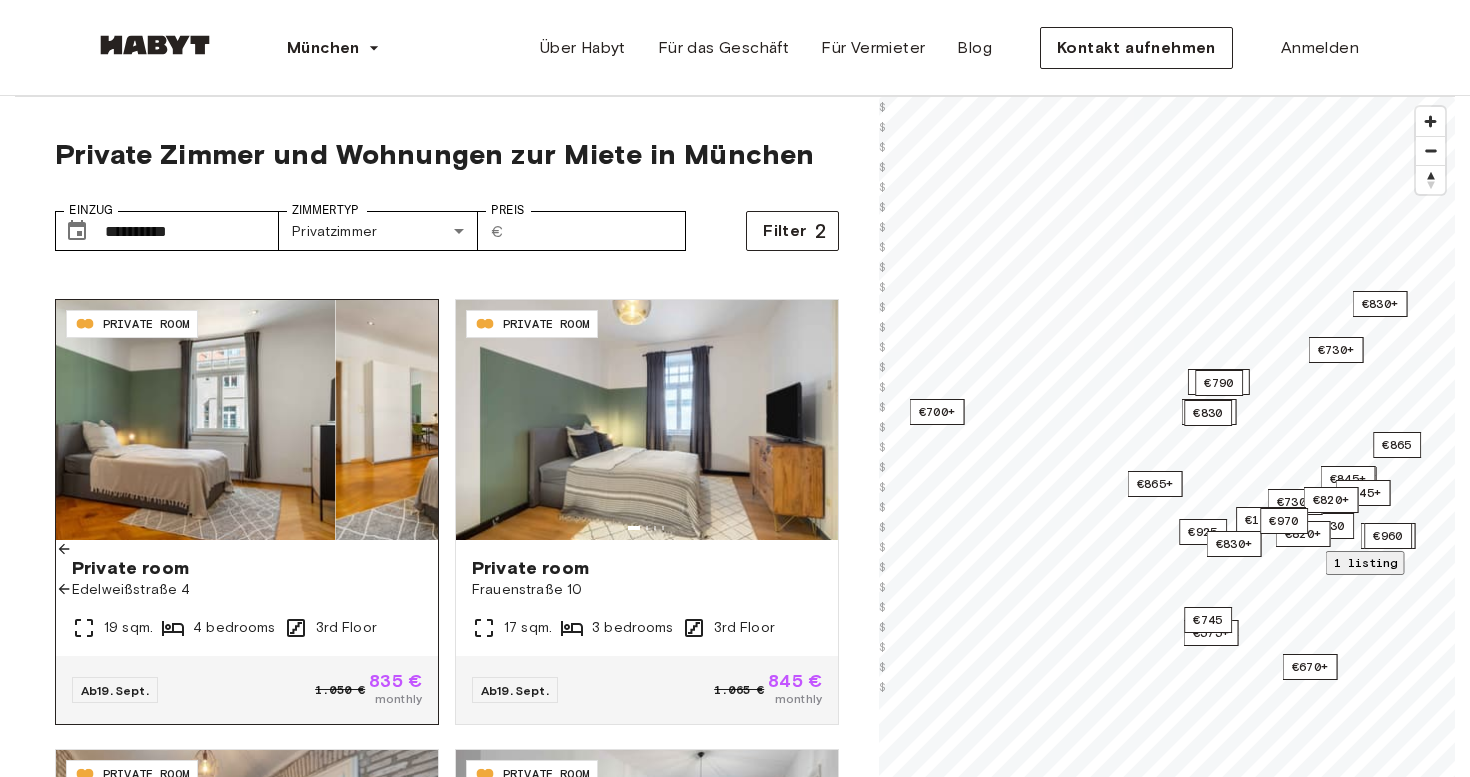click 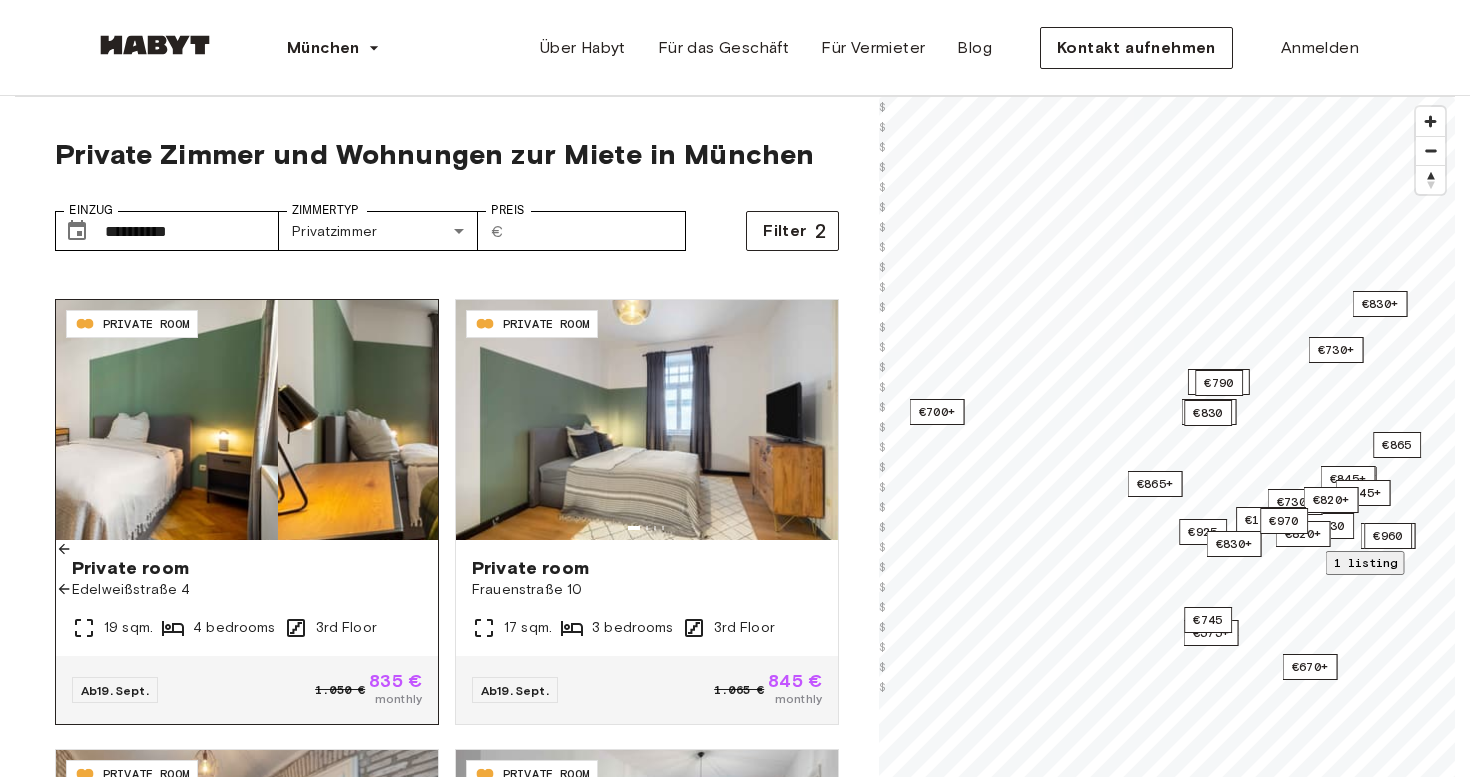 click 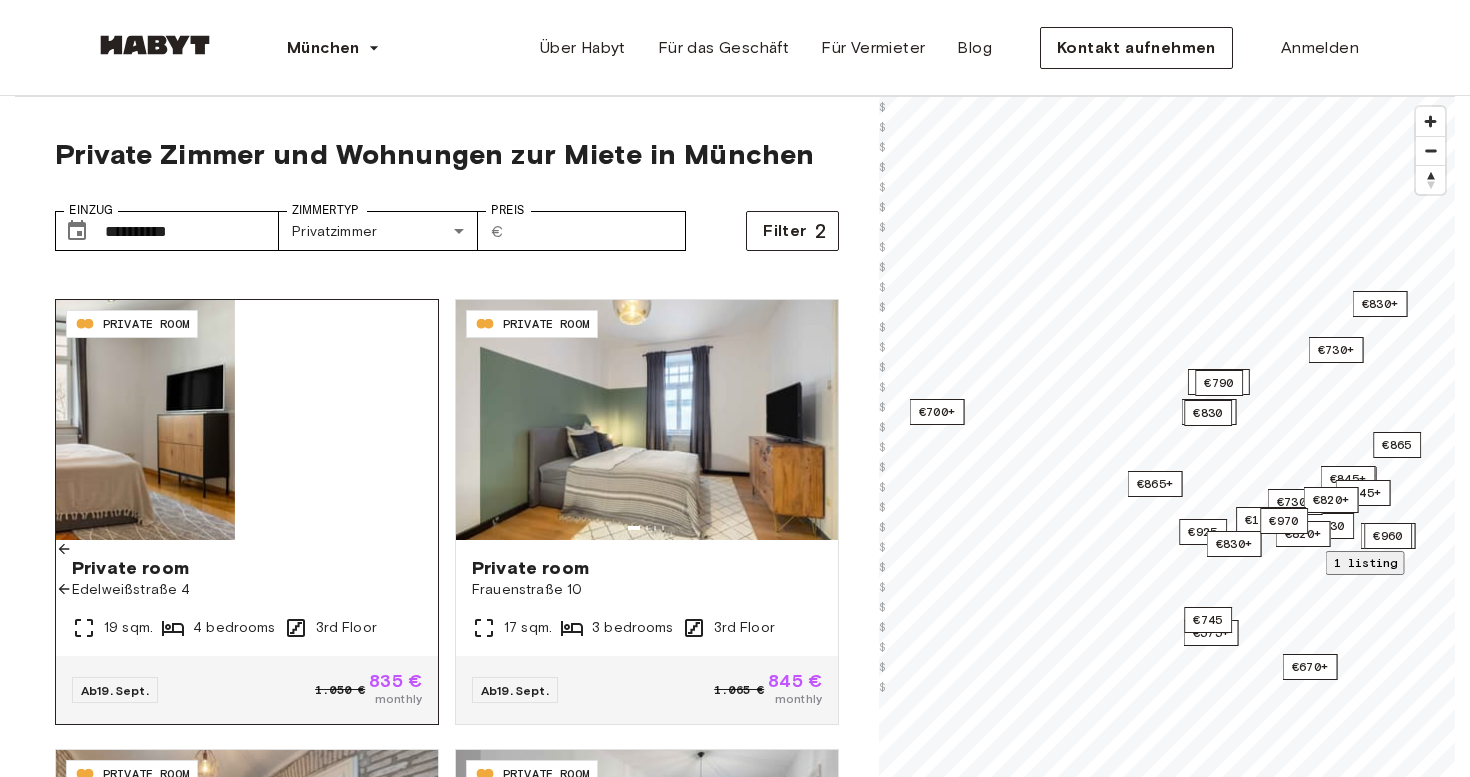 click 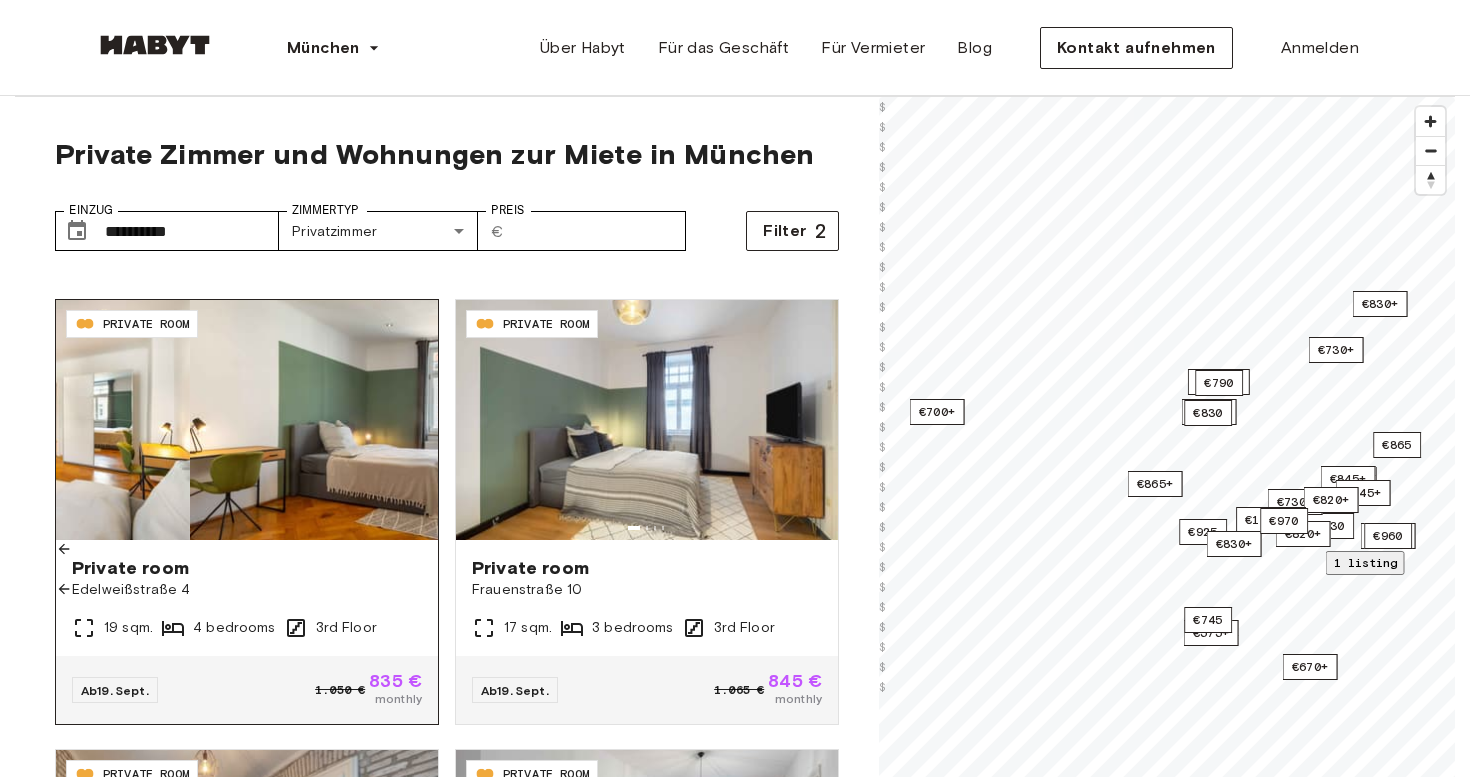 click 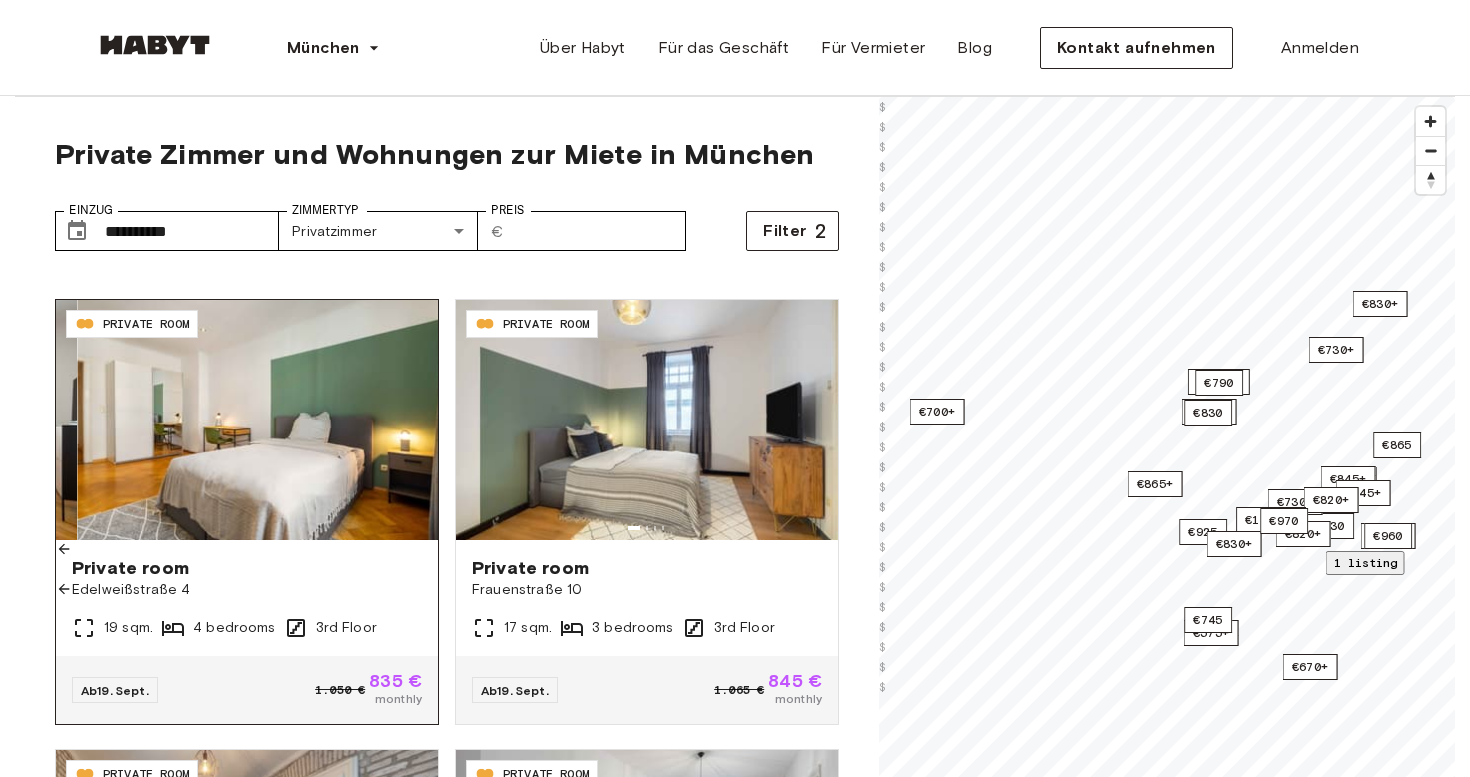 click 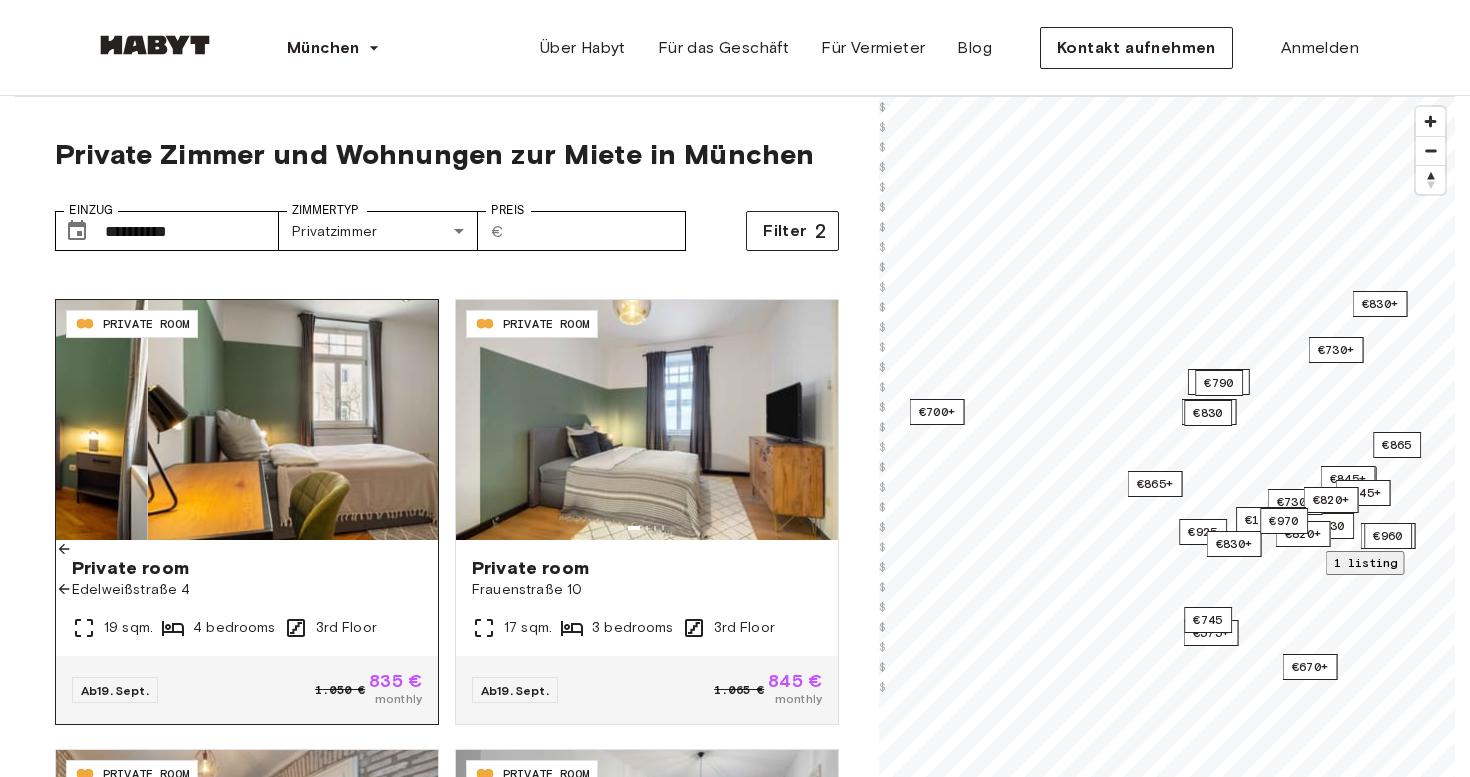 click 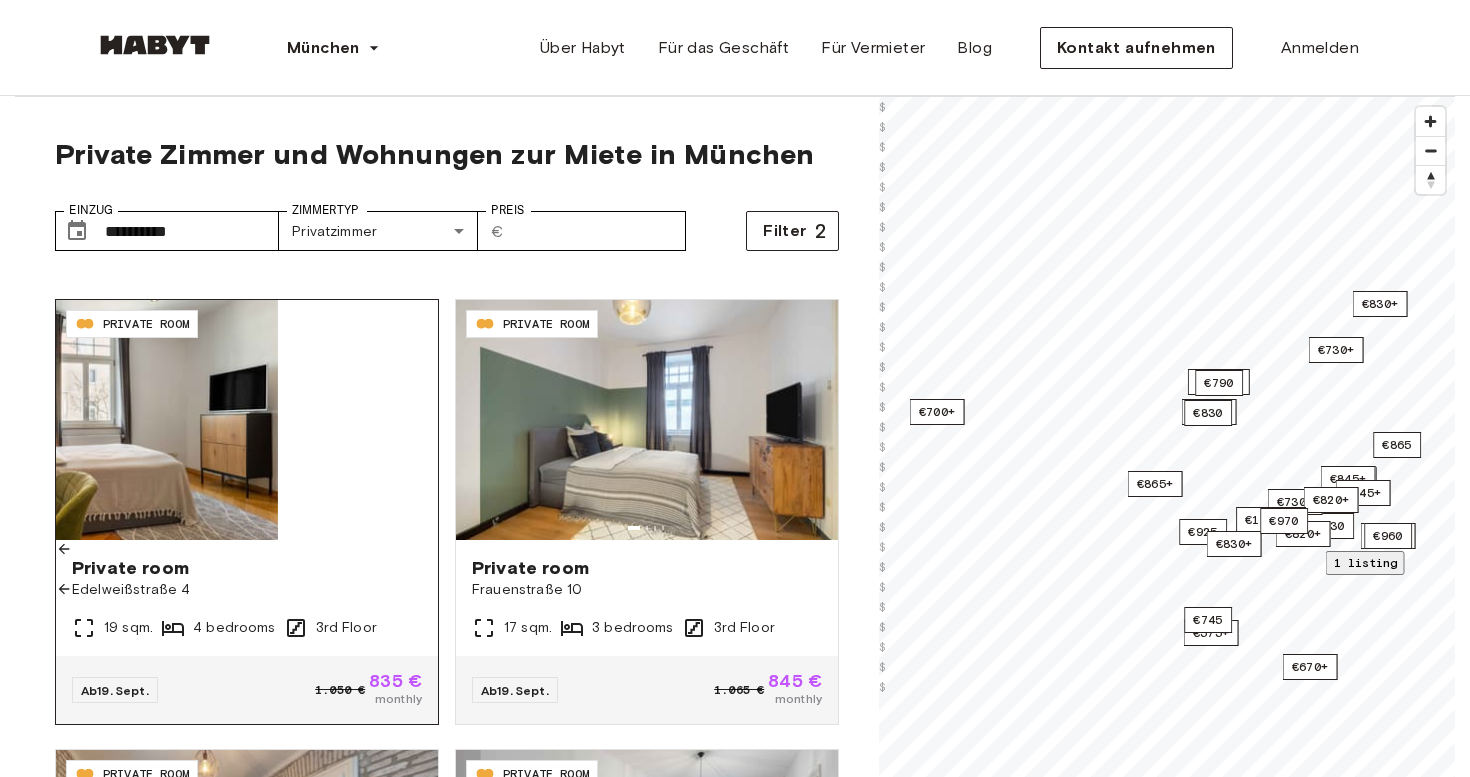 click 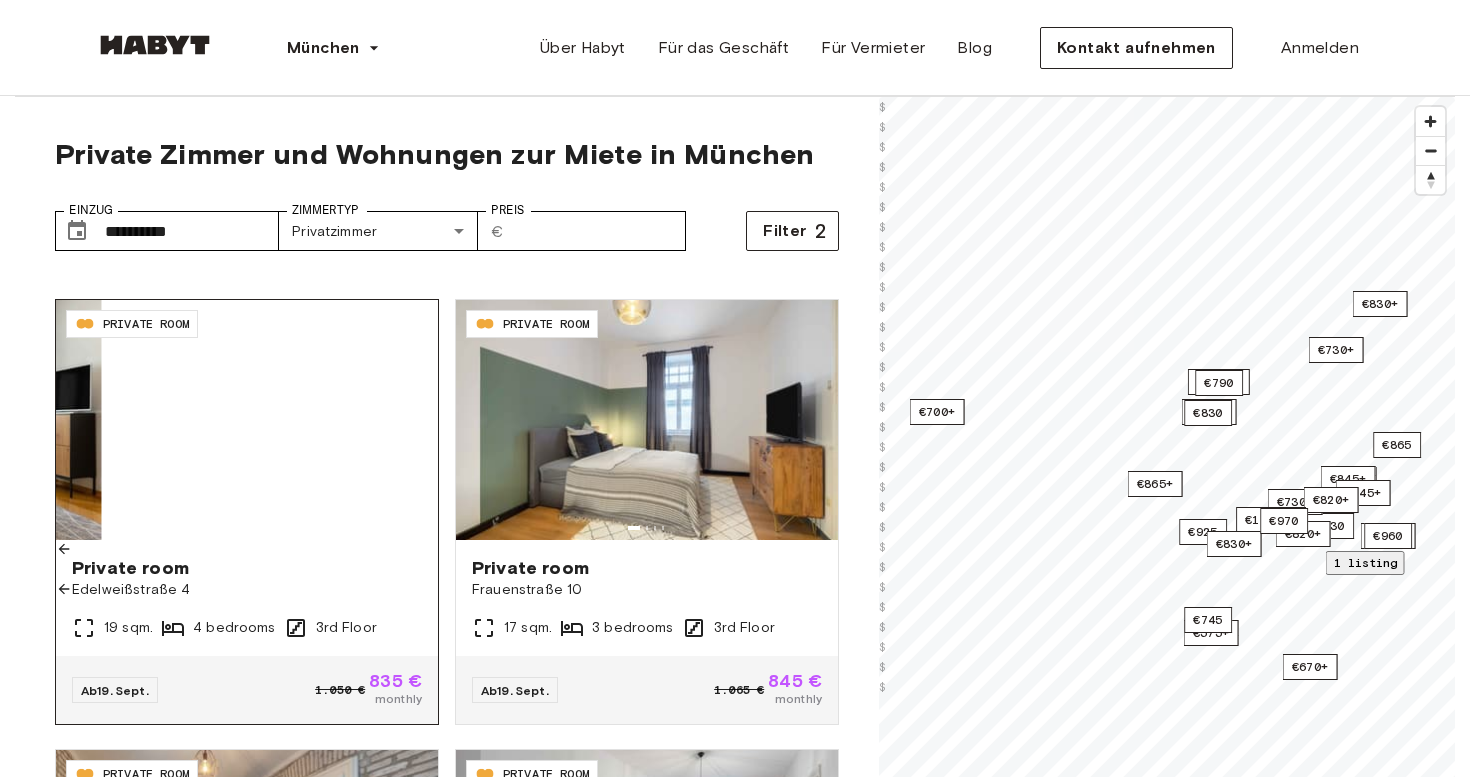 click 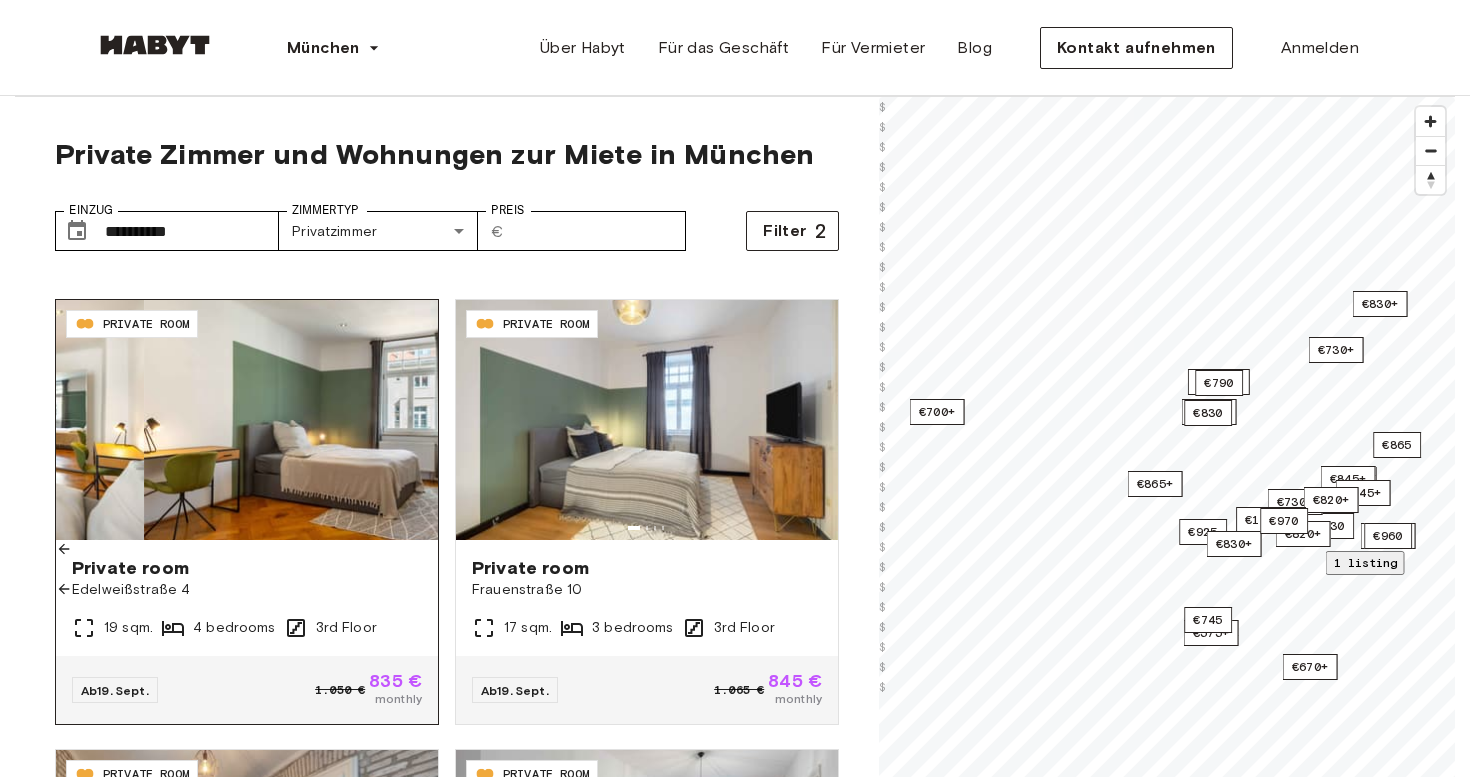 click 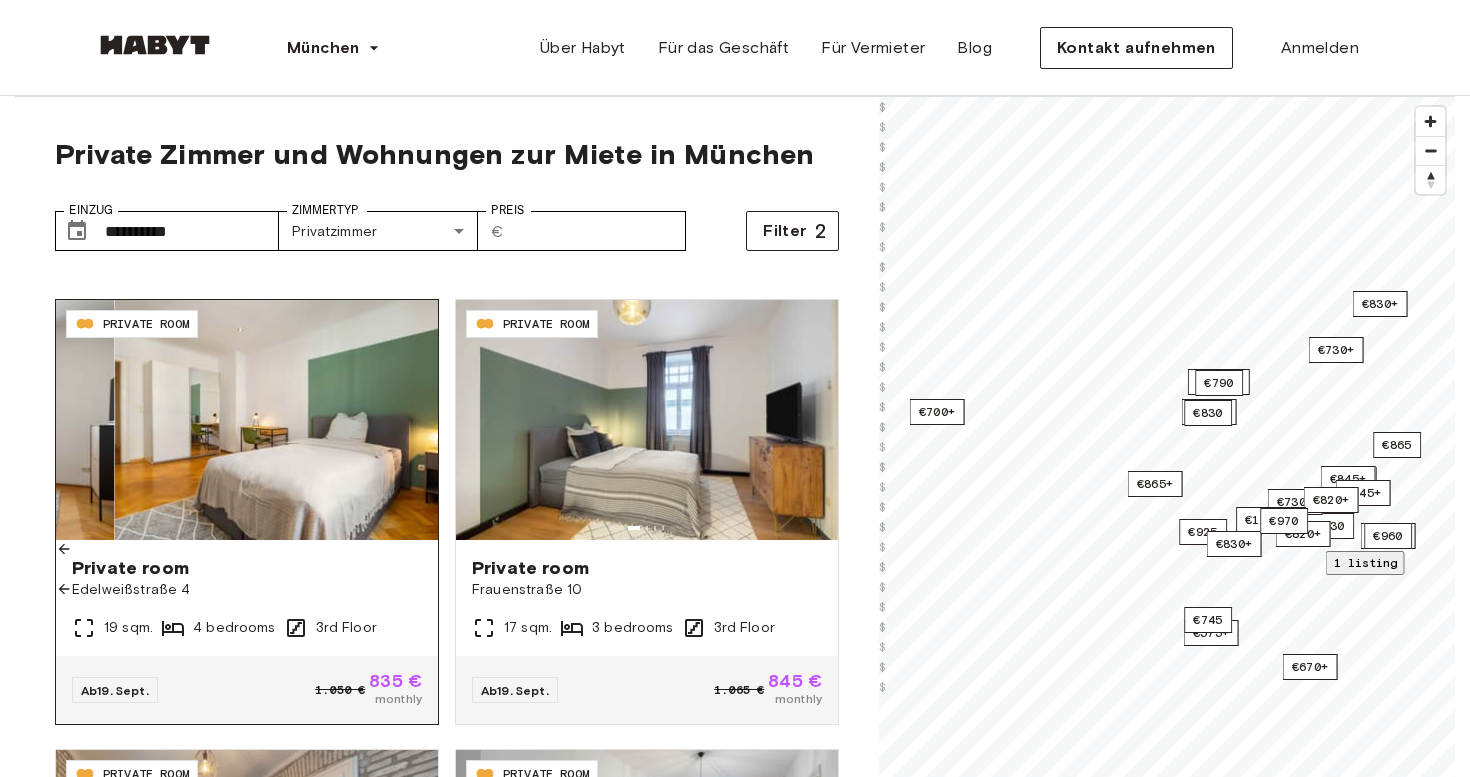 click 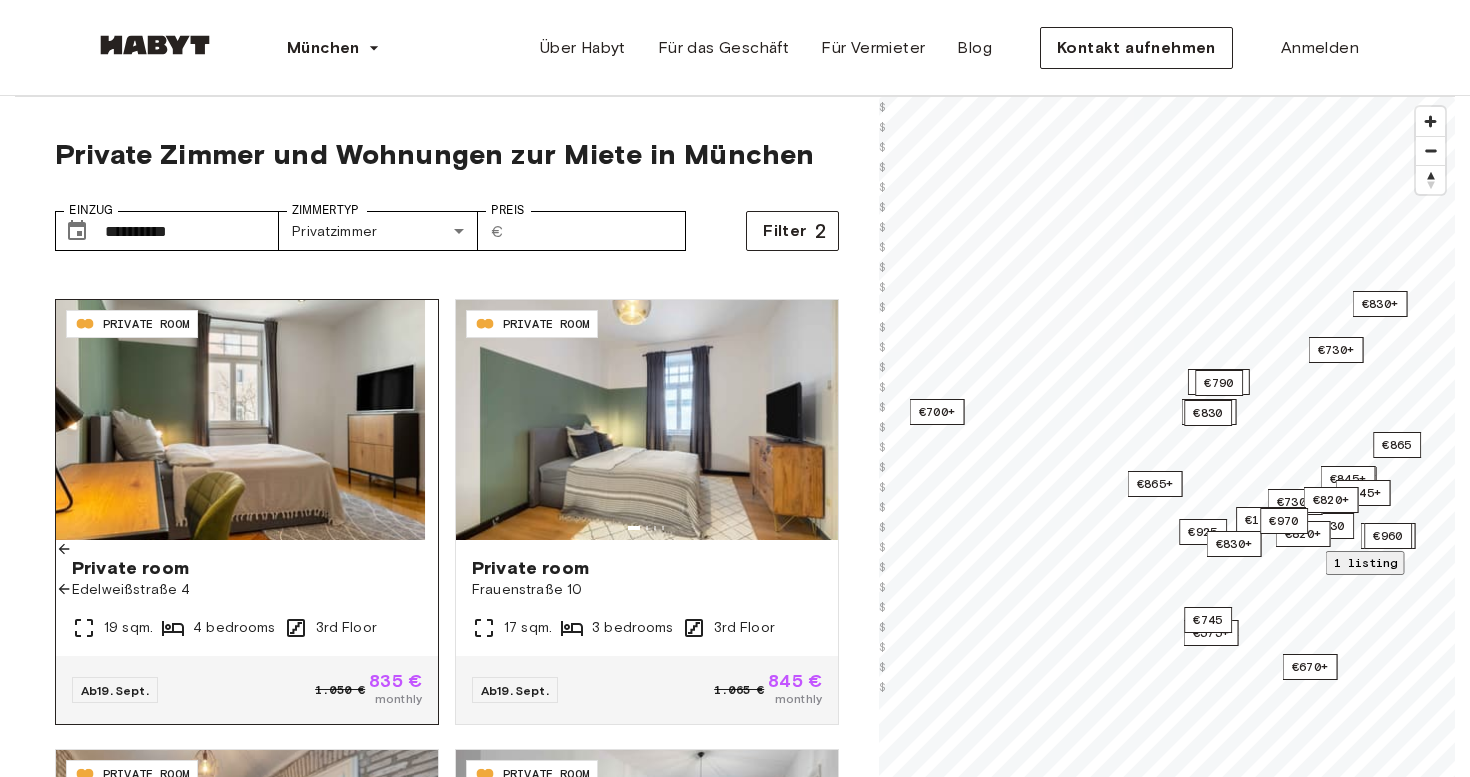click 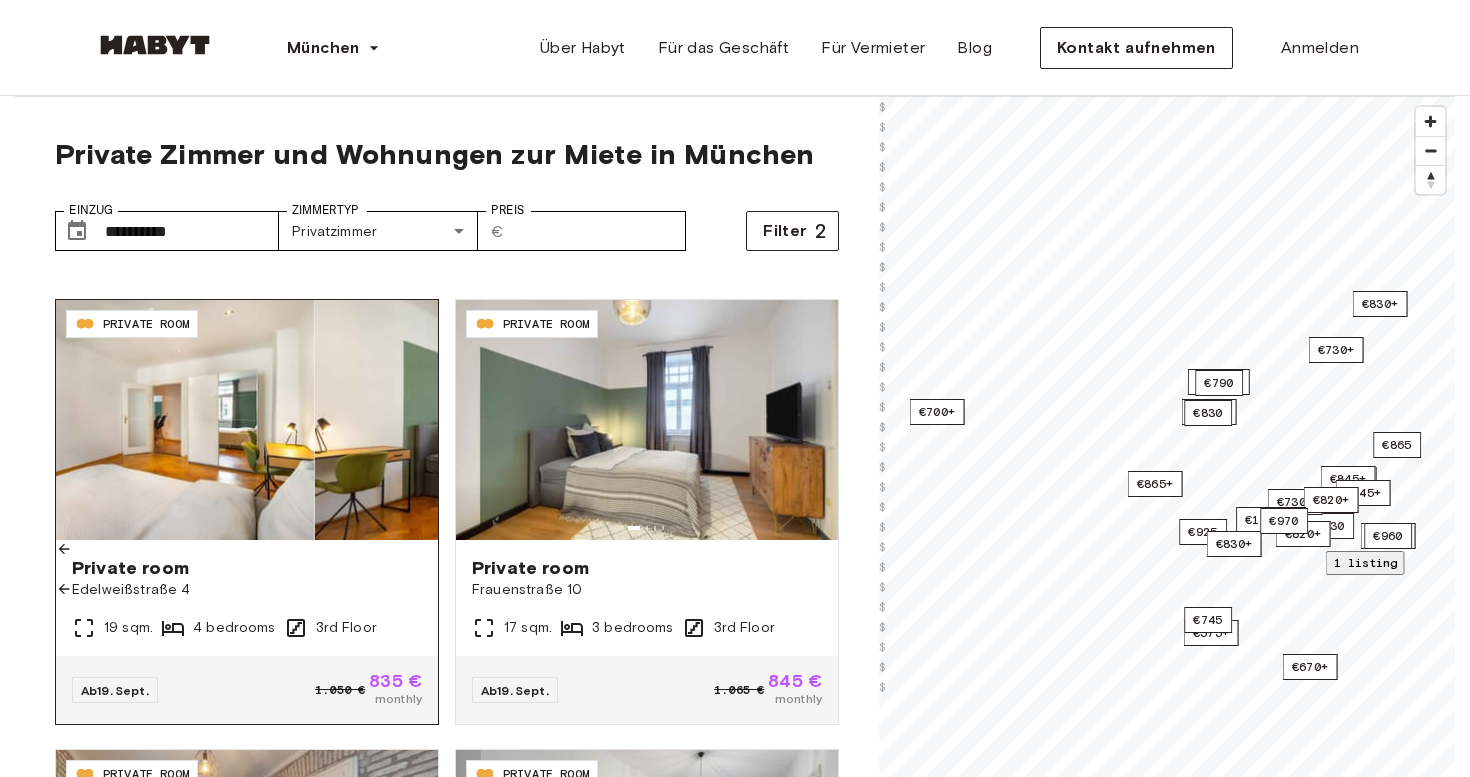 click 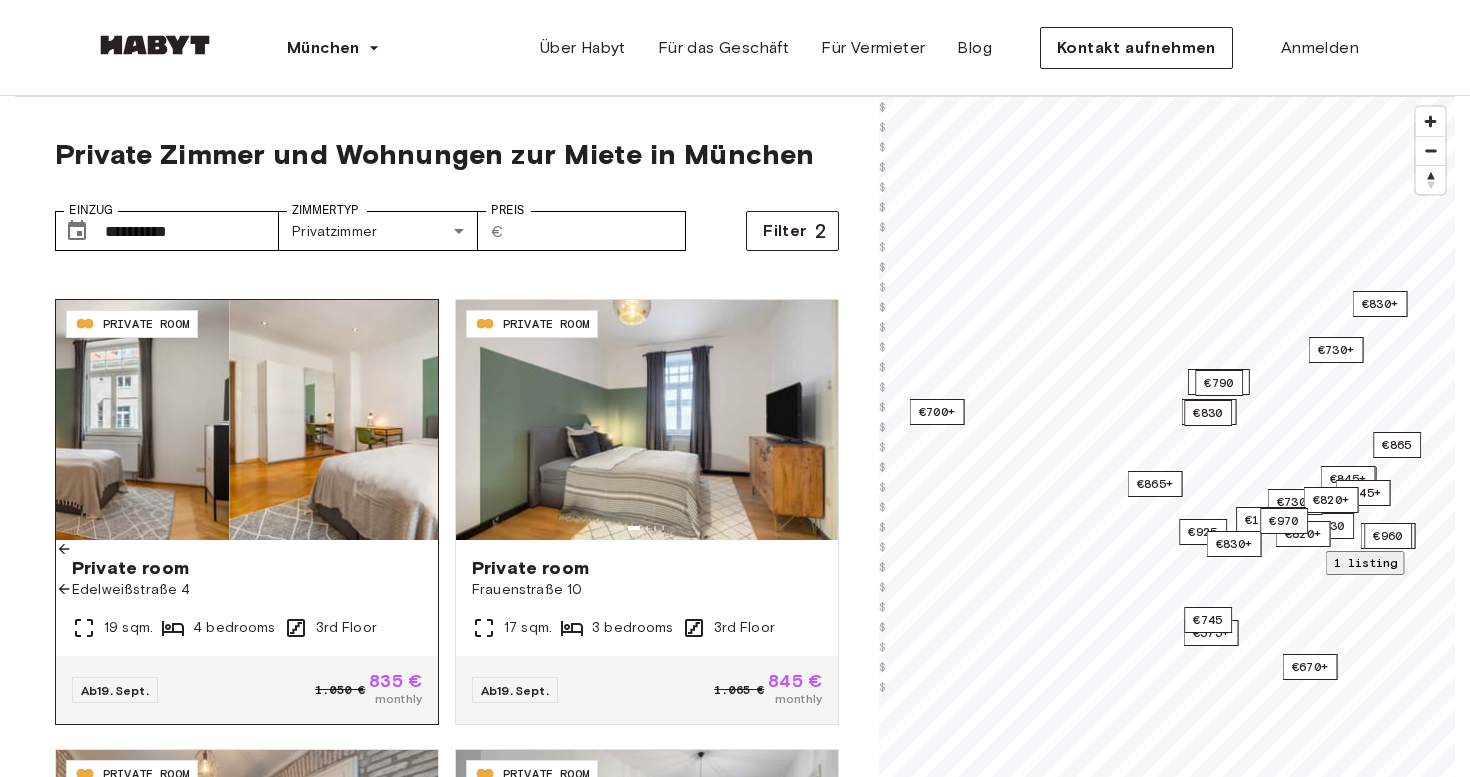 click 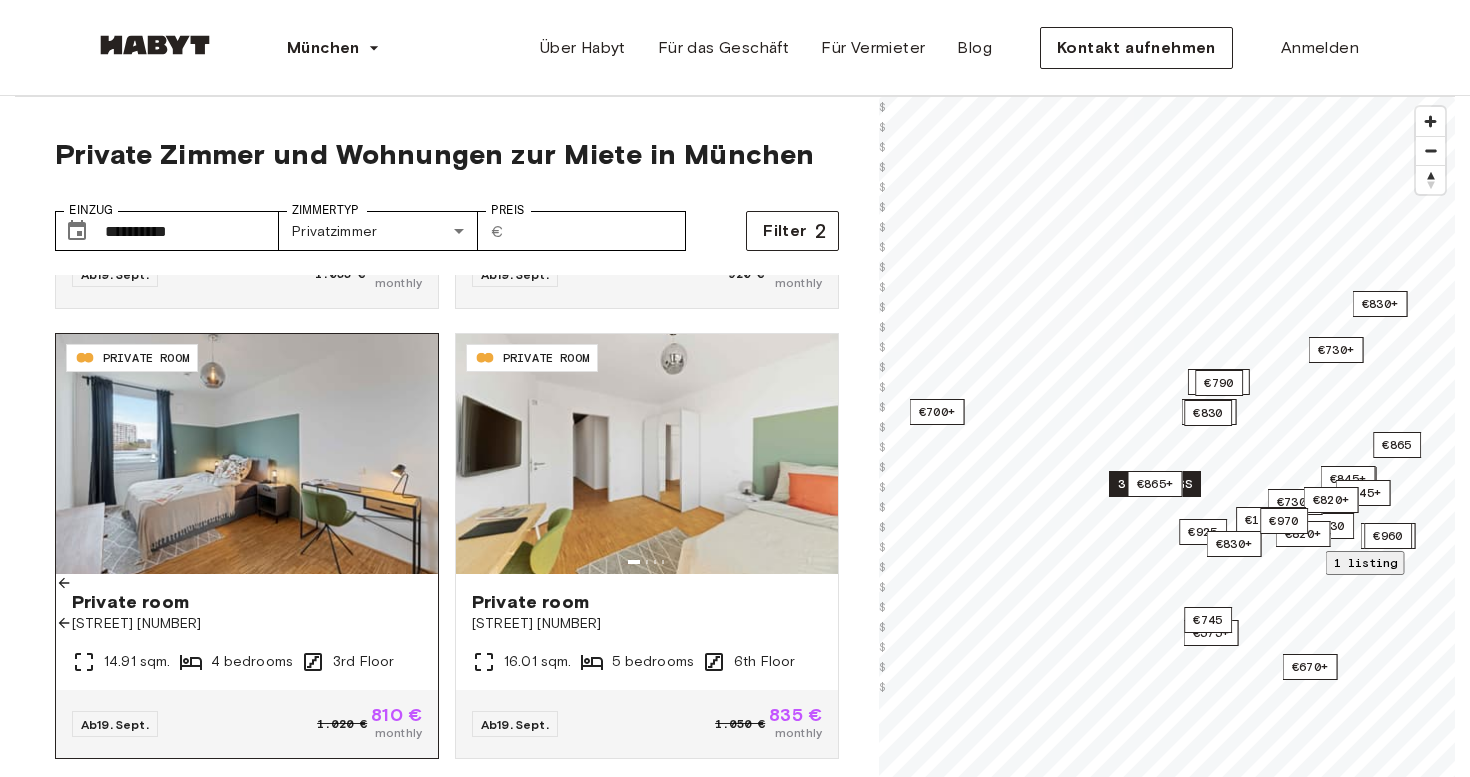 scroll, scrollTop: 2203, scrollLeft: 0, axis: vertical 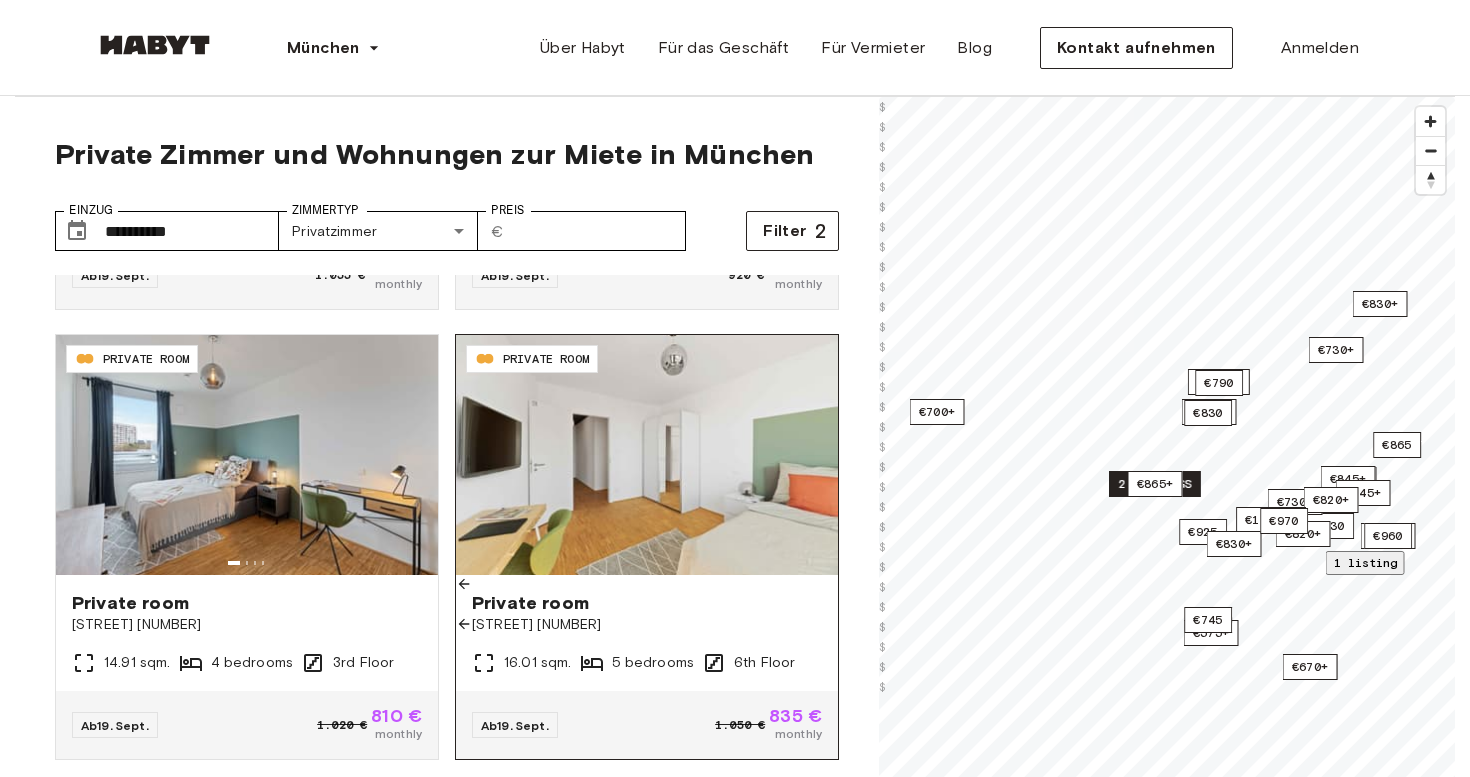 click at bounding box center [647, 627] 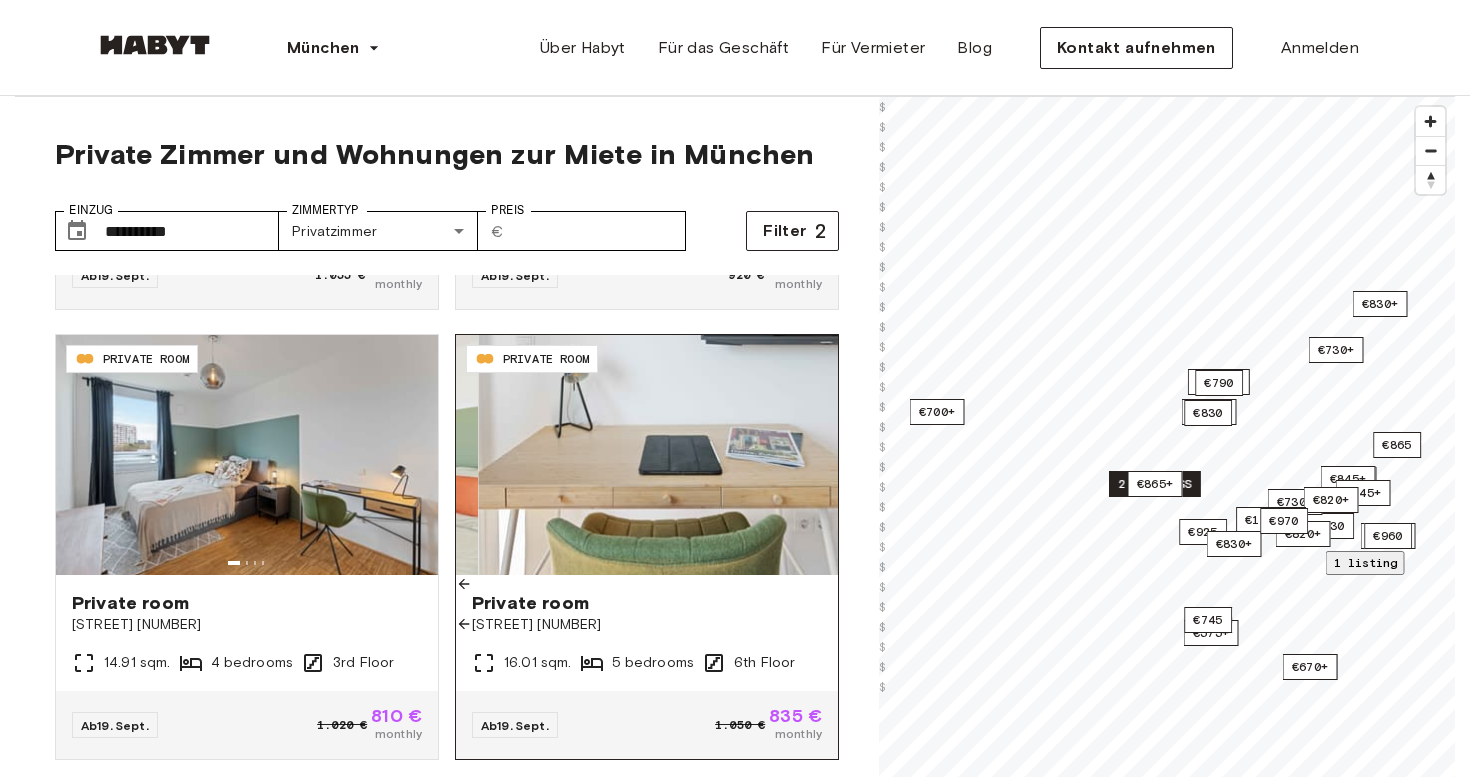 click at bounding box center (647, 627) 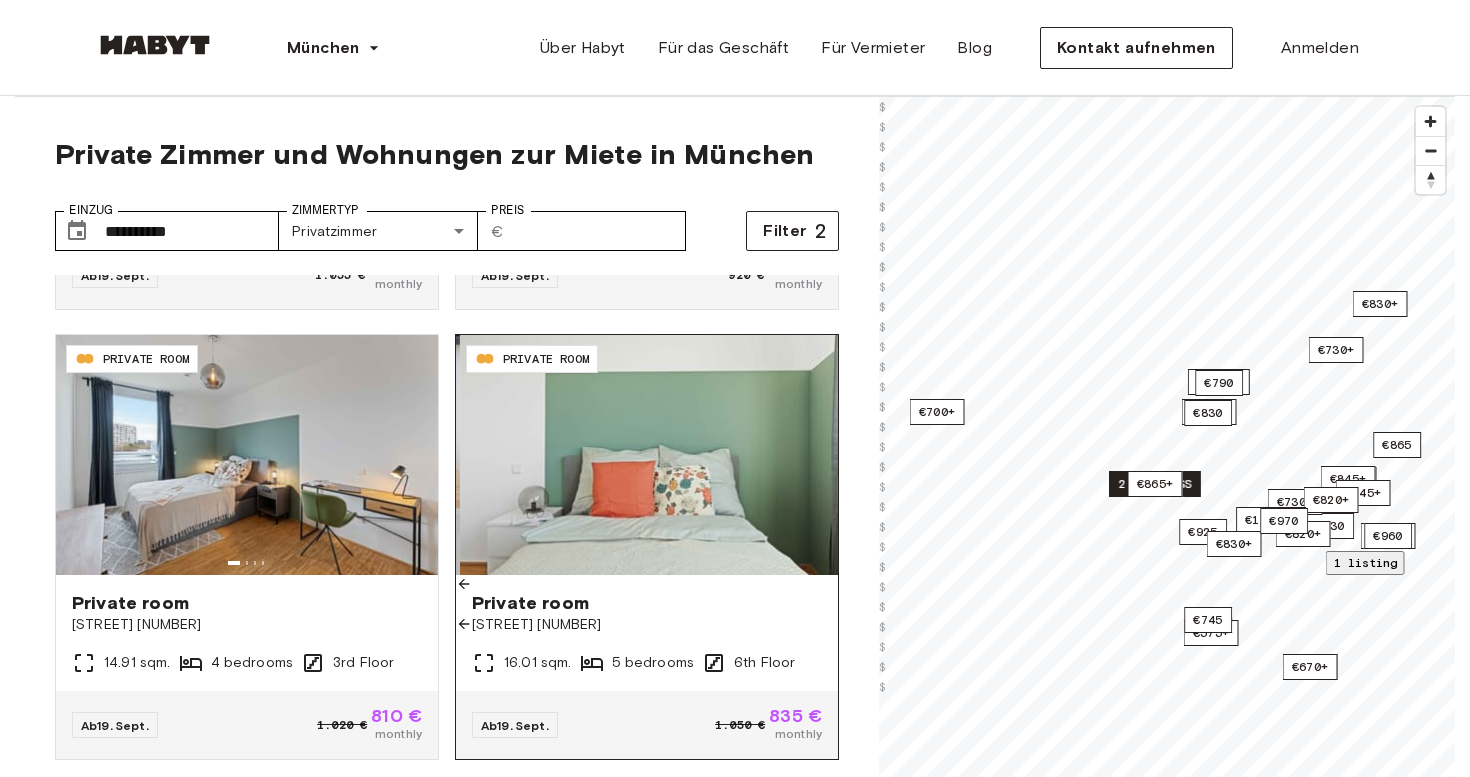 click at bounding box center (647, 627) 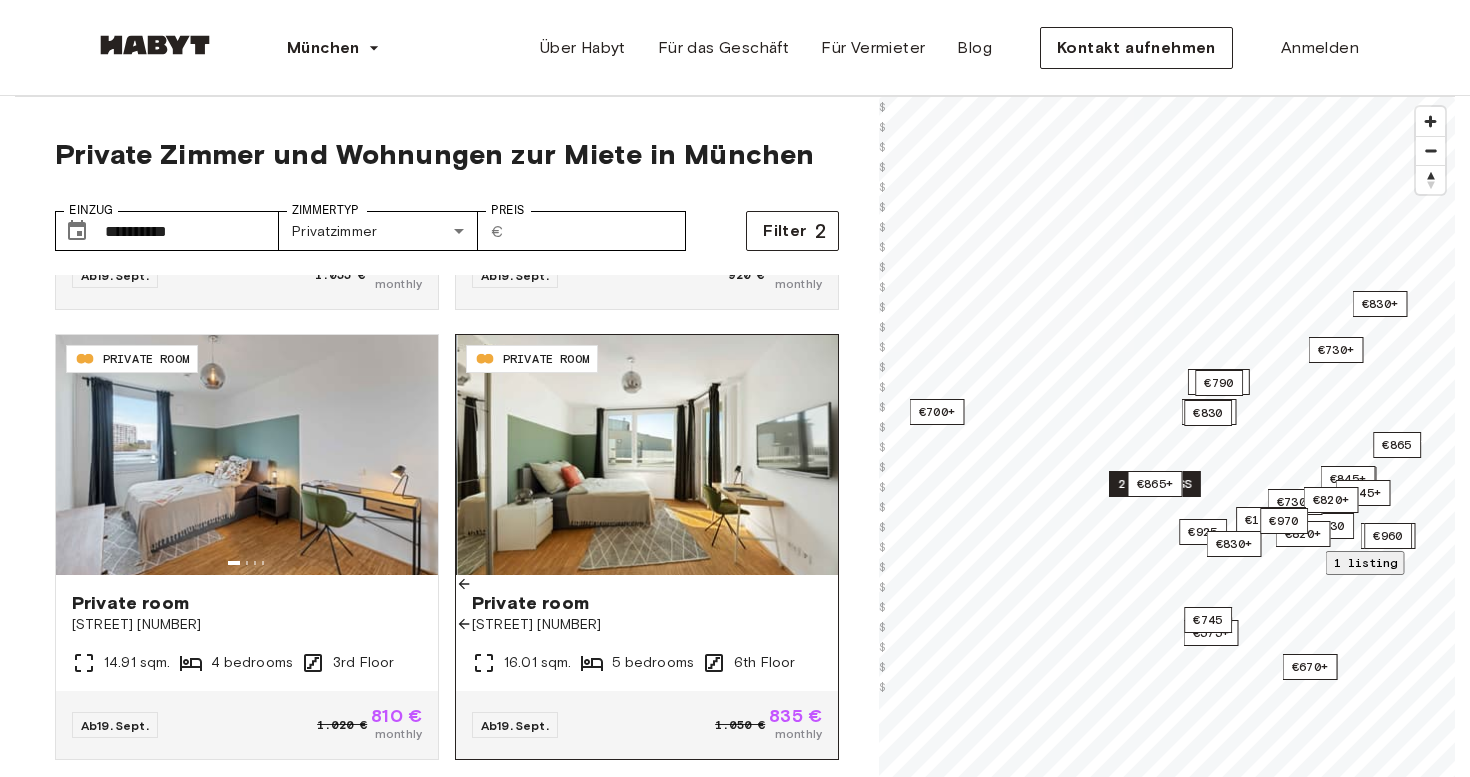 click at bounding box center (647, 627) 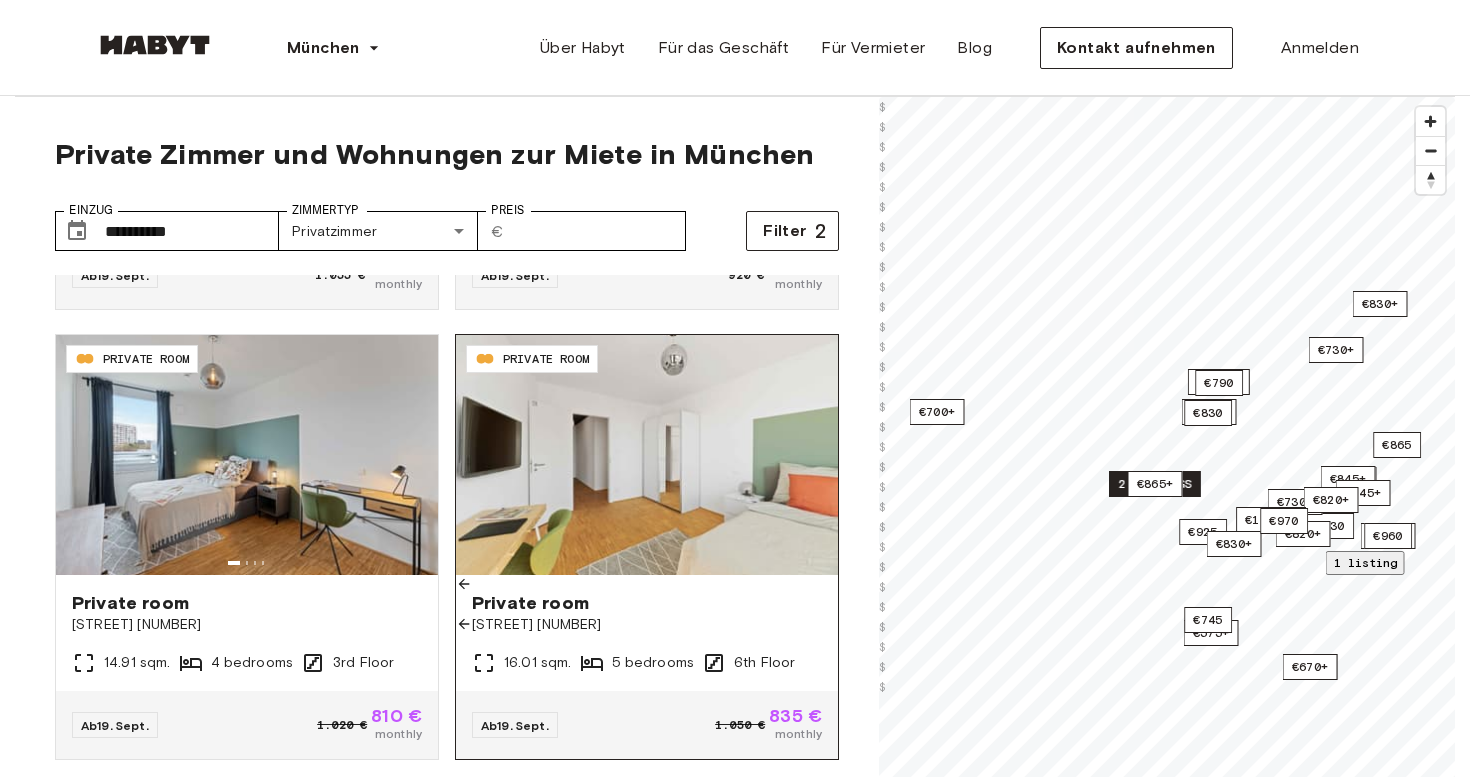 click at bounding box center (647, 627) 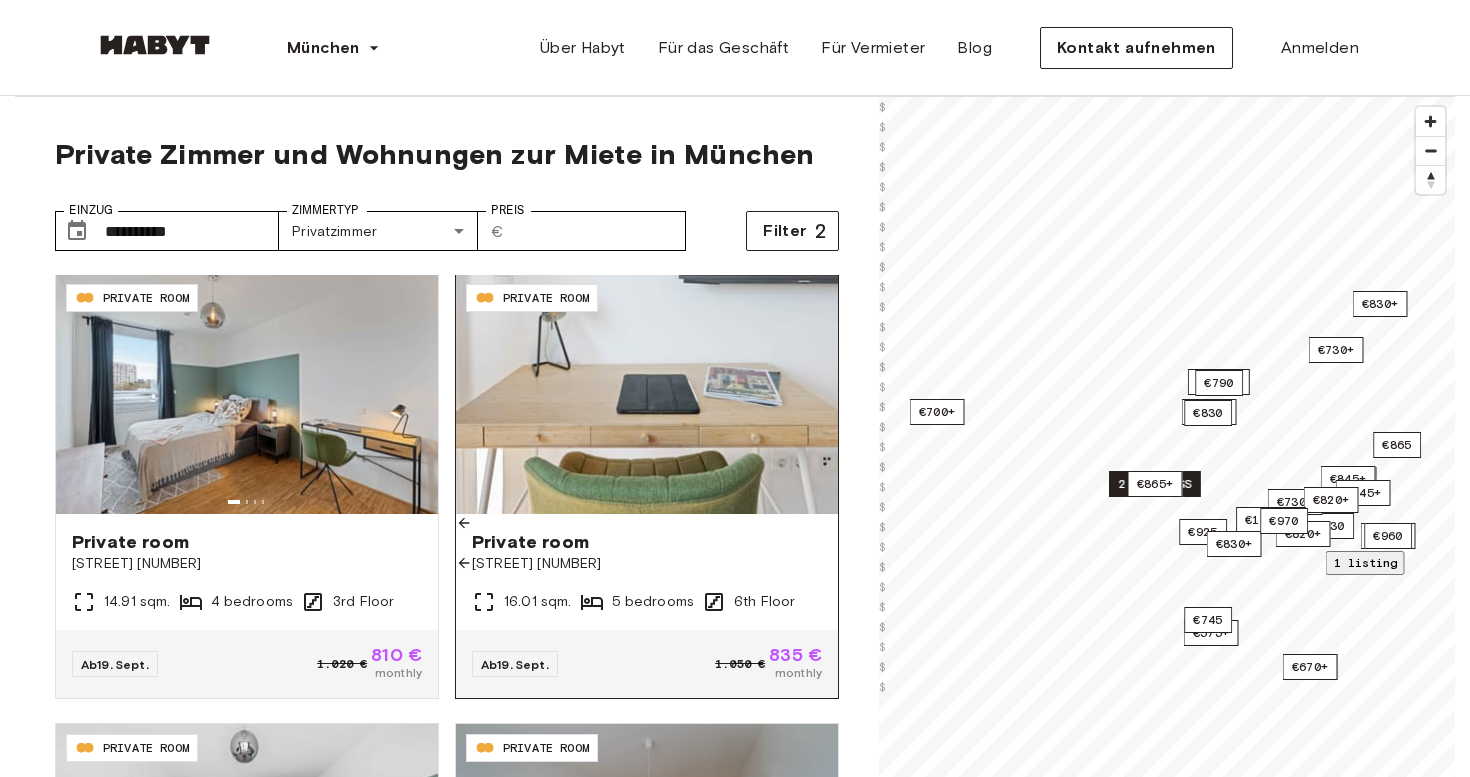 scroll, scrollTop: 2265, scrollLeft: 0, axis: vertical 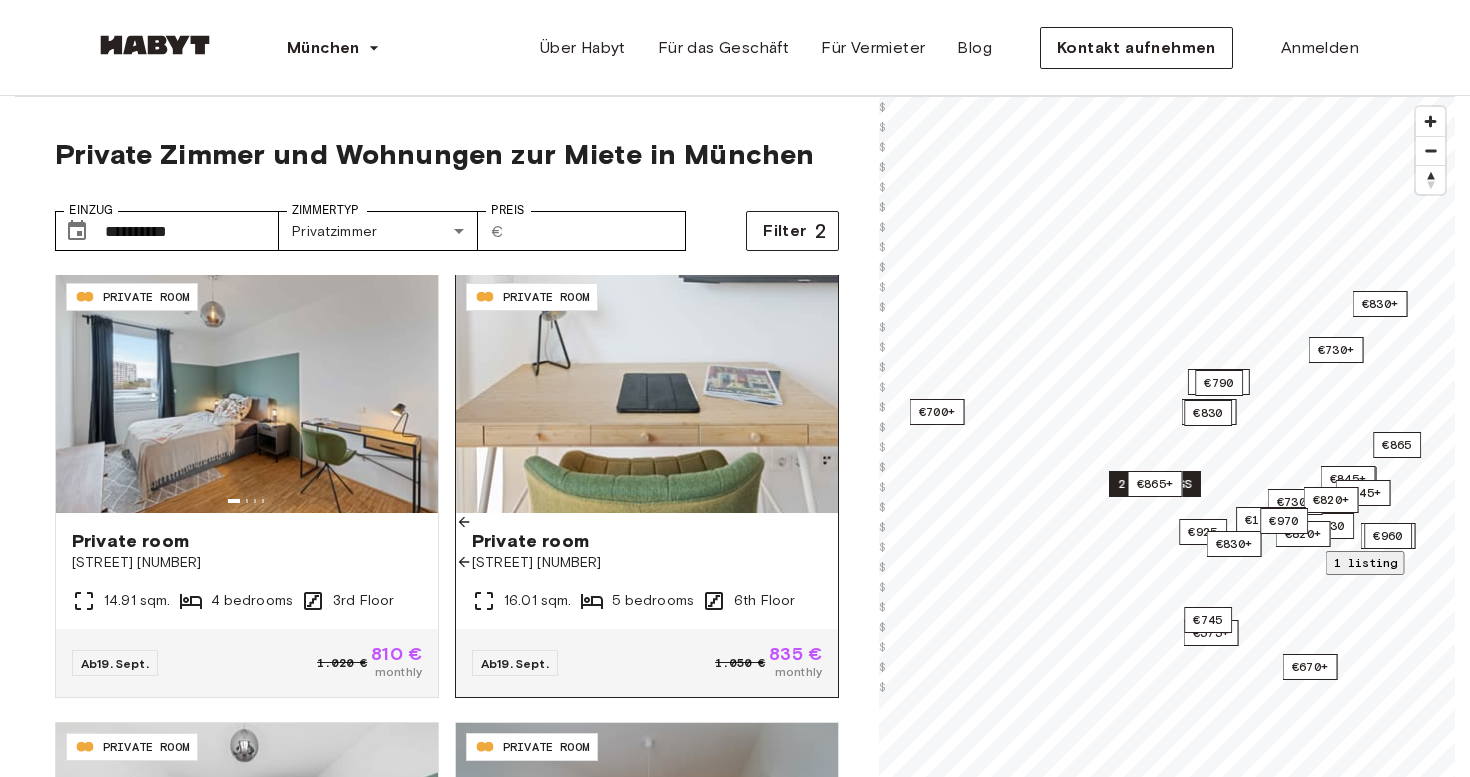 click 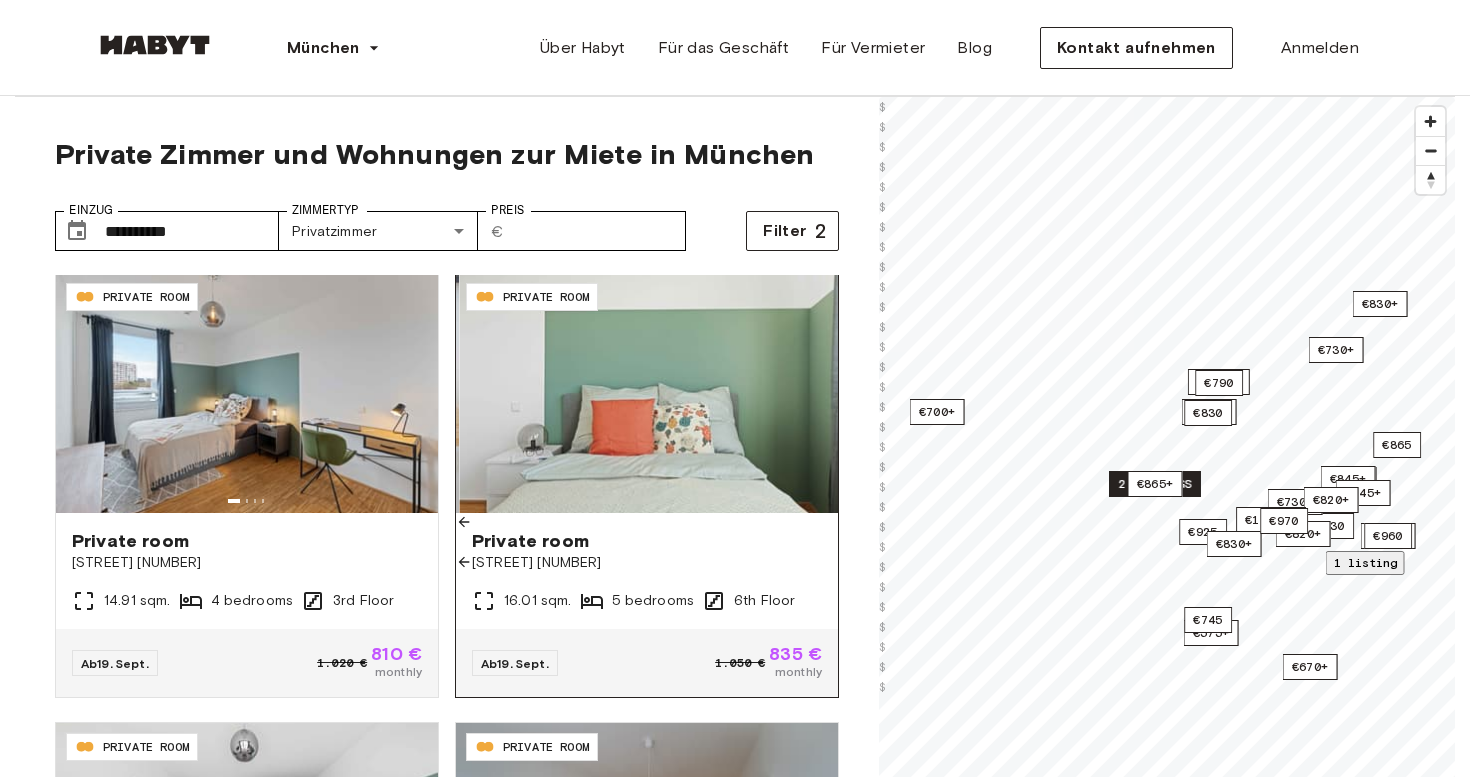 click 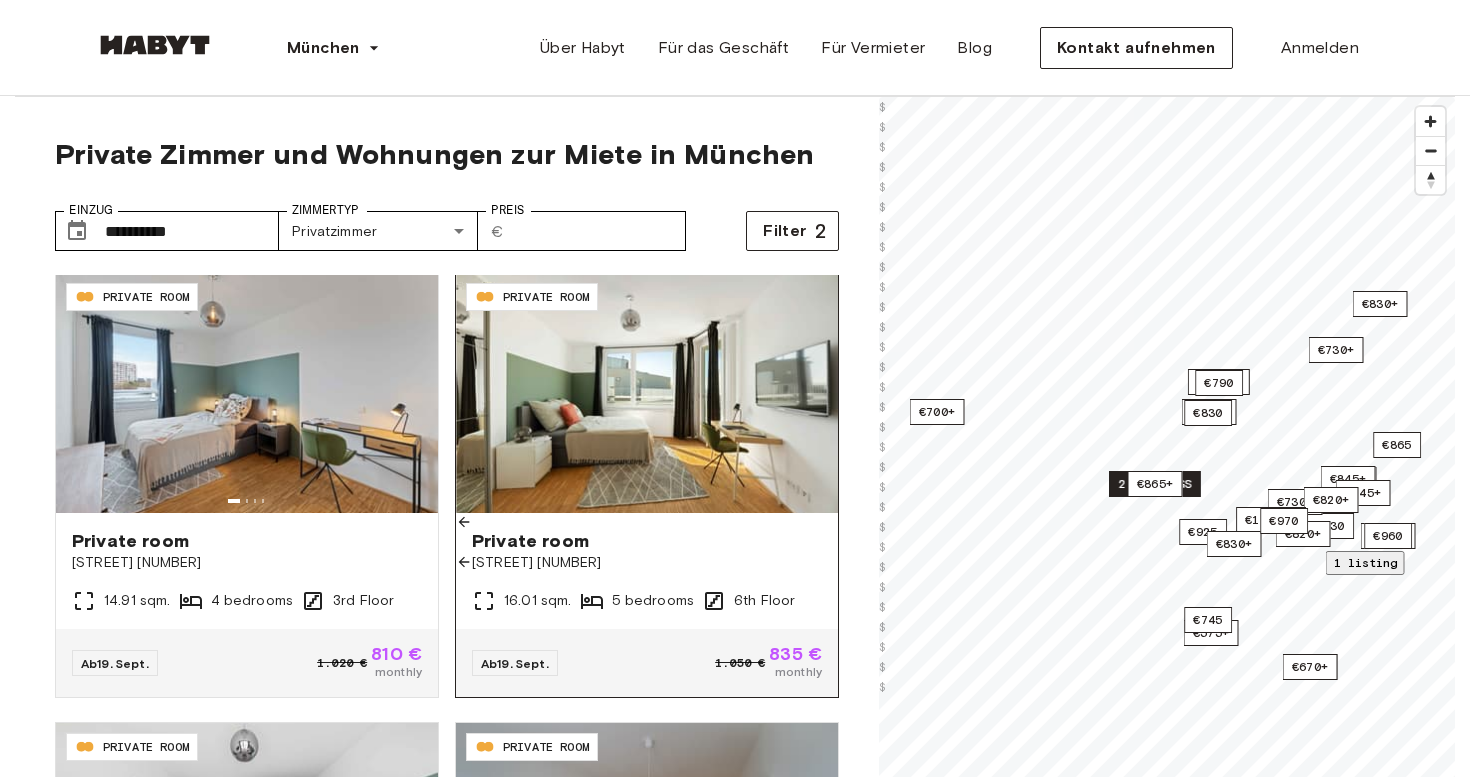 click 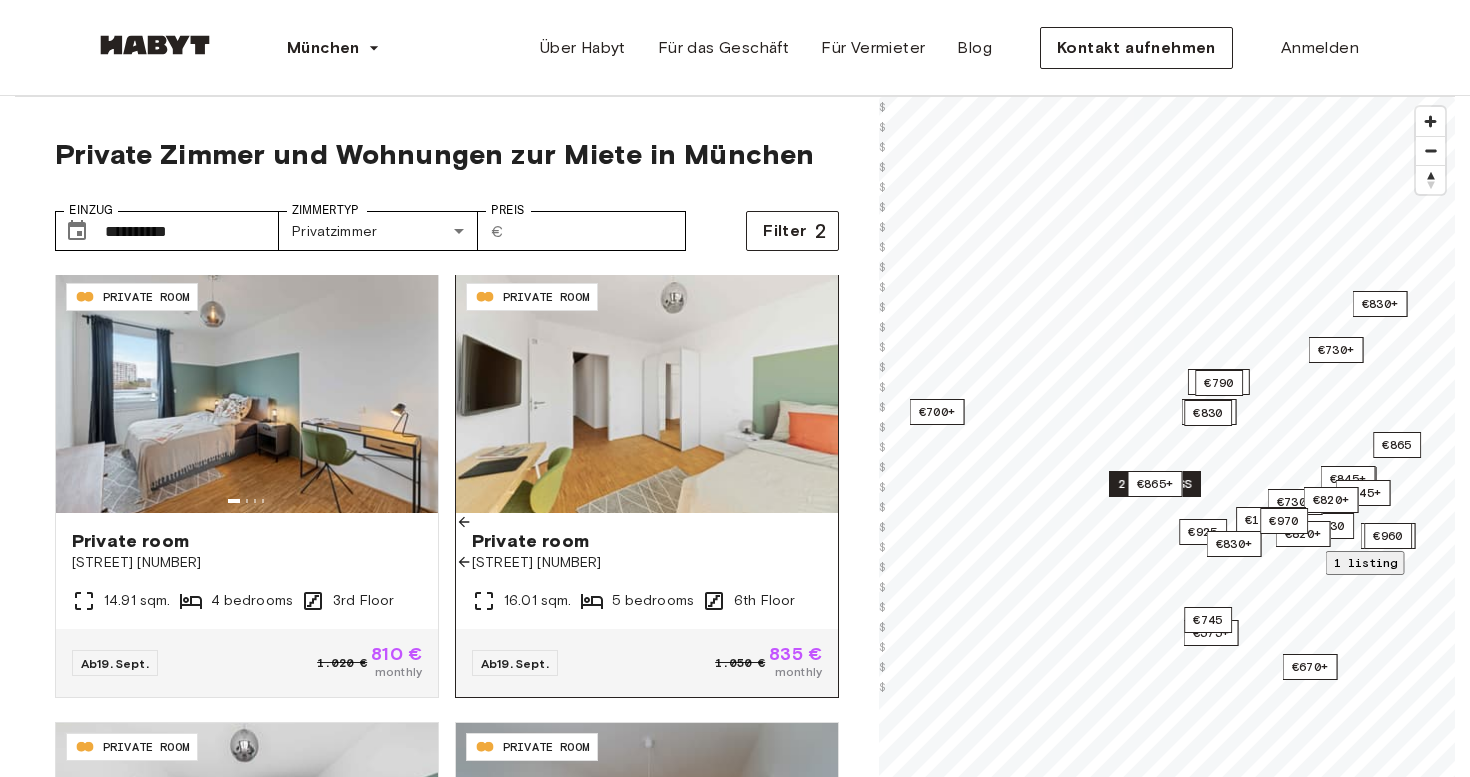 click at bounding box center [647, 393] 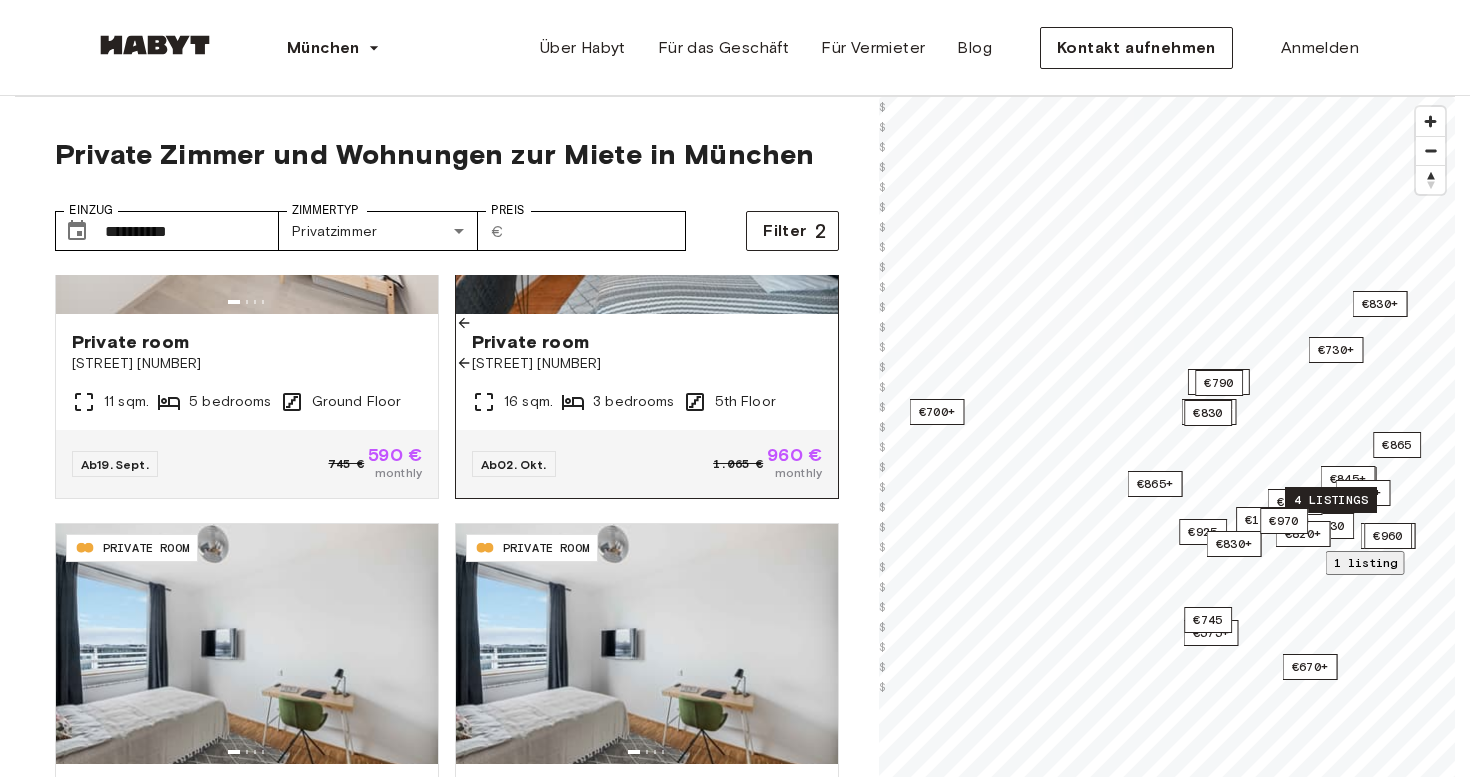 scroll, scrollTop: 3813, scrollLeft: 0, axis: vertical 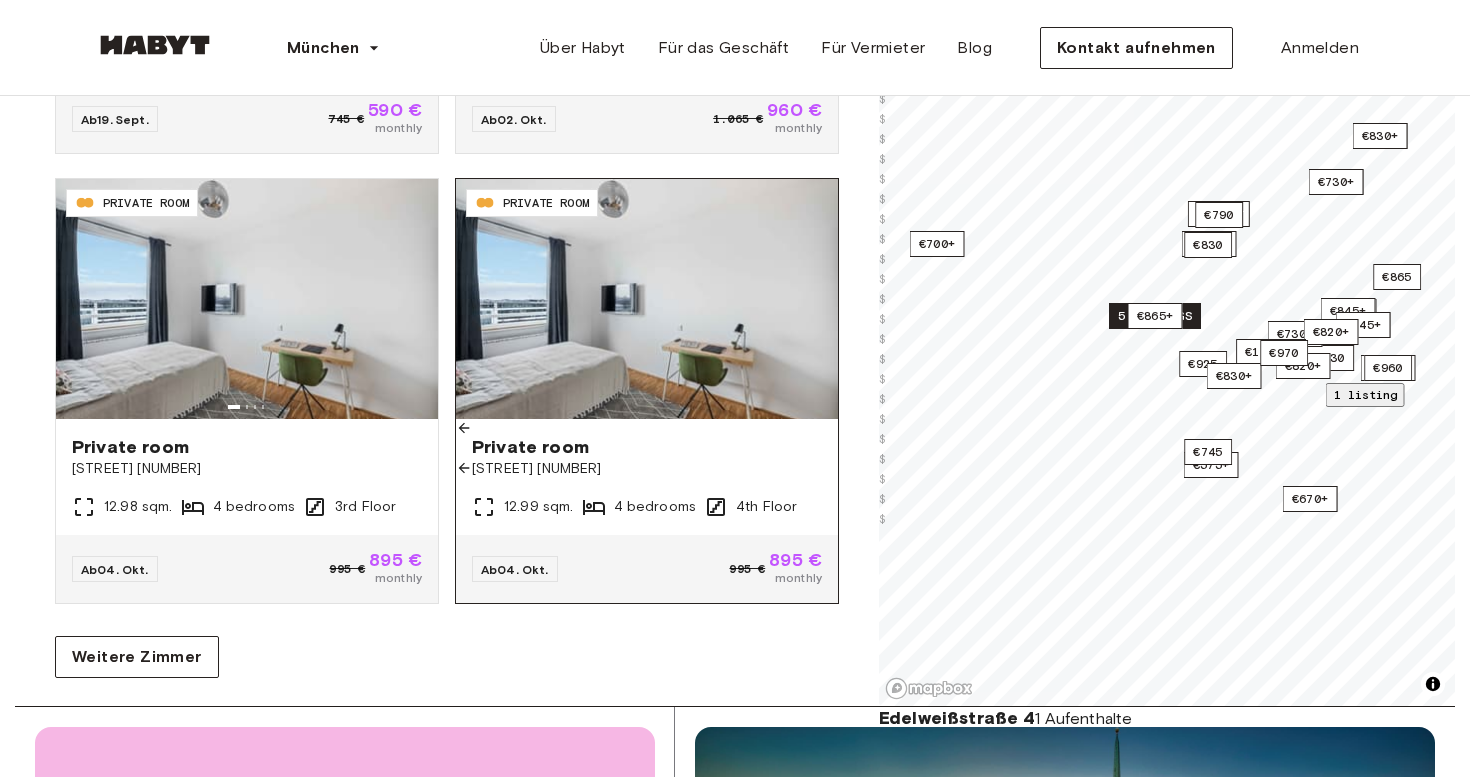 click 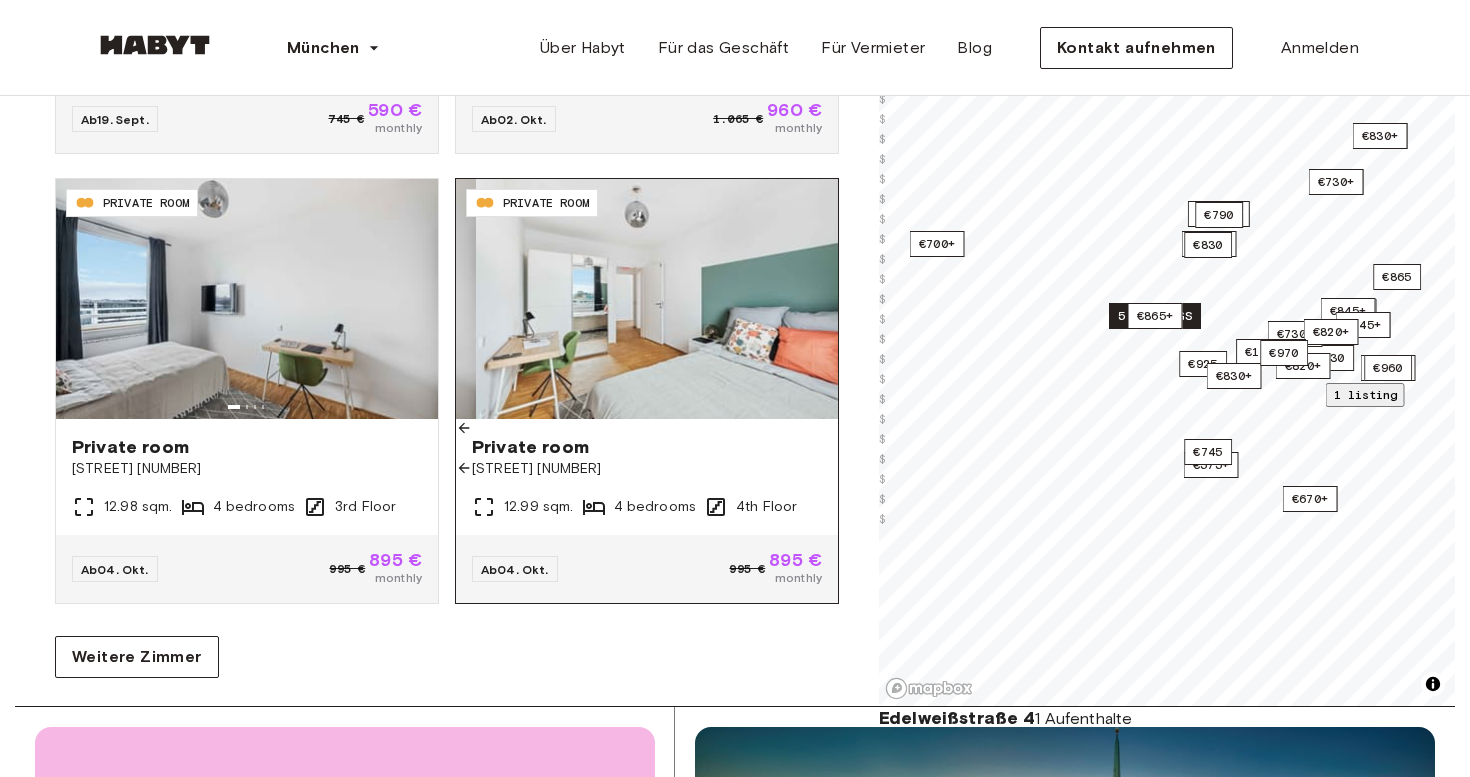click 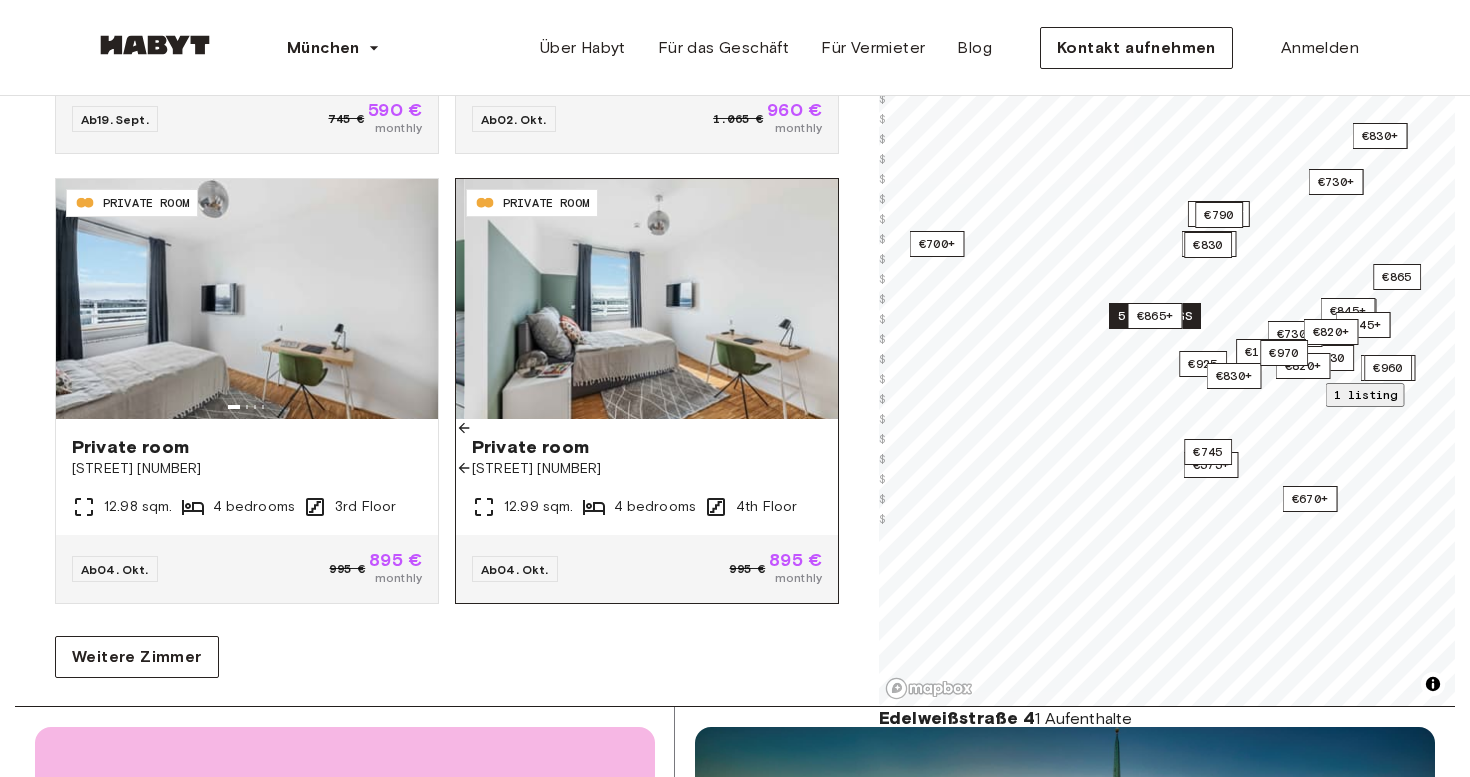 click 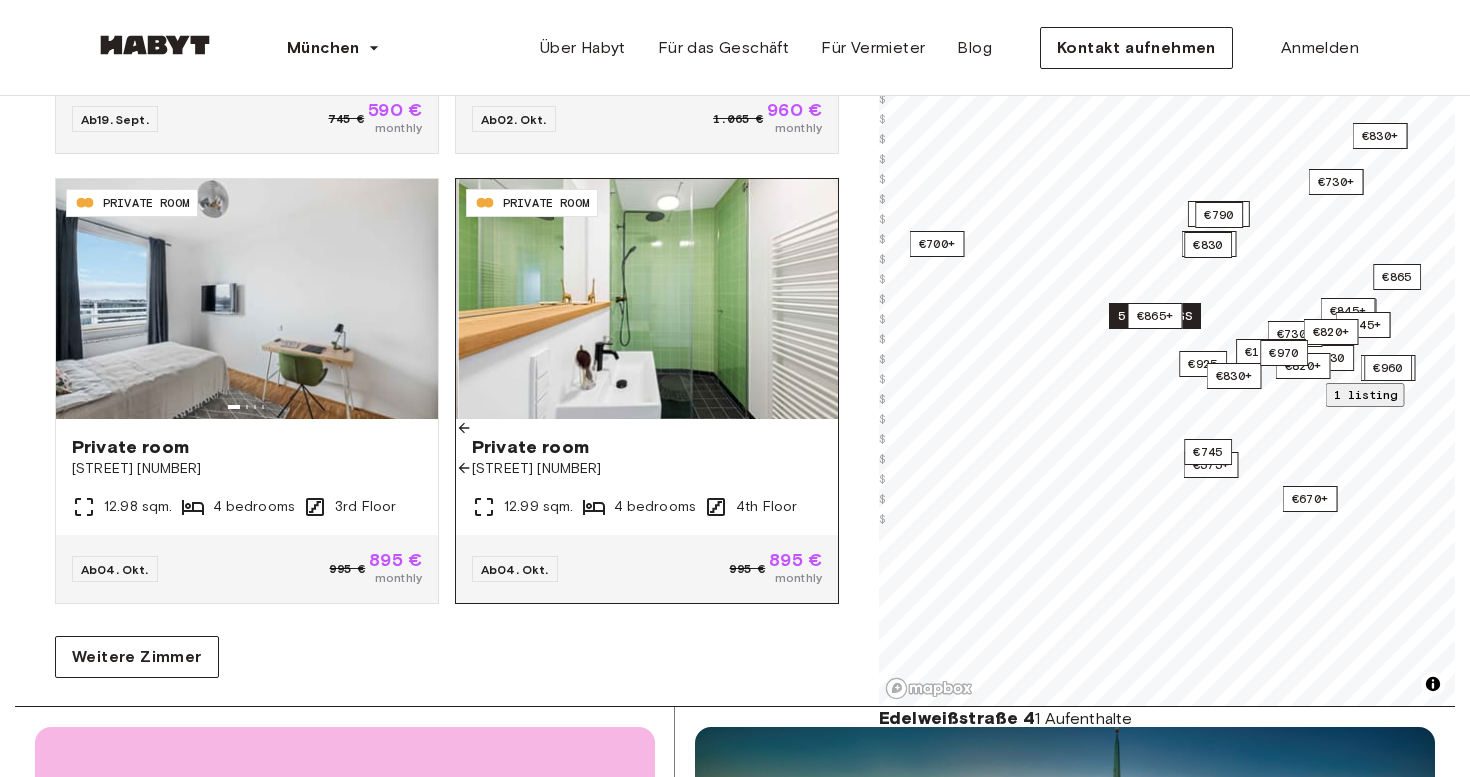 click 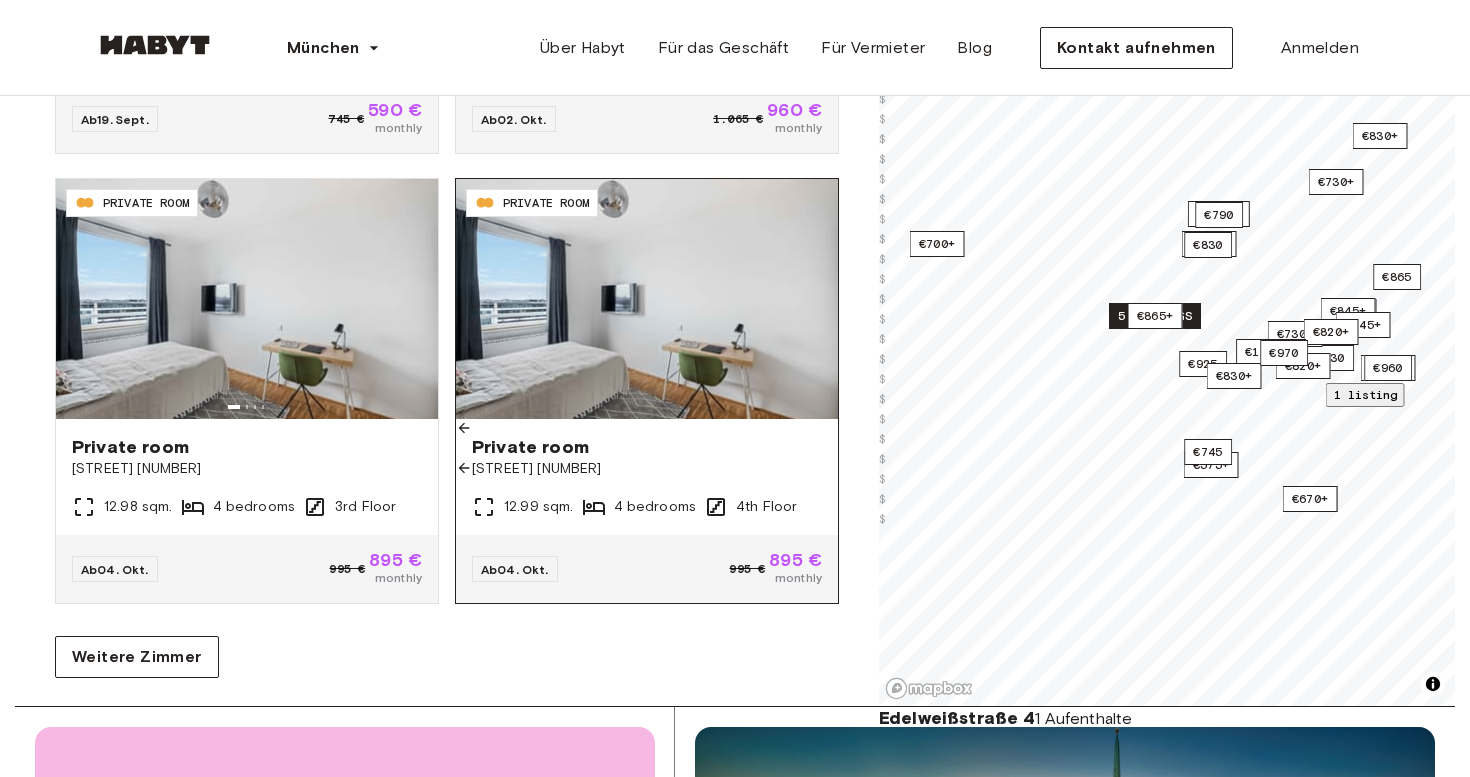 click 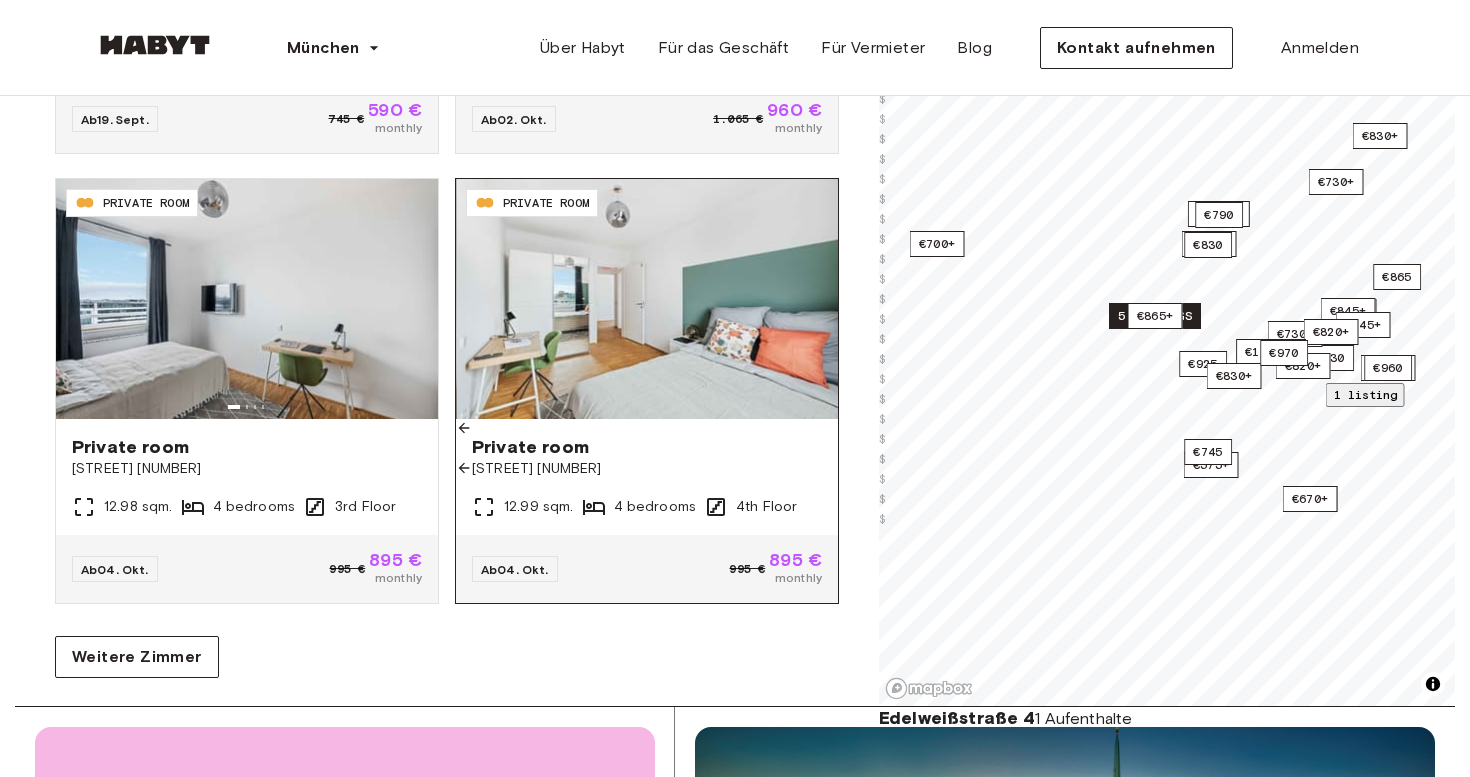 click 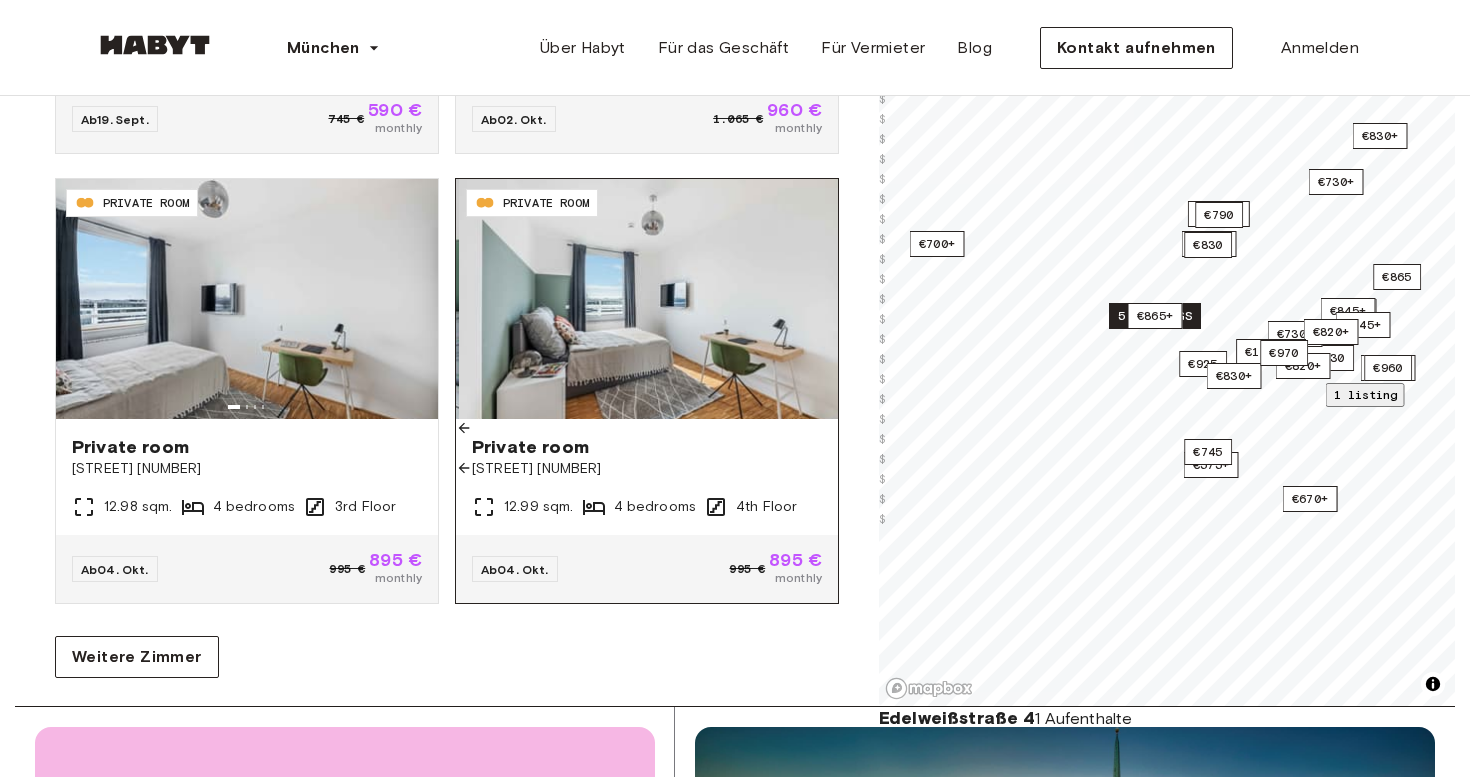 click 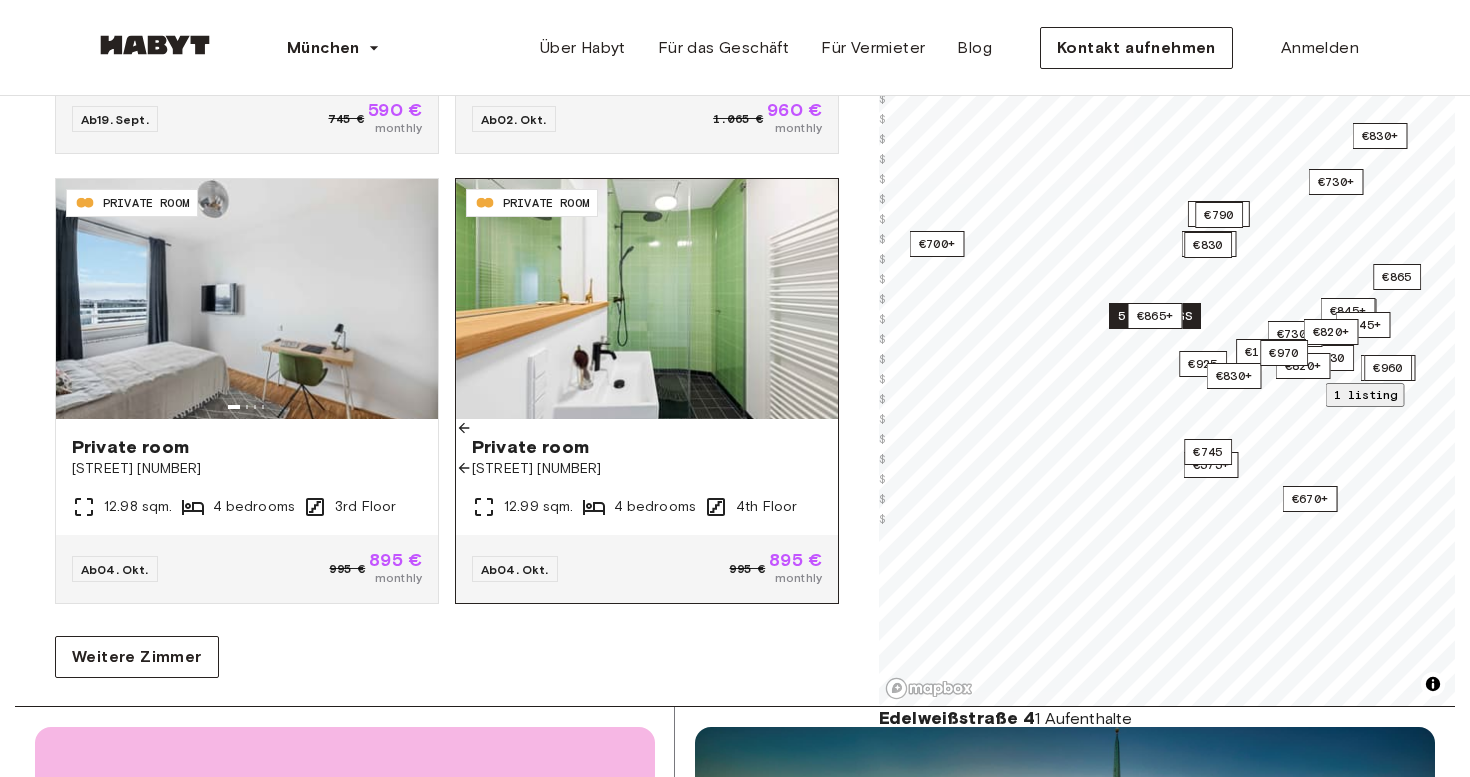click 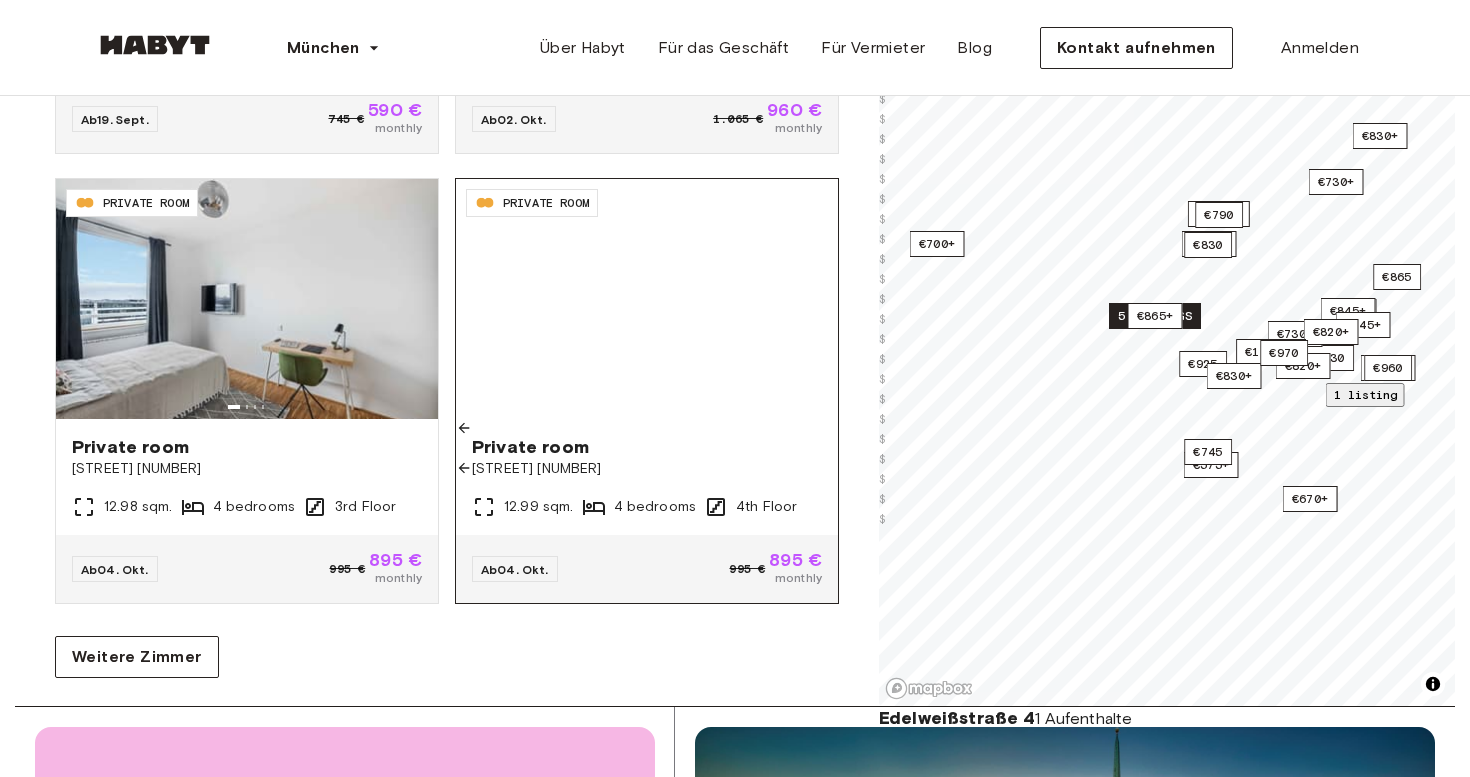 click at bounding box center (-881, 299) 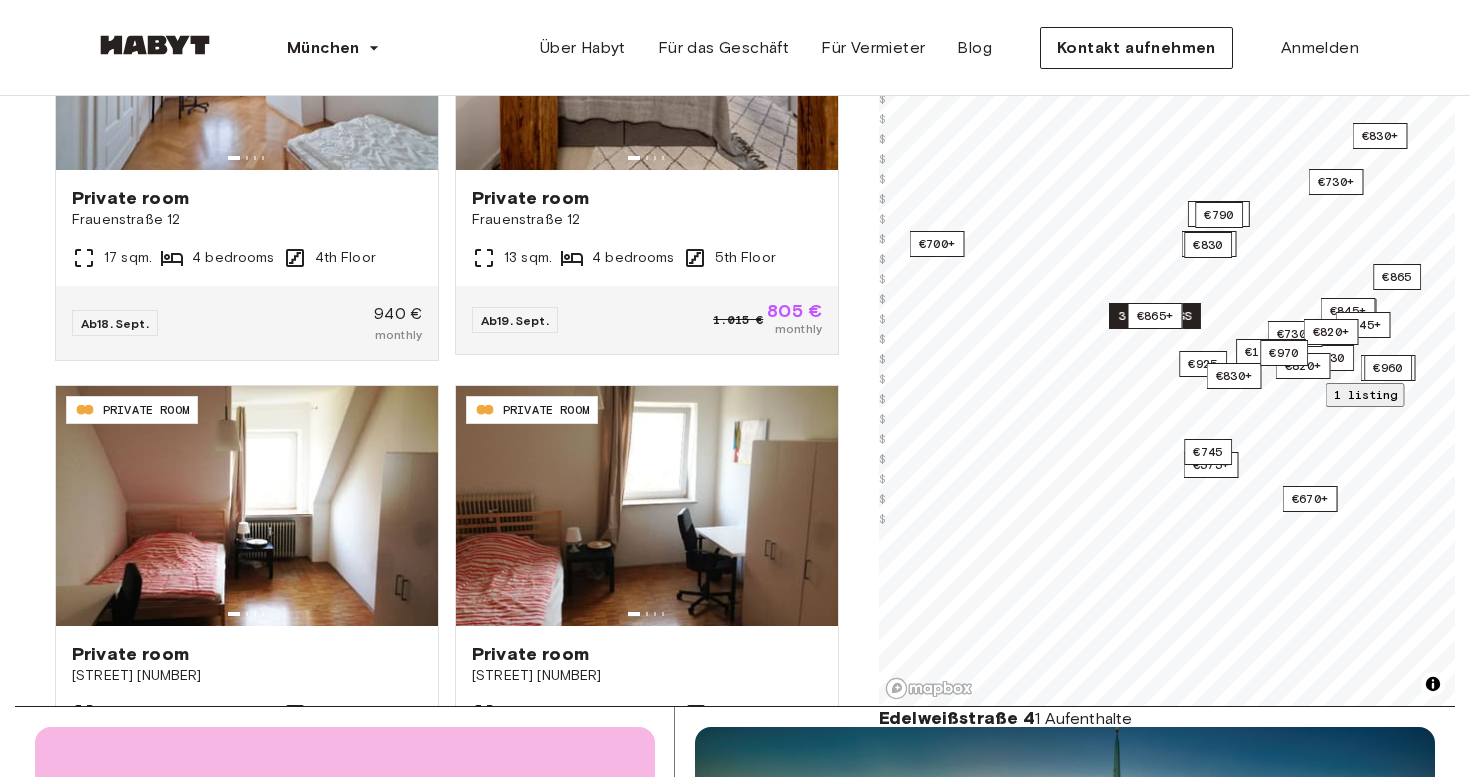 scroll, scrollTop: 0, scrollLeft: 0, axis: both 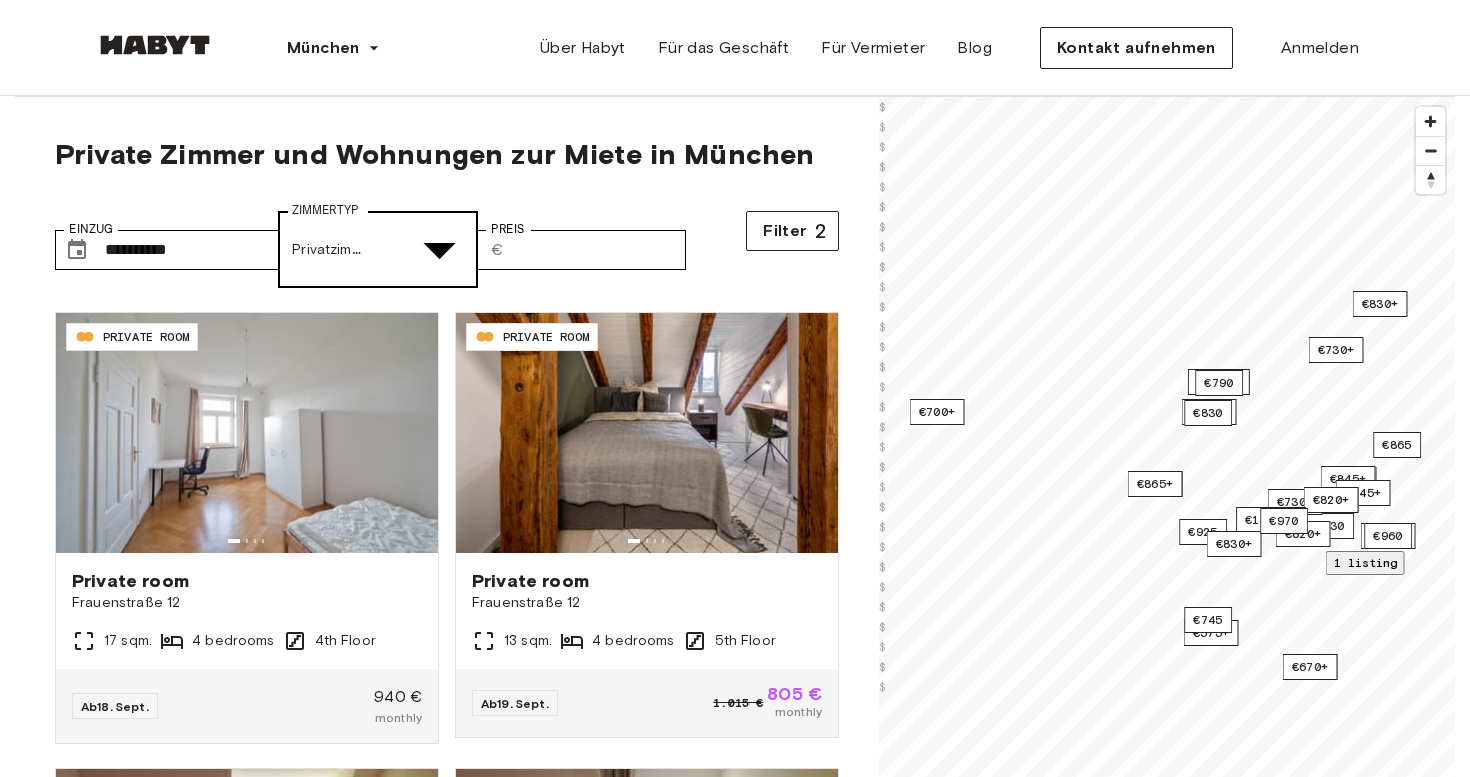 click on "**********" at bounding box center (735, 2657) 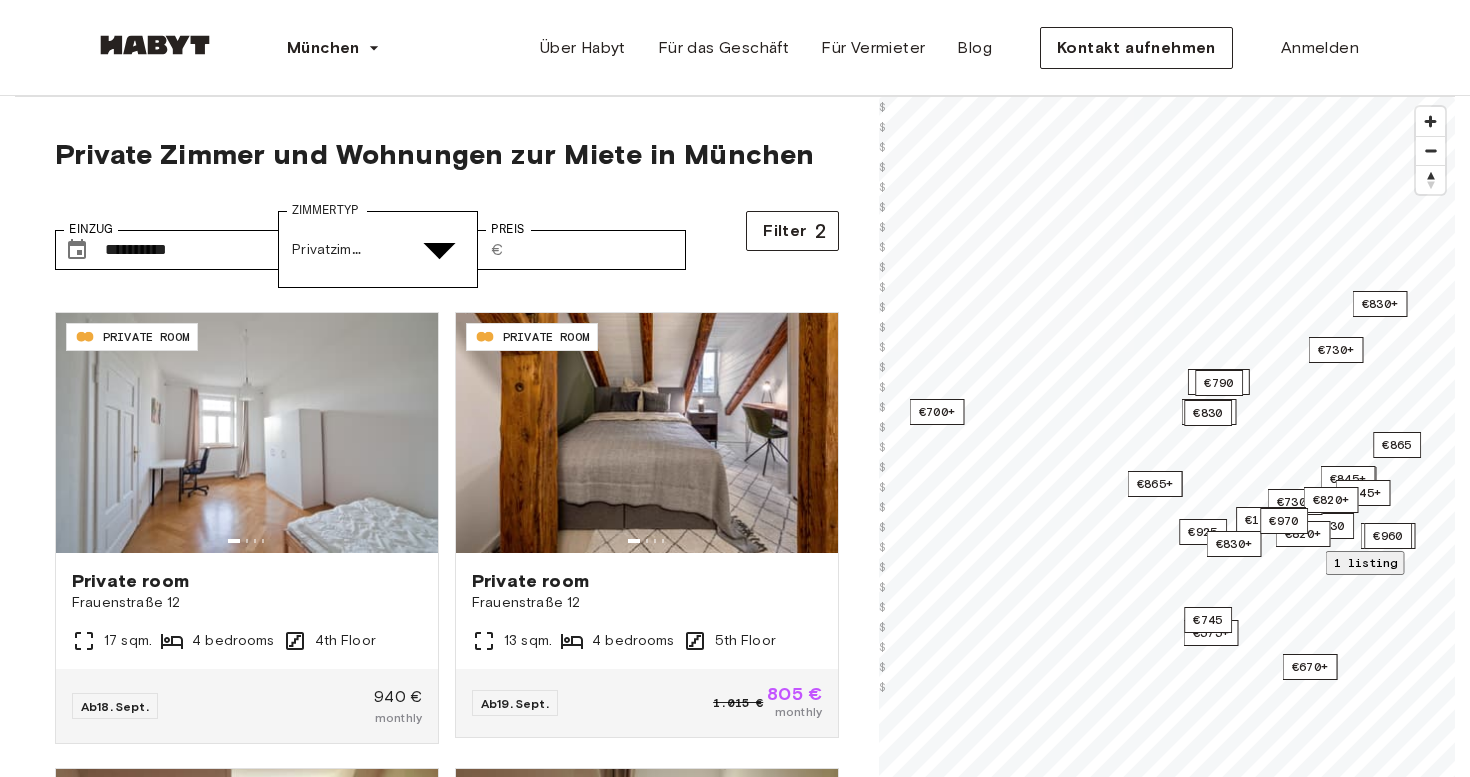 click on "Privatwohnungen" at bounding box center [755, 5216] 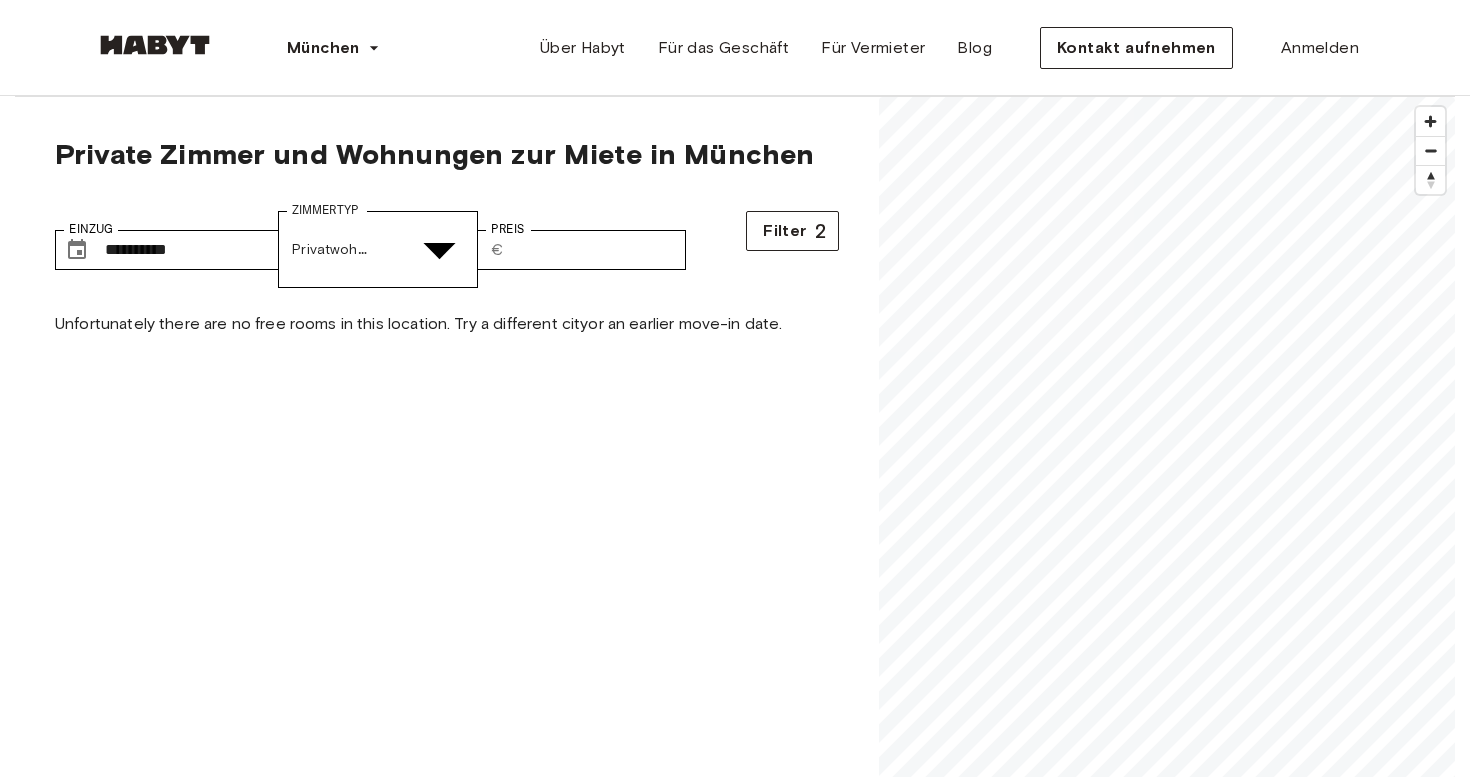 click on "Privatzimmer" at bounding box center (755, 5042) 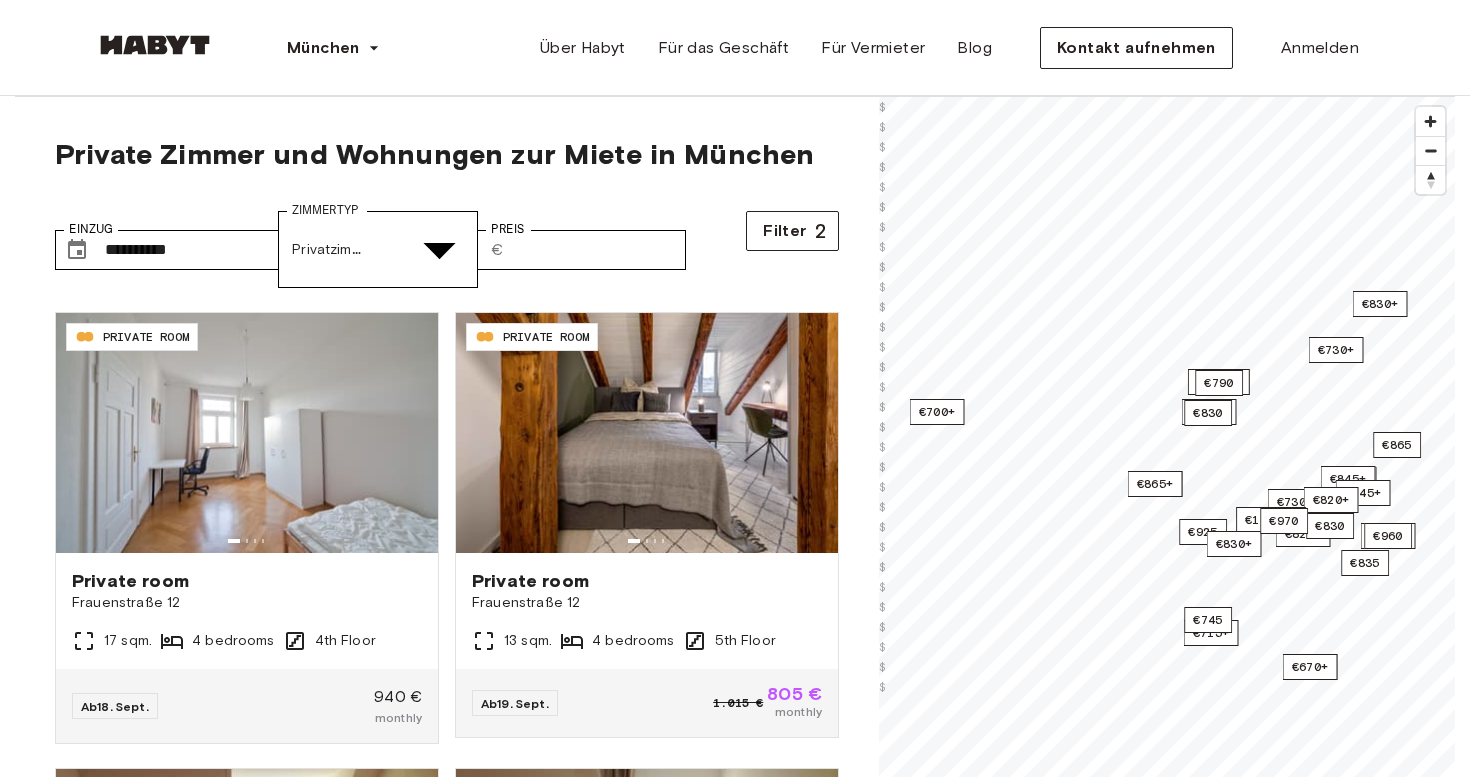 click on "Privatwohnungen" at bounding box center [755, 5216] 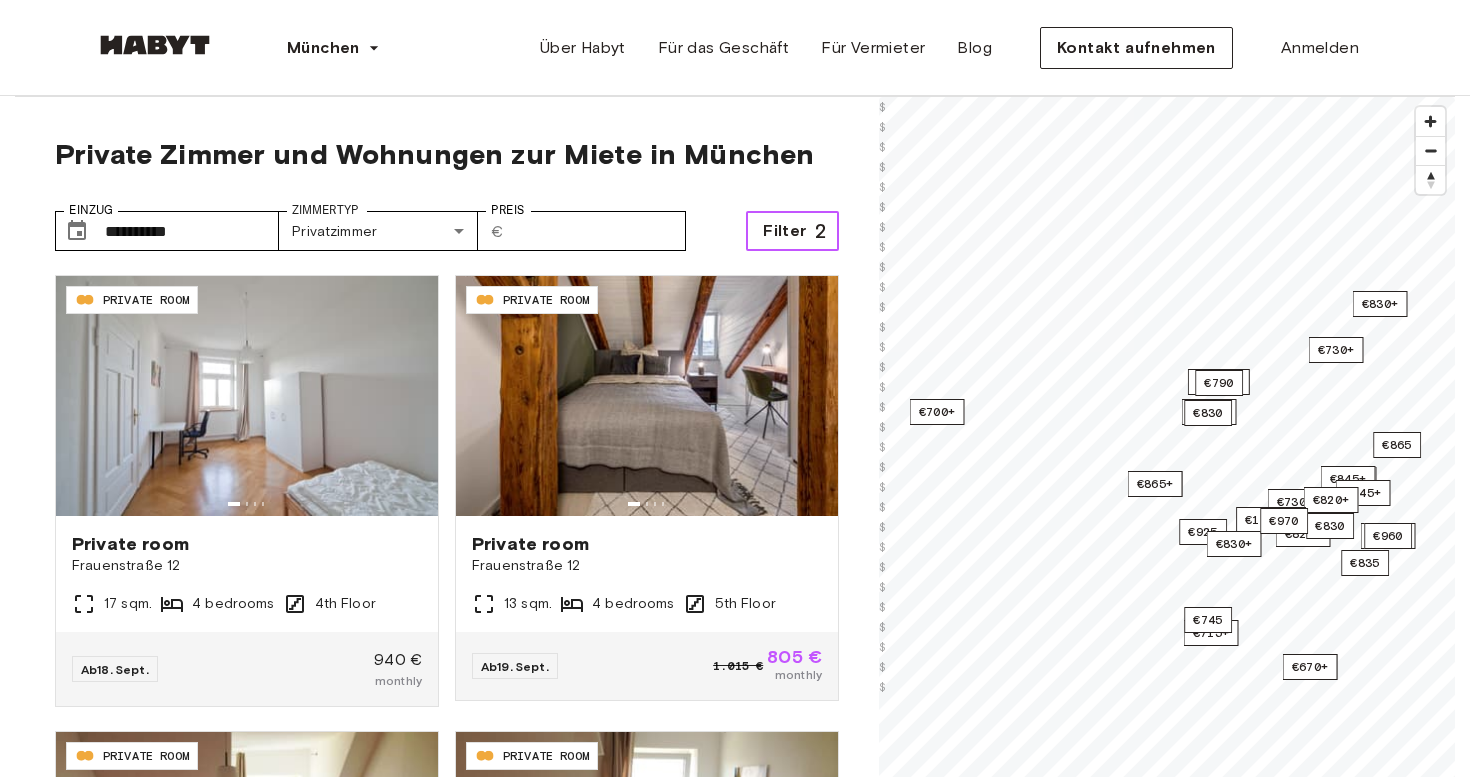 click on "Filter" at bounding box center [784, 231] 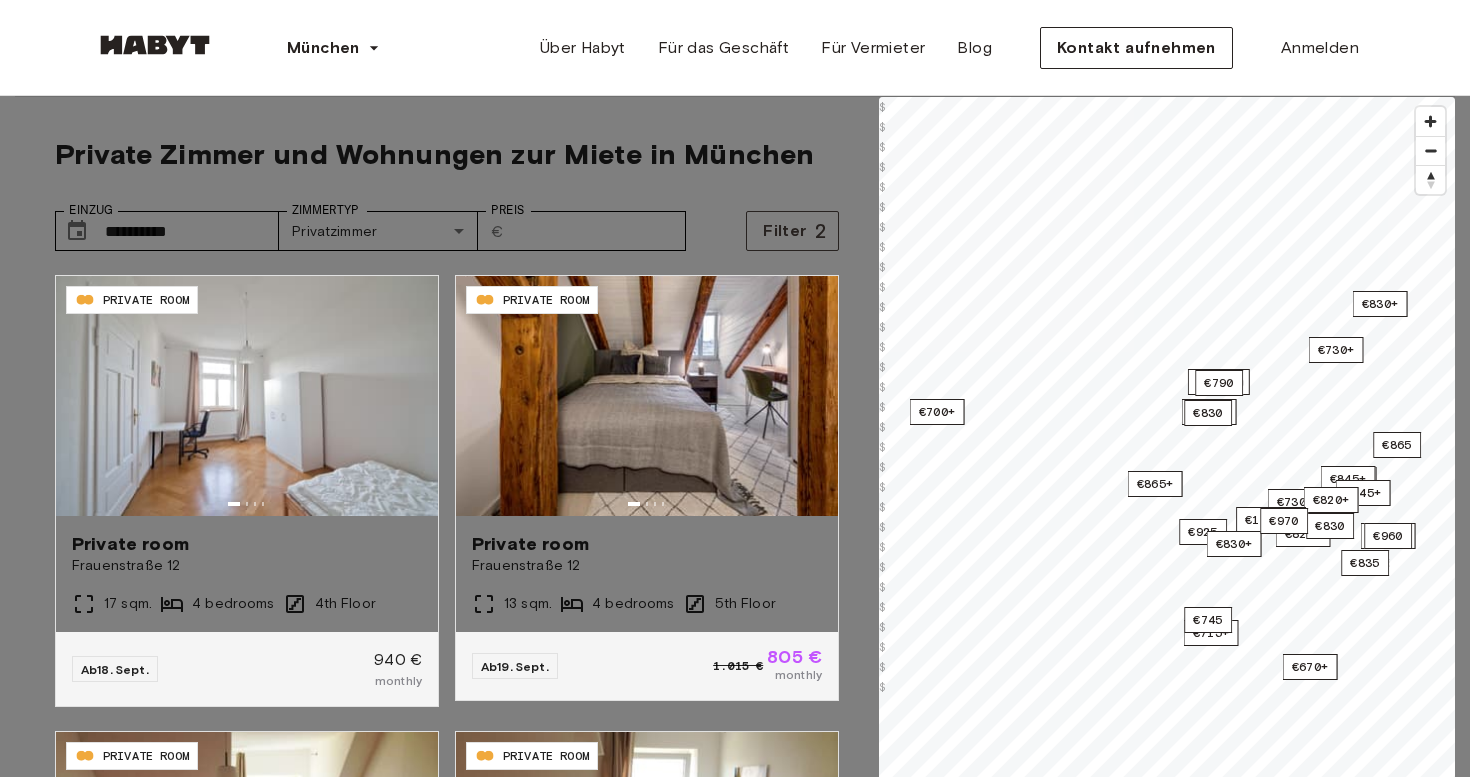 scroll, scrollTop: 0, scrollLeft: 0, axis: both 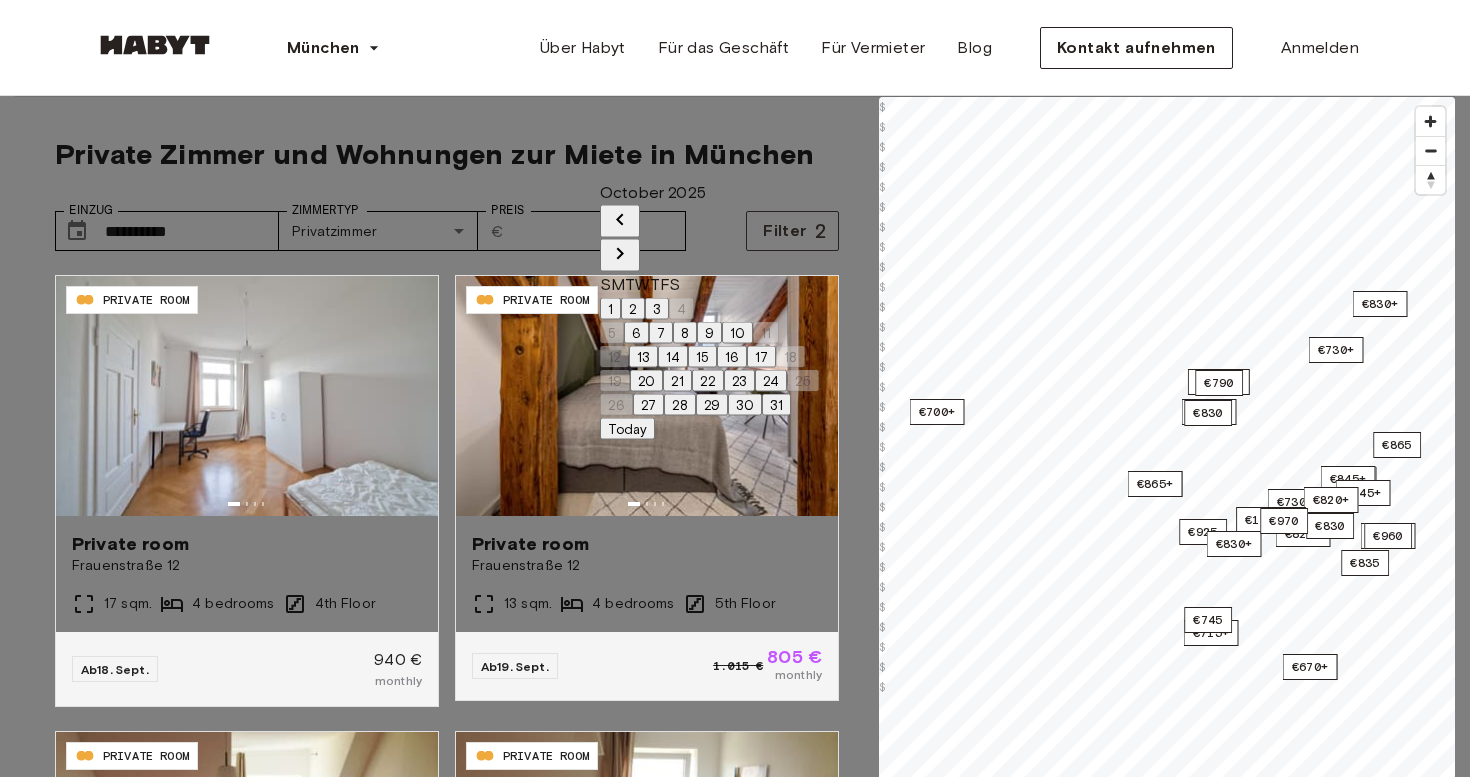 click on "Aufenthaltstyp" at bounding box center [68, 5019] 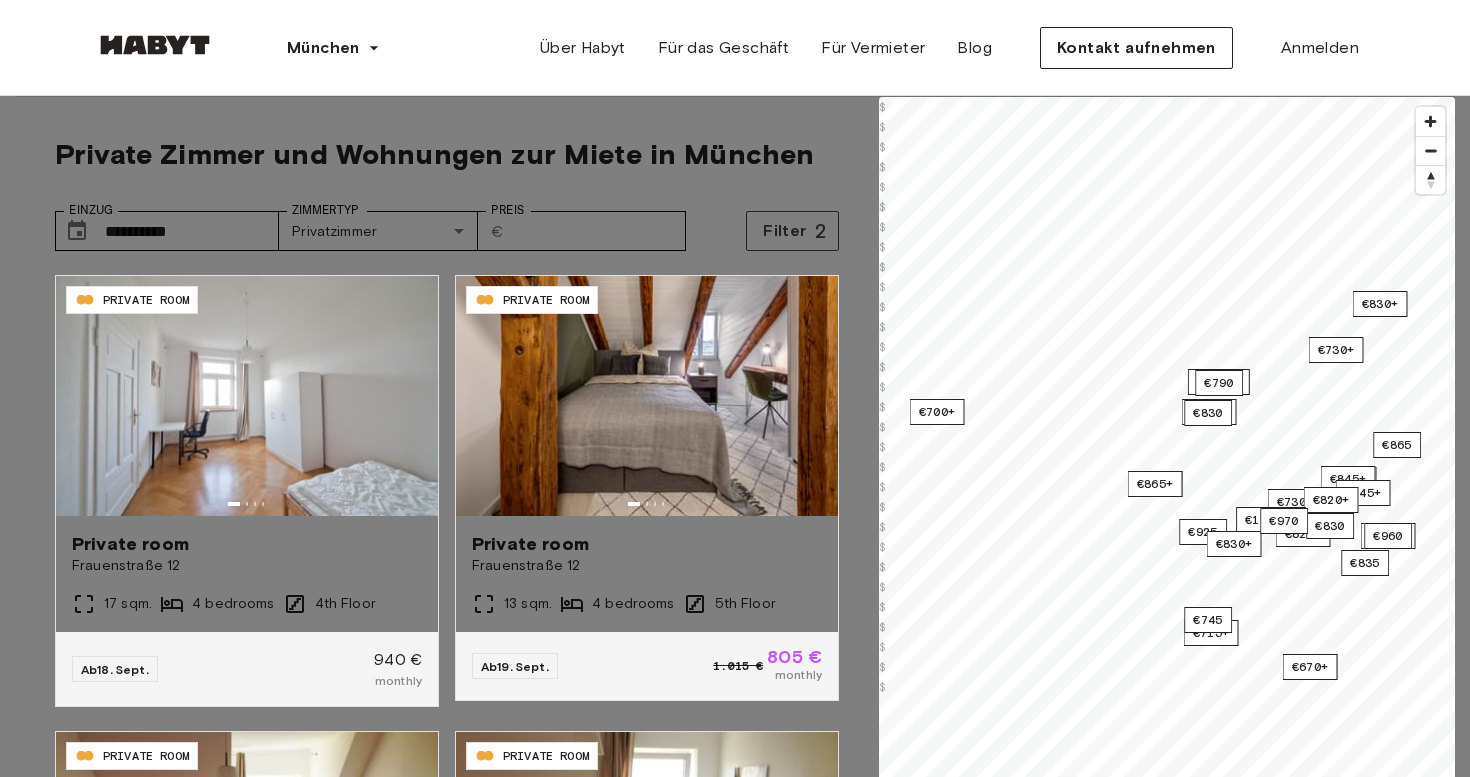 click on "Anwenden" at bounding box center (199, 6700) 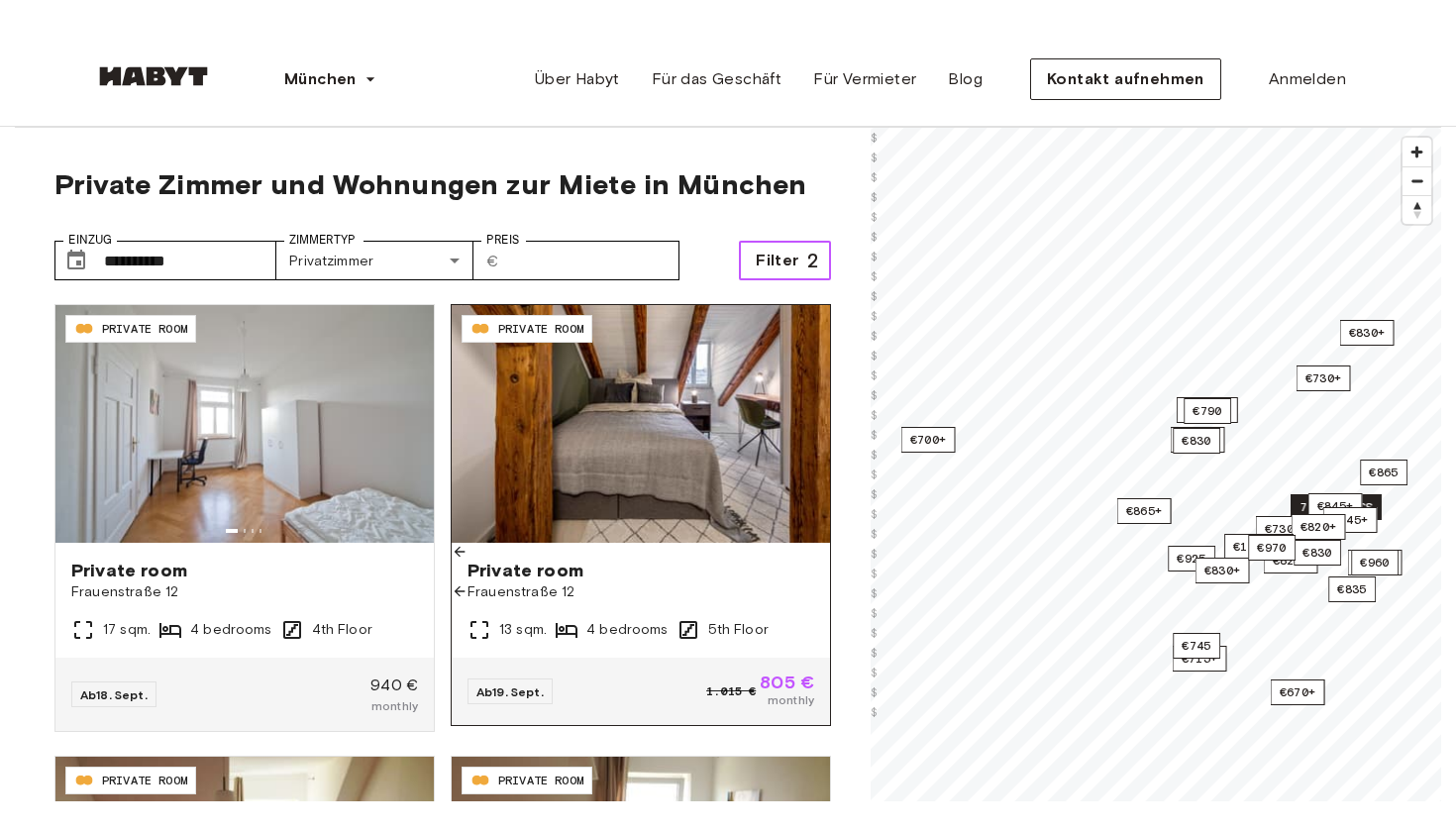 scroll, scrollTop: 31, scrollLeft: 0, axis: vertical 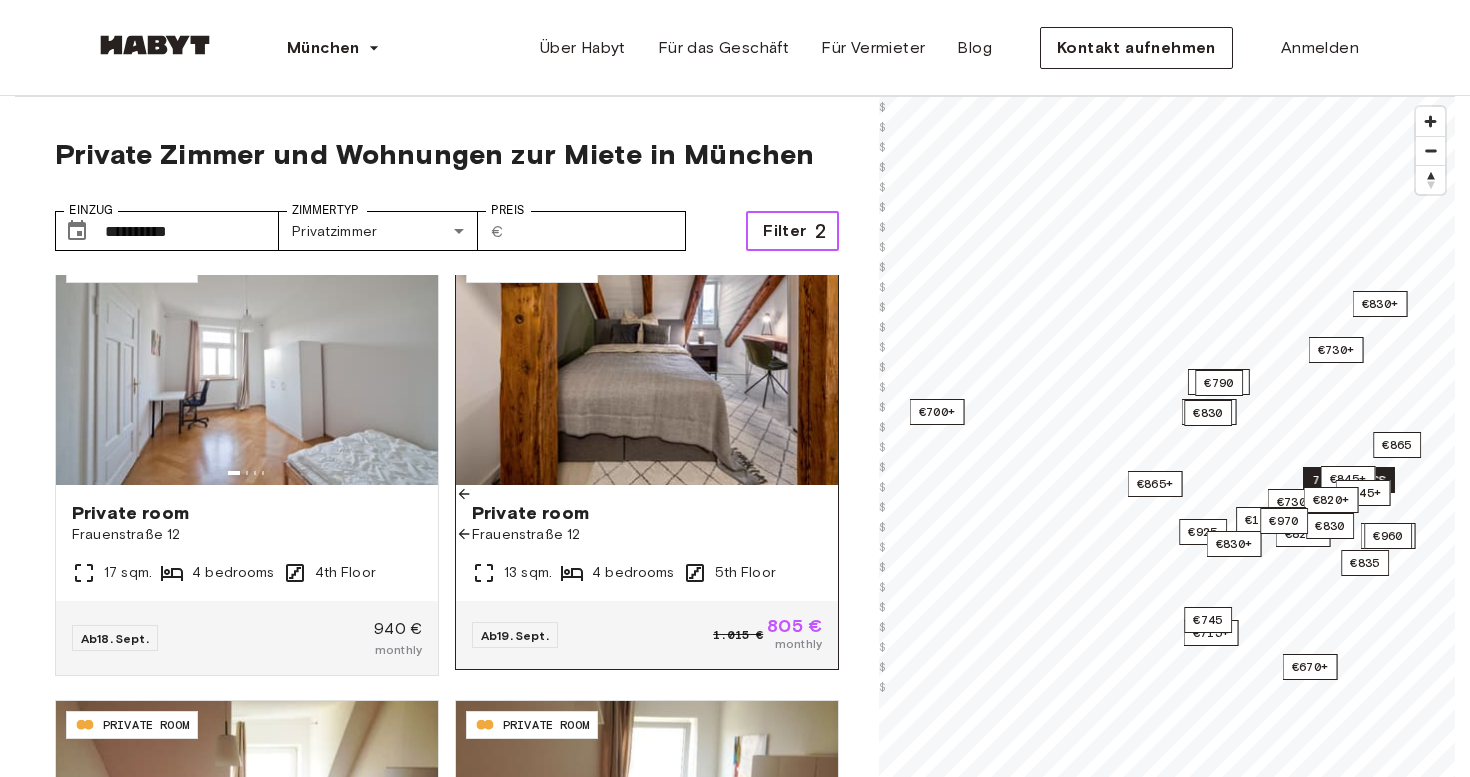 click at bounding box center [647, 365] 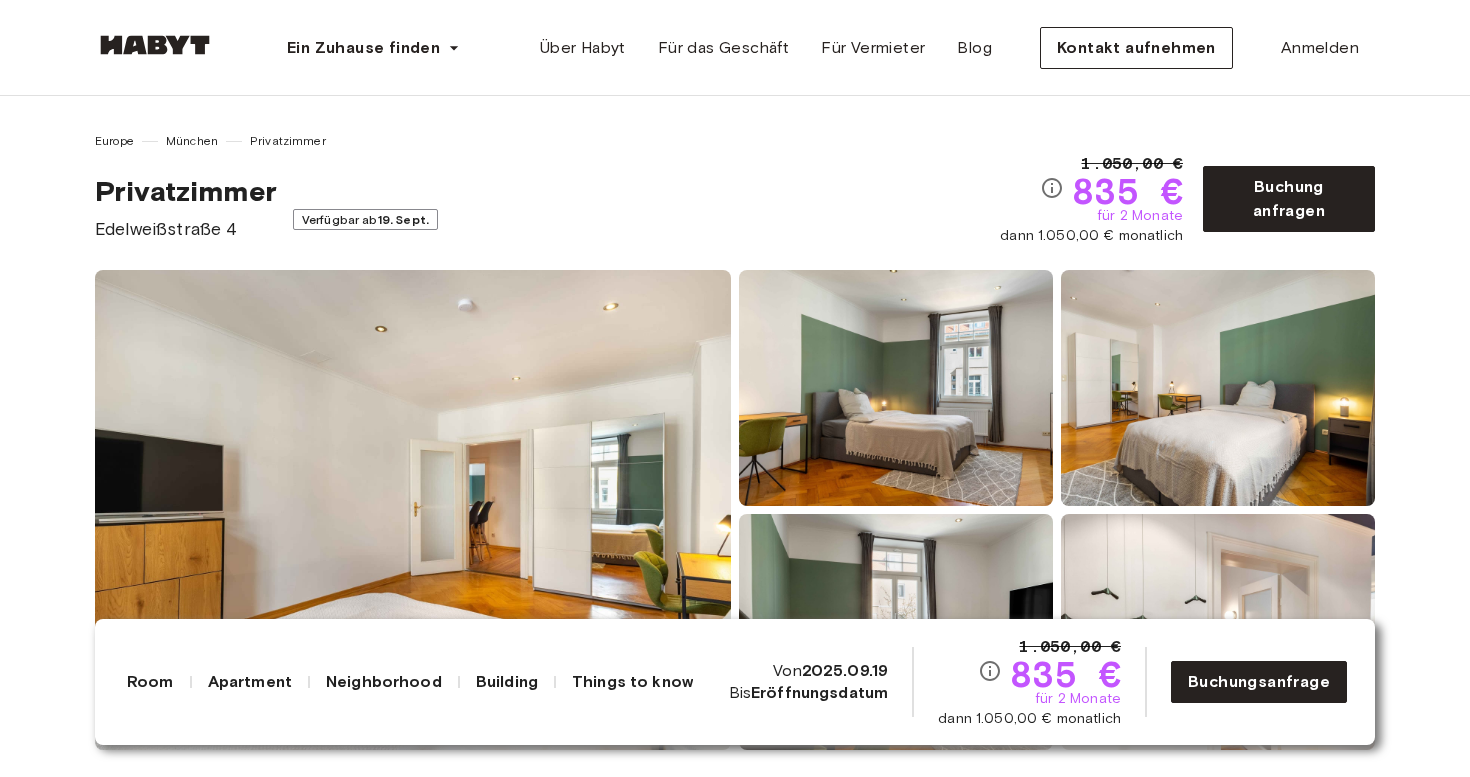 scroll, scrollTop: 0, scrollLeft: 0, axis: both 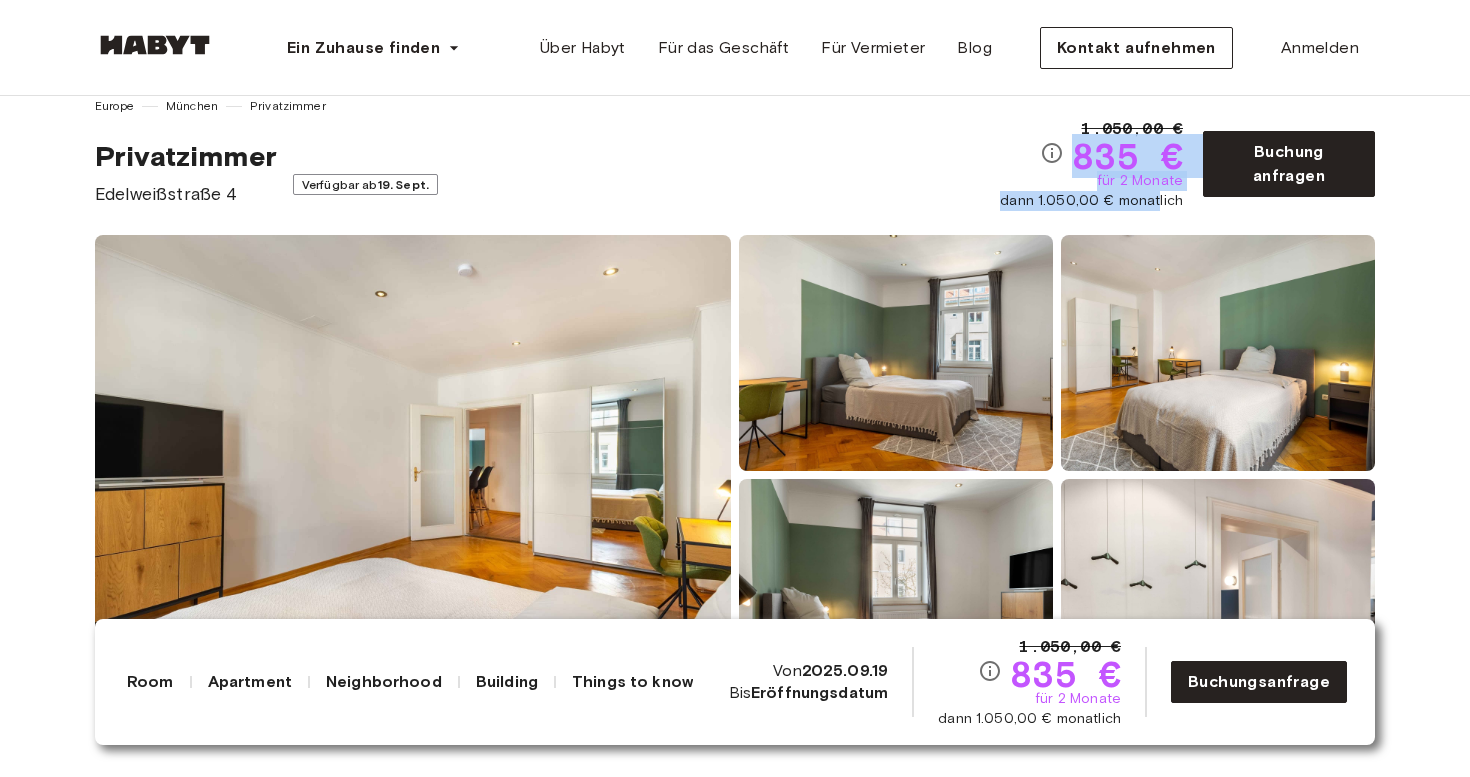drag, startPoint x: 1072, startPoint y: 172, endPoint x: 1161, endPoint y: 200, distance: 93.30059 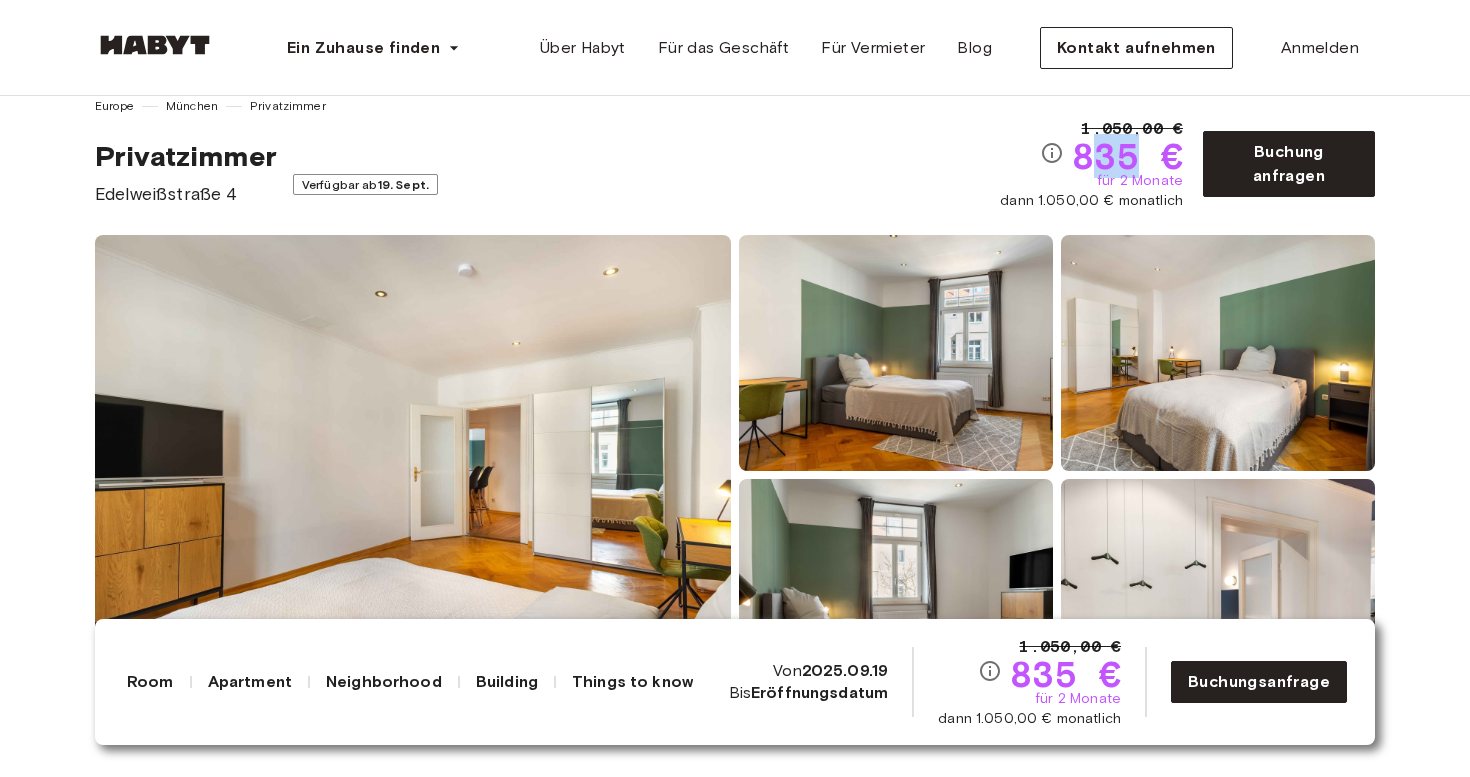 drag, startPoint x: 1081, startPoint y: 151, endPoint x: 1130, endPoint y: 151, distance: 49 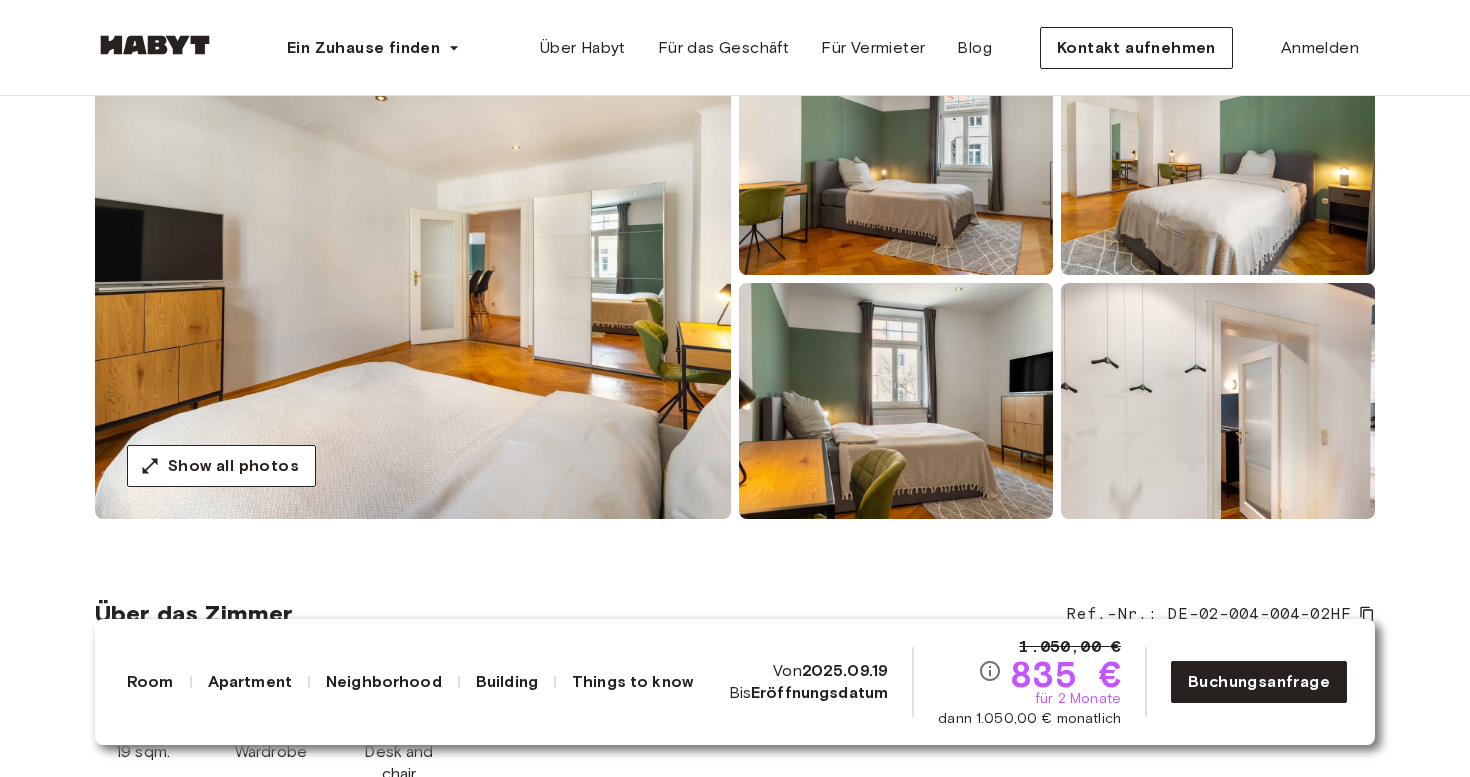 scroll, scrollTop: 238, scrollLeft: 0, axis: vertical 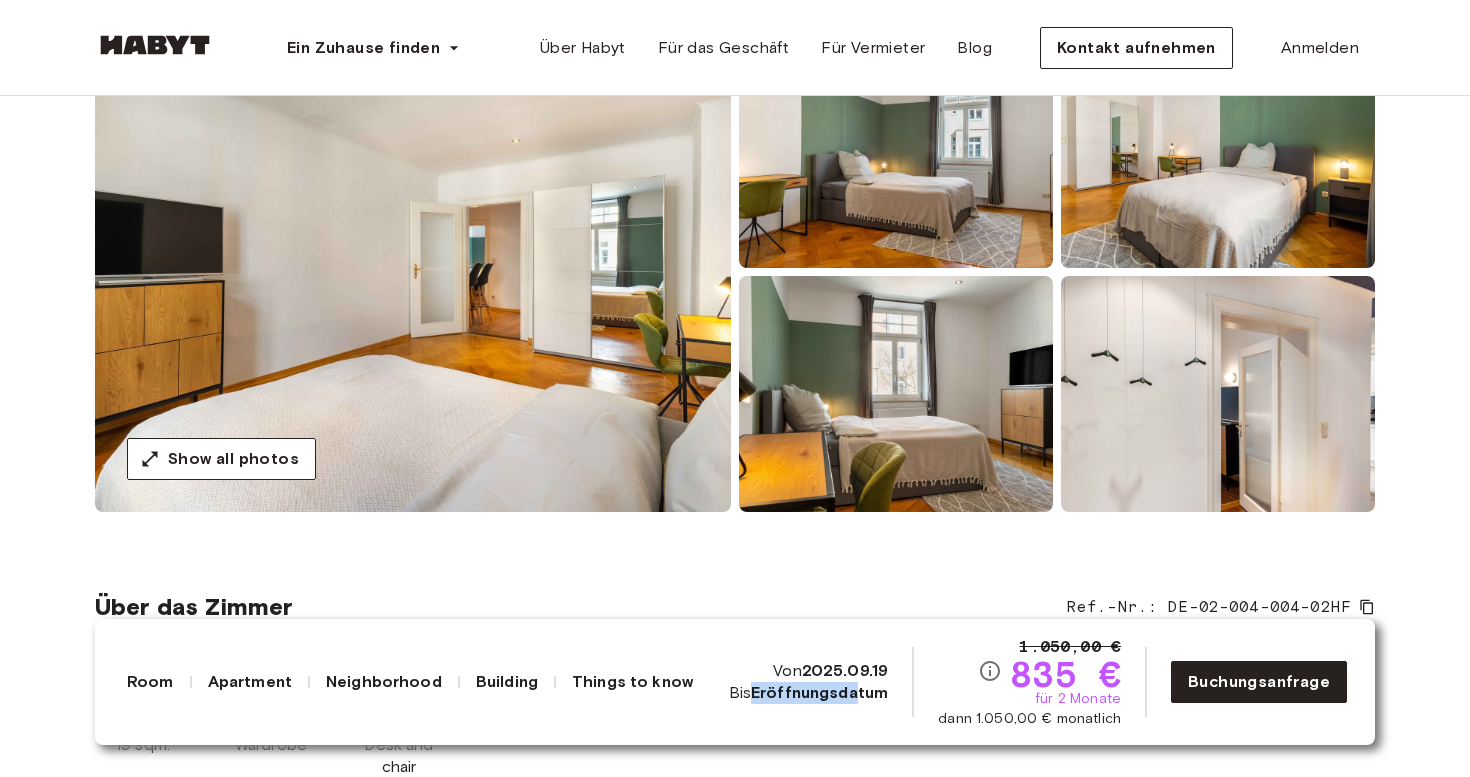 drag, startPoint x: 756, startPoint y: 688, endPoint x: 860, endPoint y: 688, distance: 104 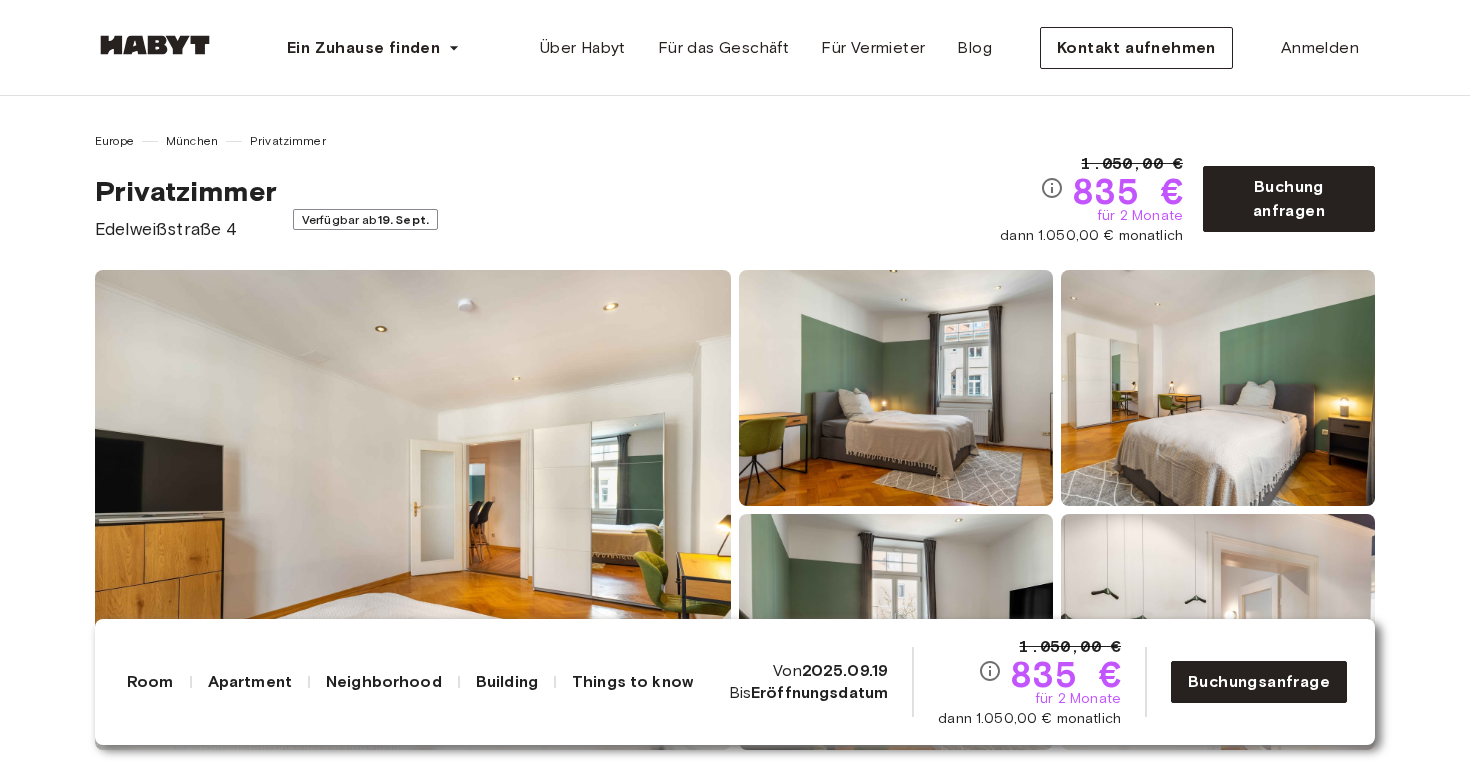 scroll, scrollTop: 0, scrollLeft: 0, axis: both 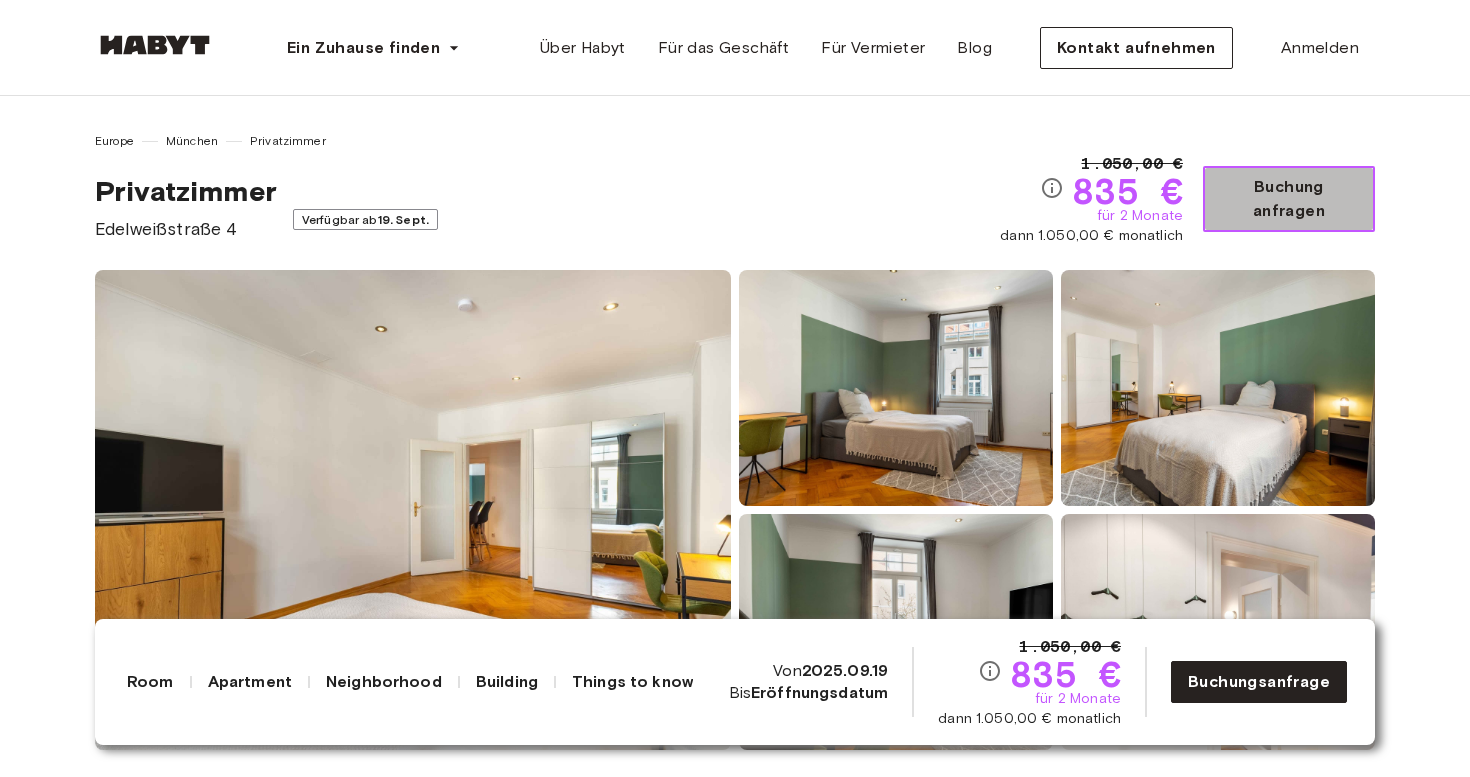 click on "Buchung anfragen" at bounding box center (1289, 199) 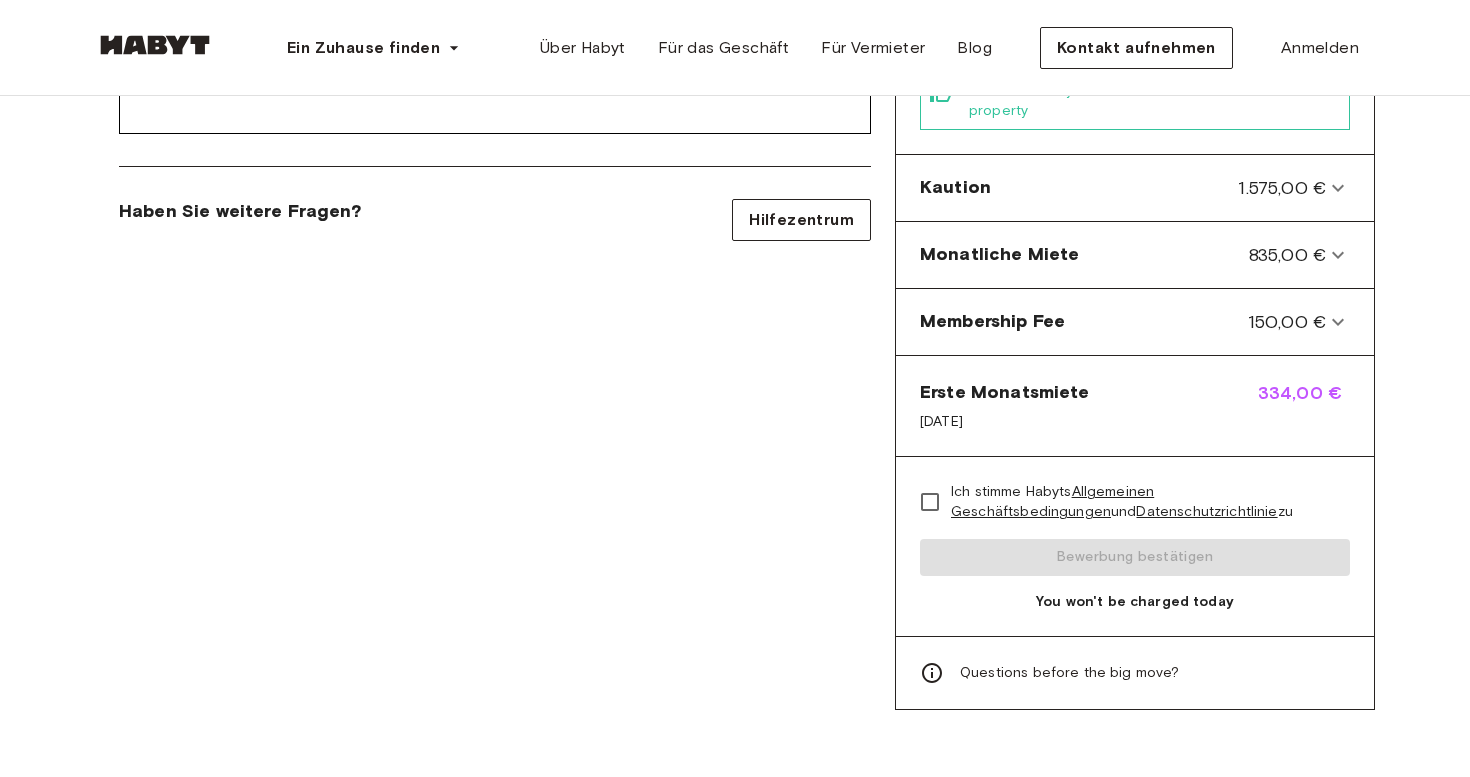 scroll, scrollTop: 728, scrollLeft: 0, axis: vertical 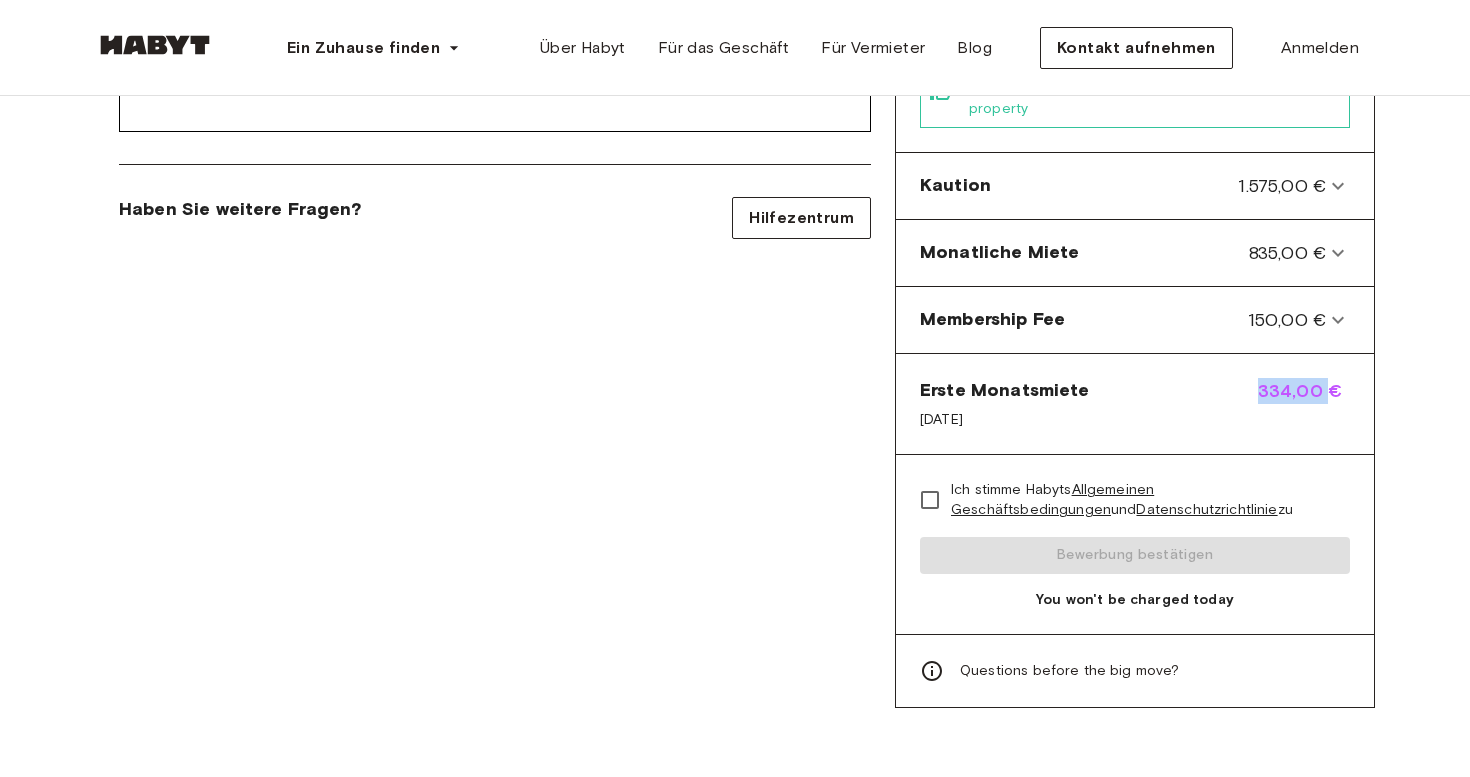 drag, startPoint x: 1248, startPoint y: 390, endPoint x: 1332, endPoint y: 390, distance: 84 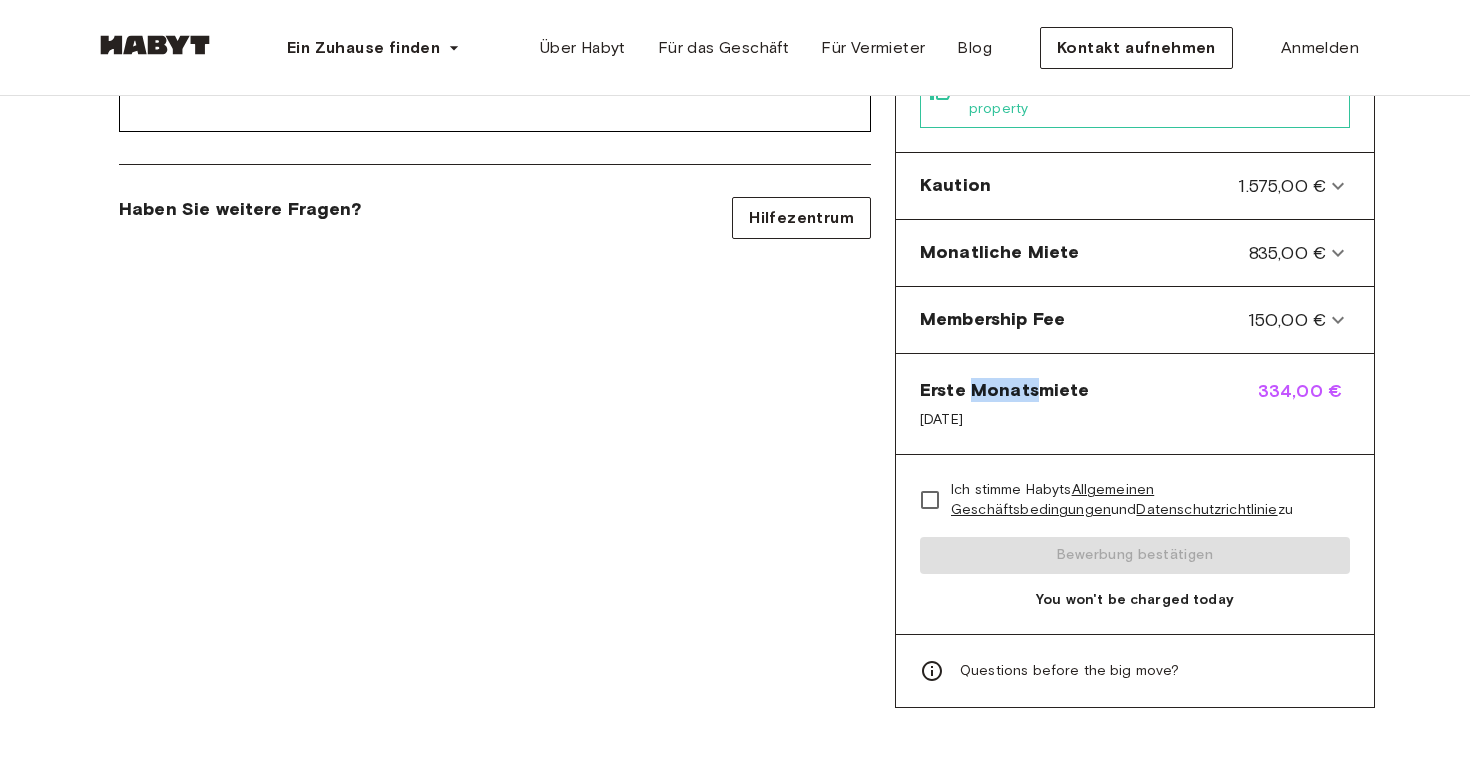 drag, startPoint x: 970, startPoint y: 385, endPoint x: 1044, endPoint y: 385, distance: 74 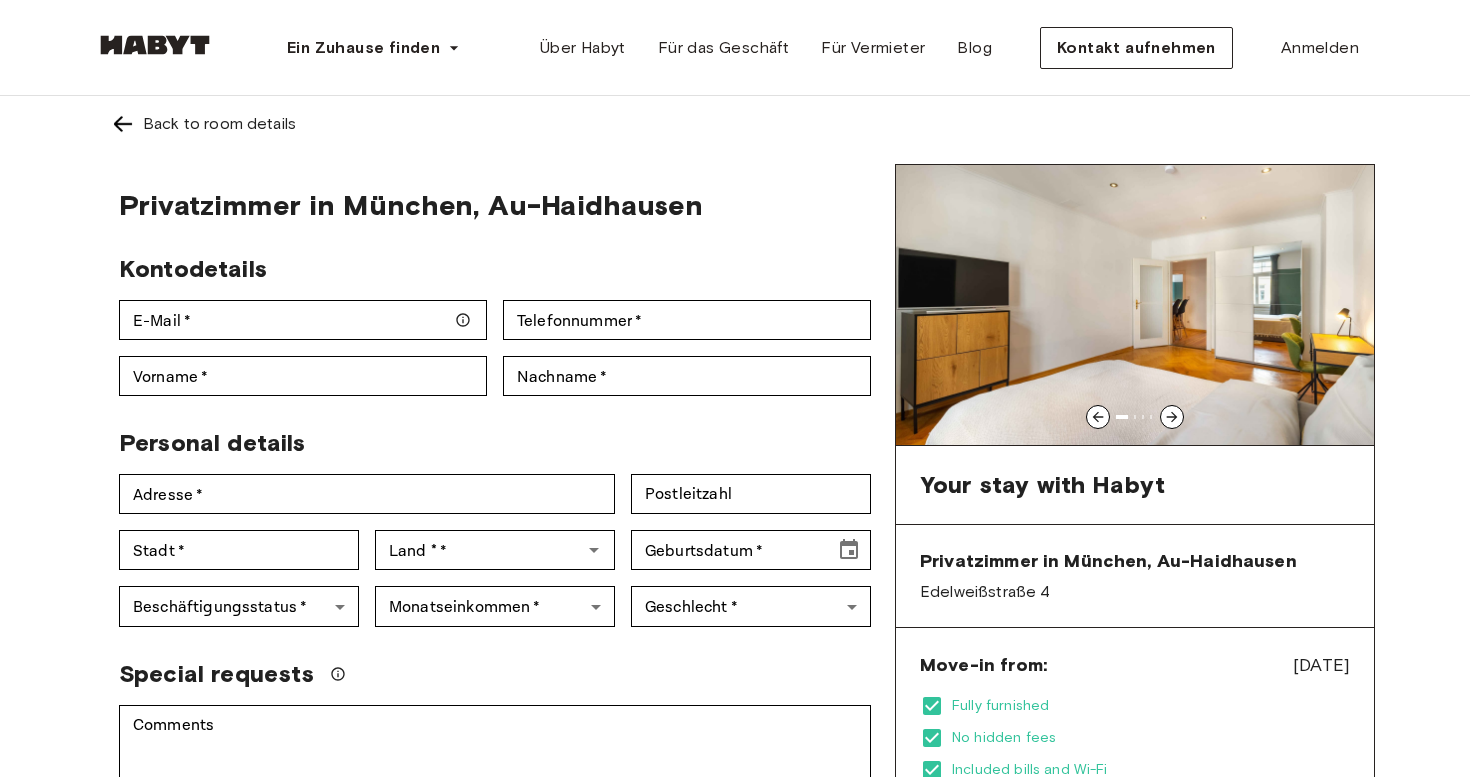 scroll, scrollTop: 0, scrollLeft: 0, axis: both 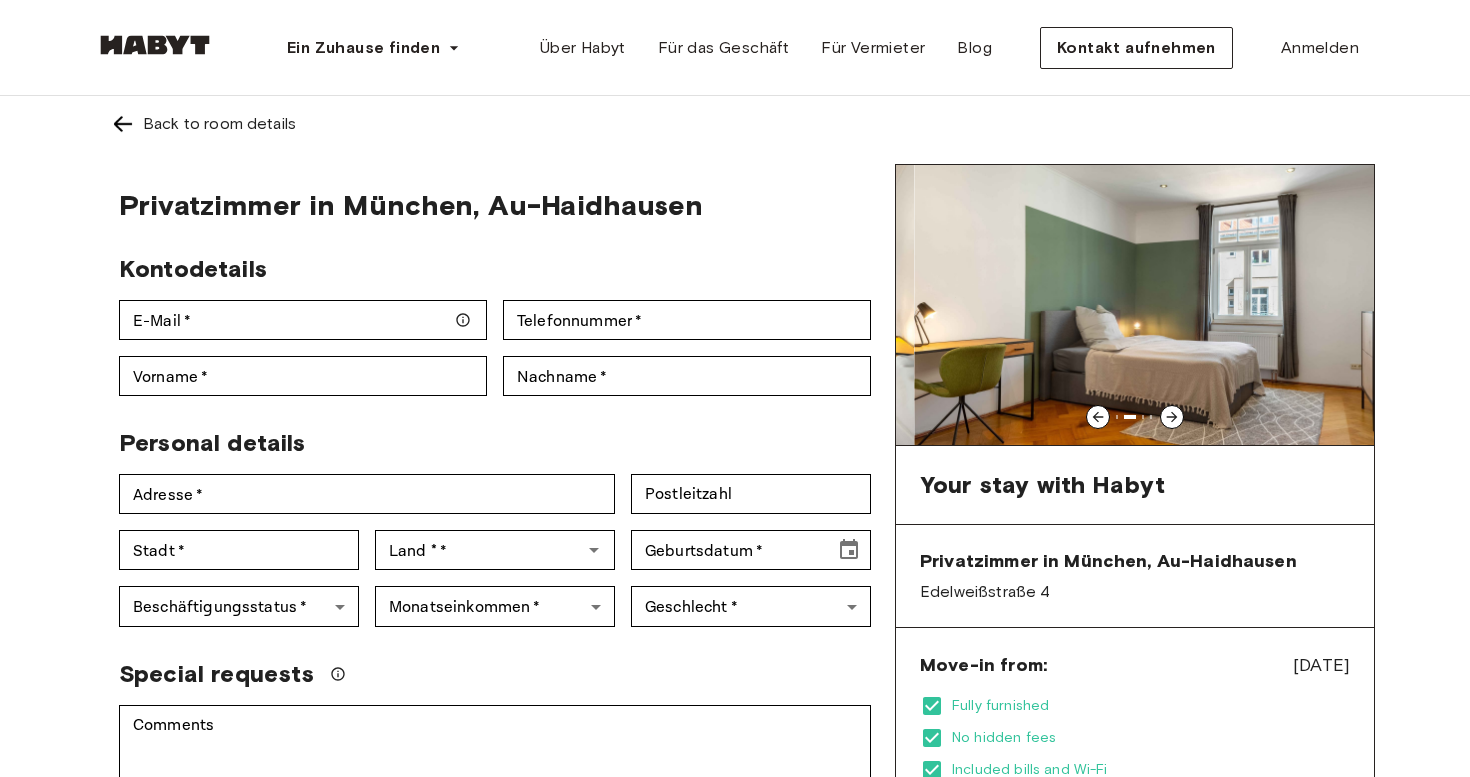 click 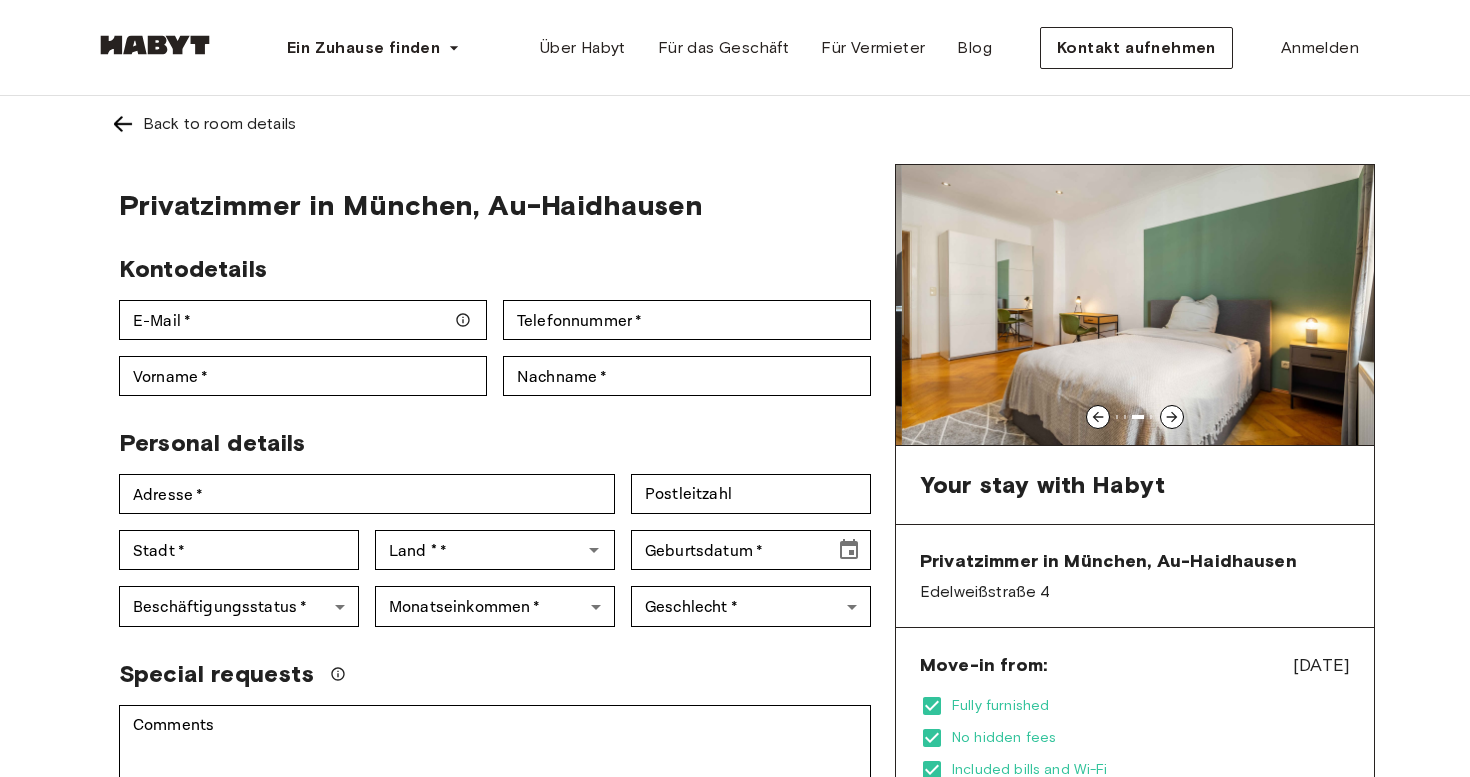click 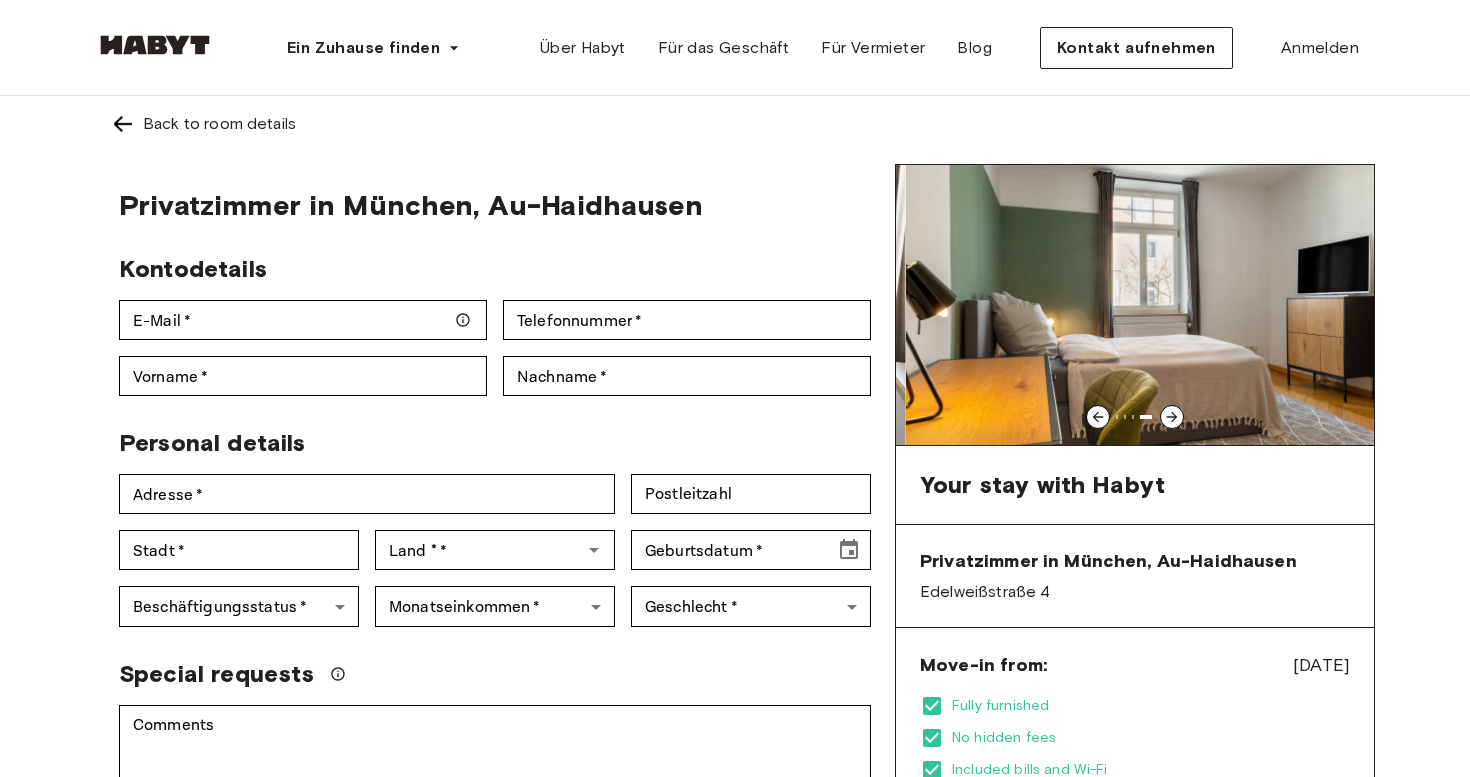 click 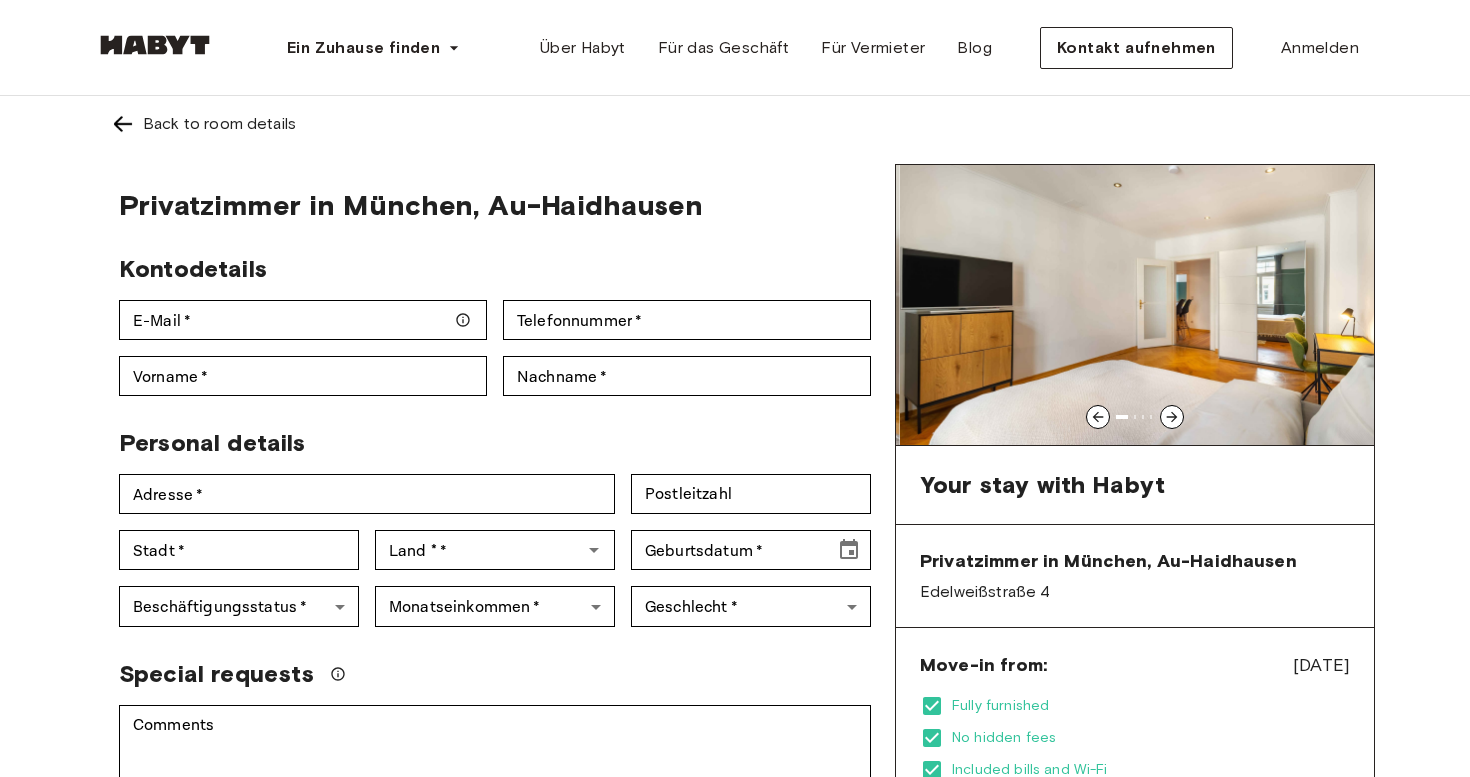 click 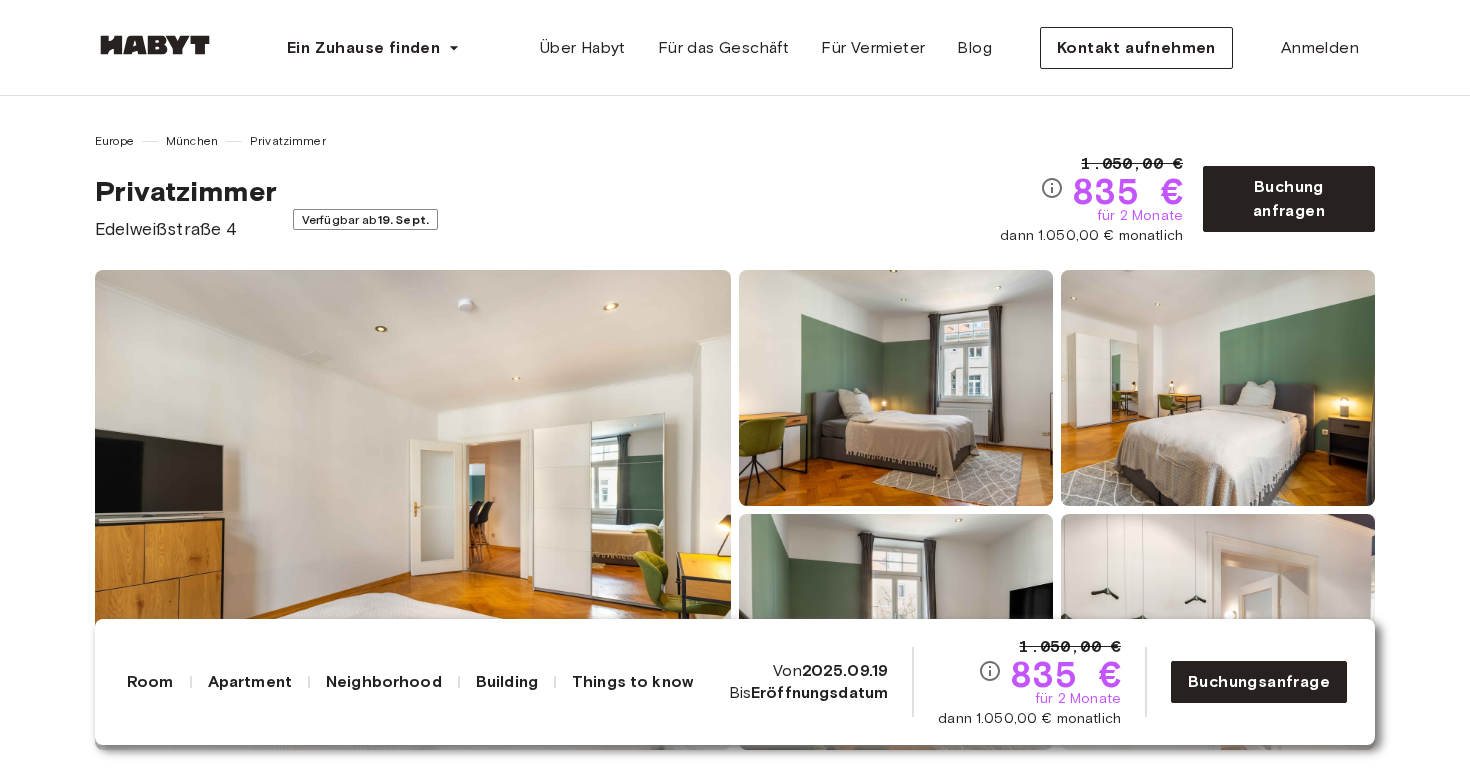 scroll, scrollTop: 0, scrollLeft: 0, axis: both 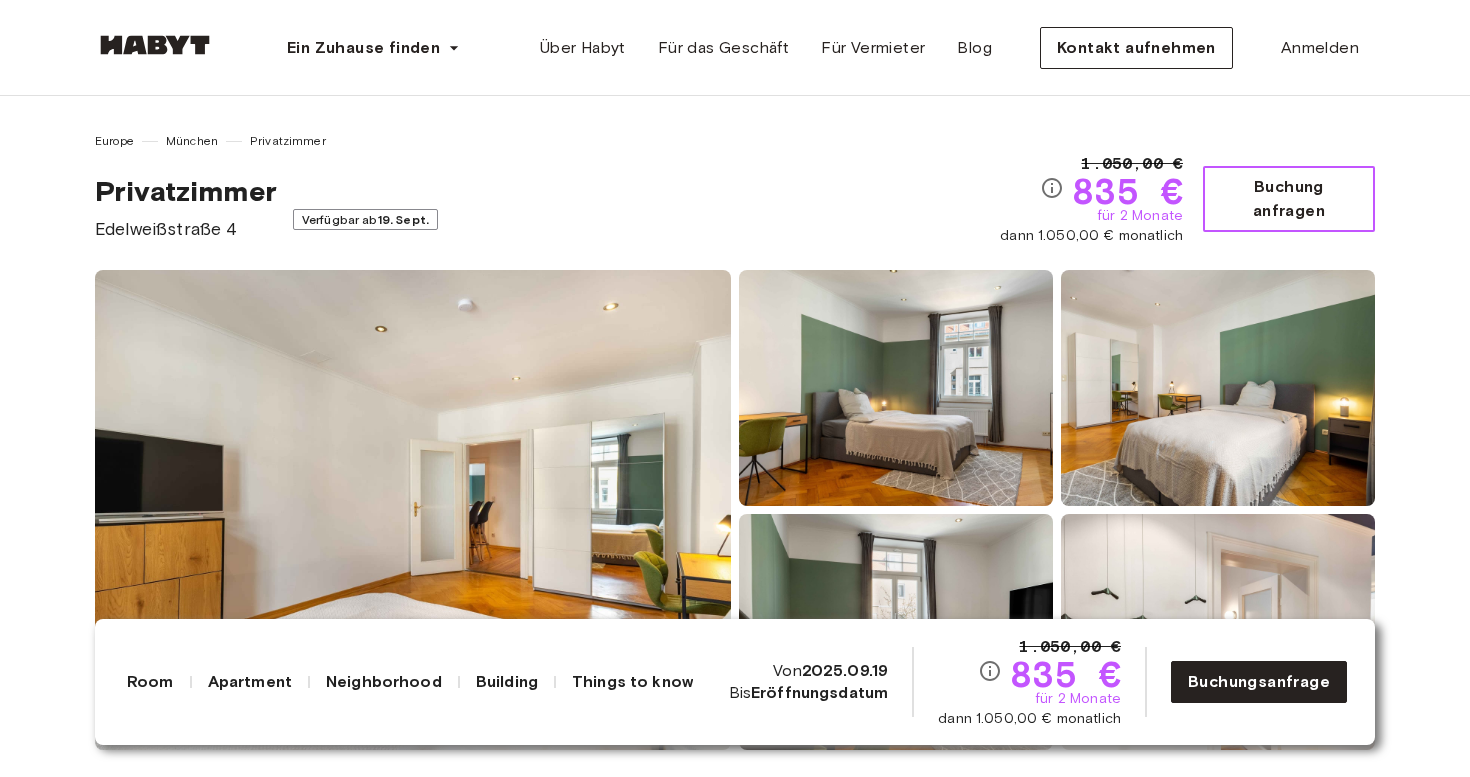 click on "Buchung anfragen" at bounding box center [1289, 199] 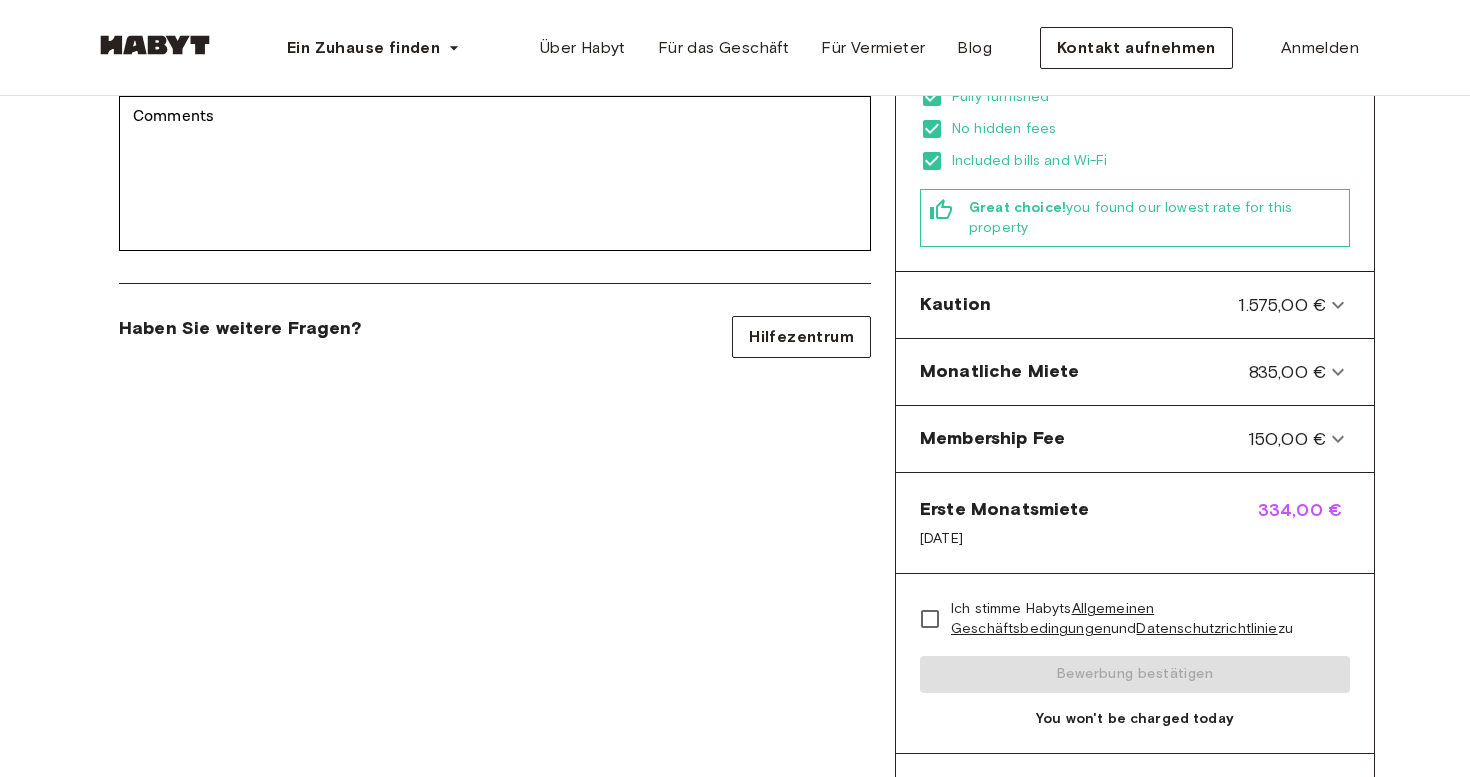 scroll, scrollTop: 613, scrollLeft: 0, axis: vertical 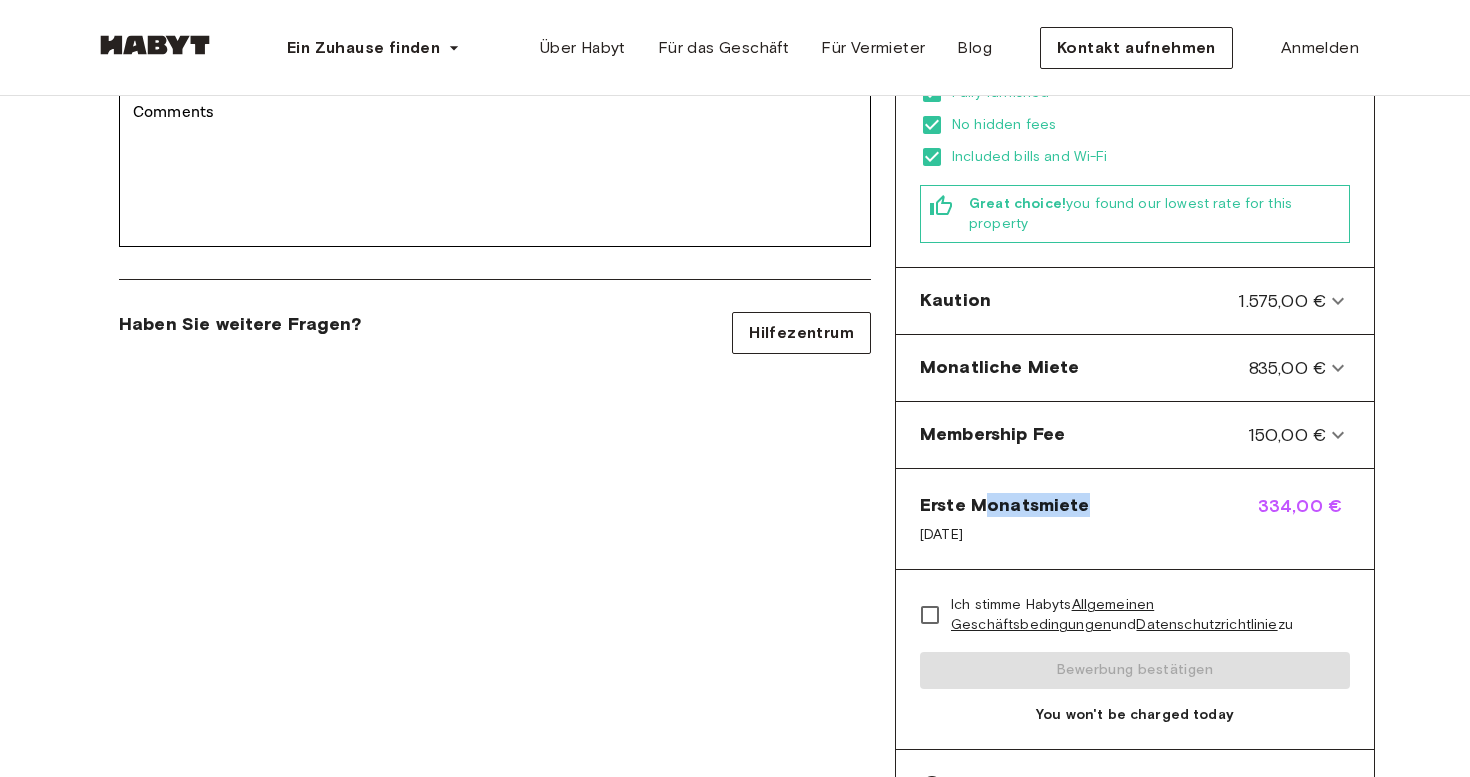 drag, startPoint x: 1047, startPoint y: 504, endPoint x: 1160, endPoint y: 504, distance: 113 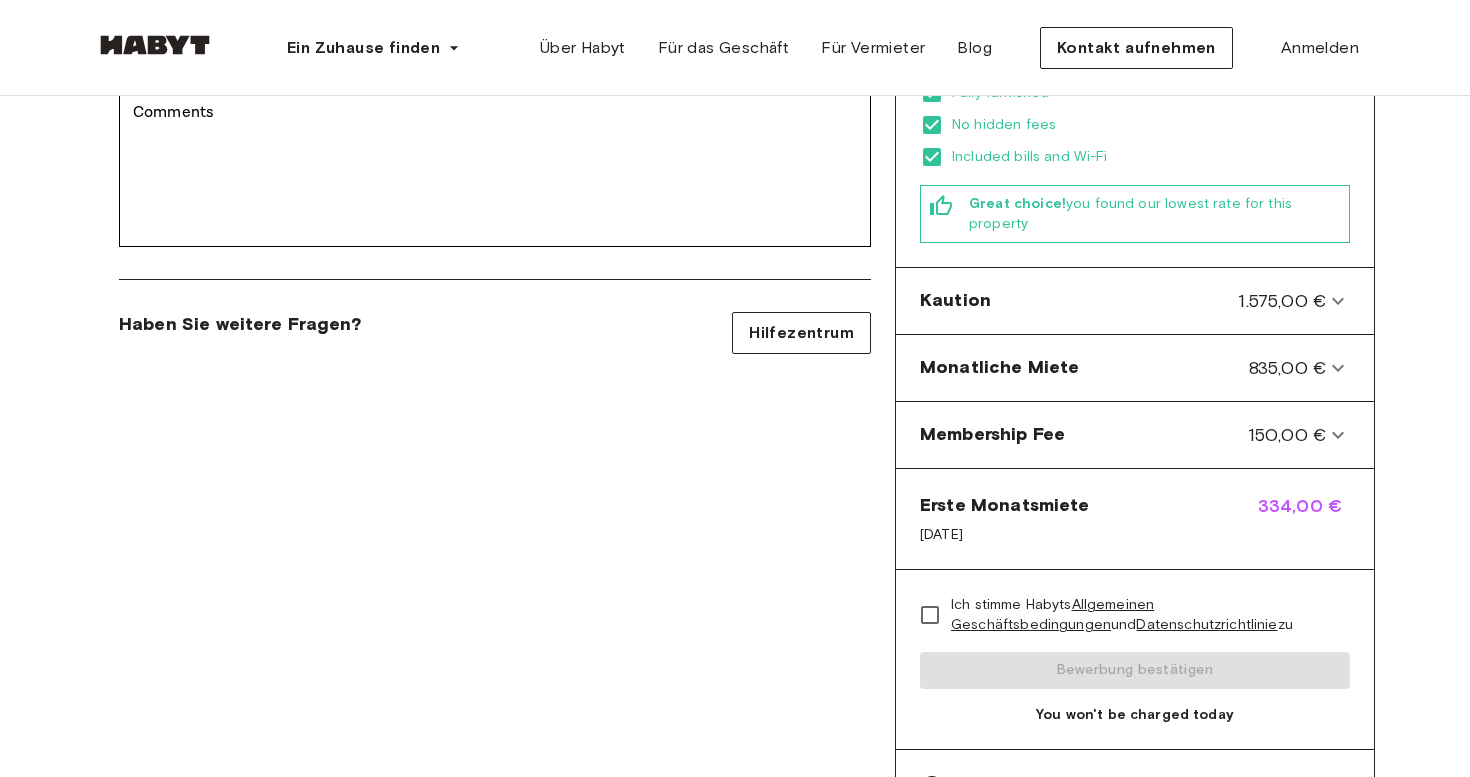click on "Erste Monatsmiete [DATE] [PRICE]" at bounding box center [1135, 519] 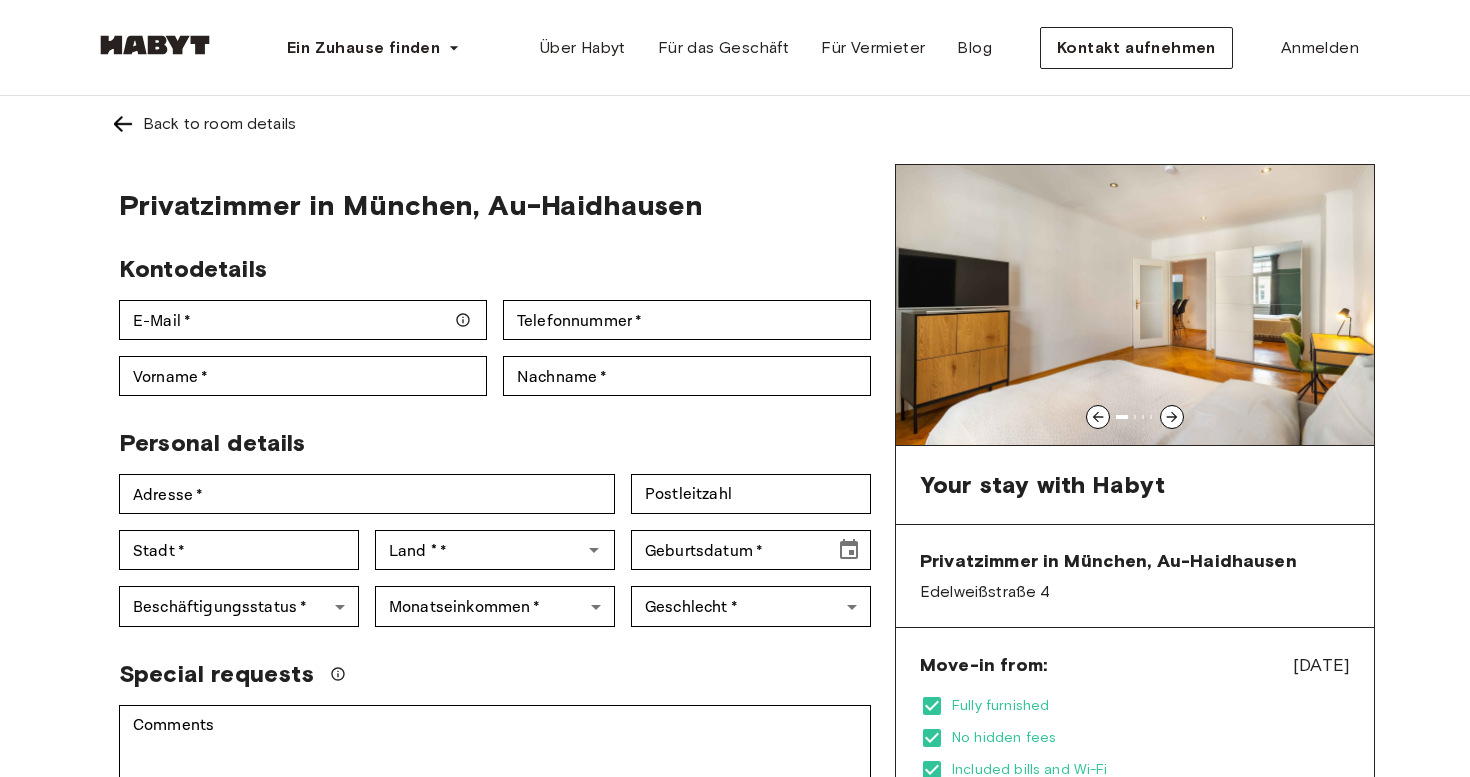scroll, scrollTop: 0, scrollLeft: 0, axis: both 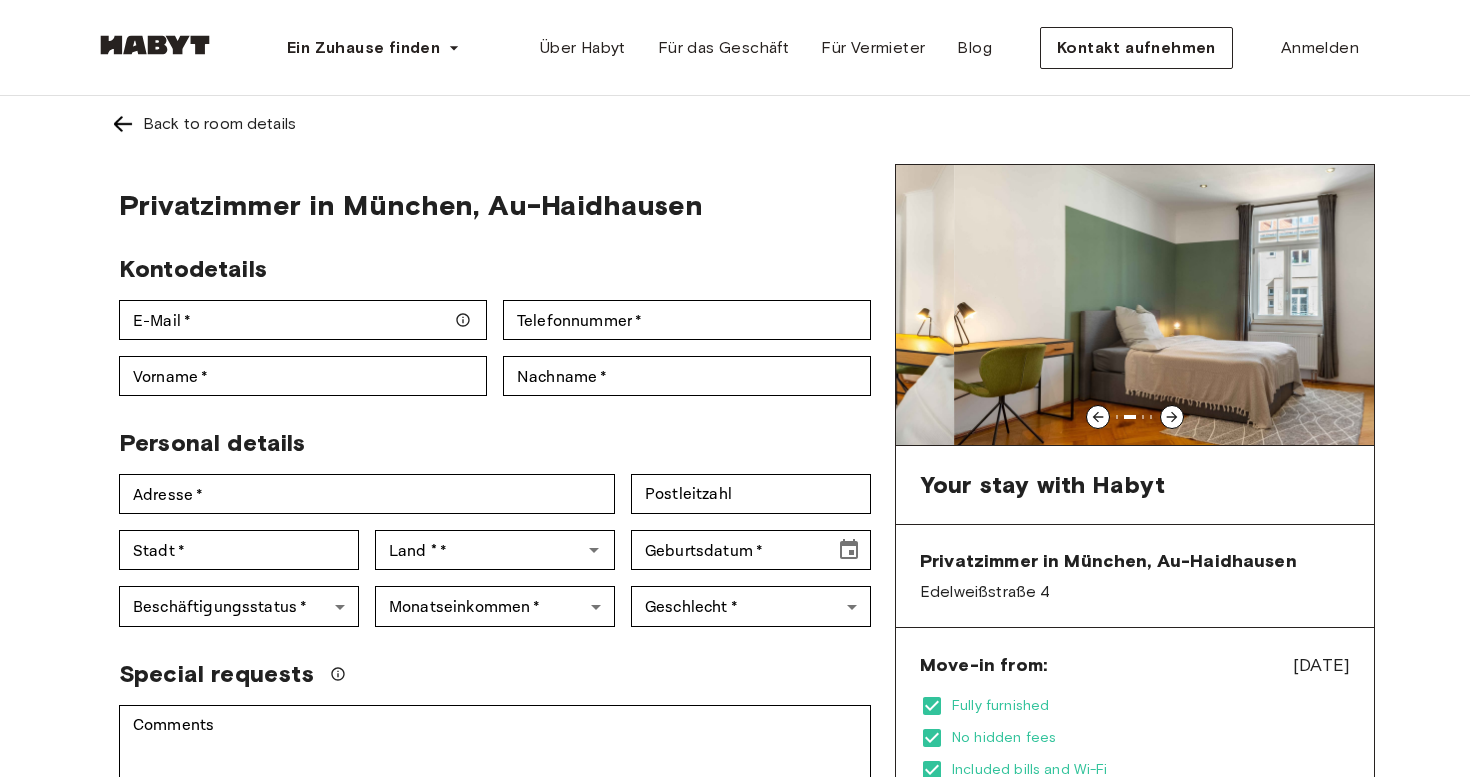 click 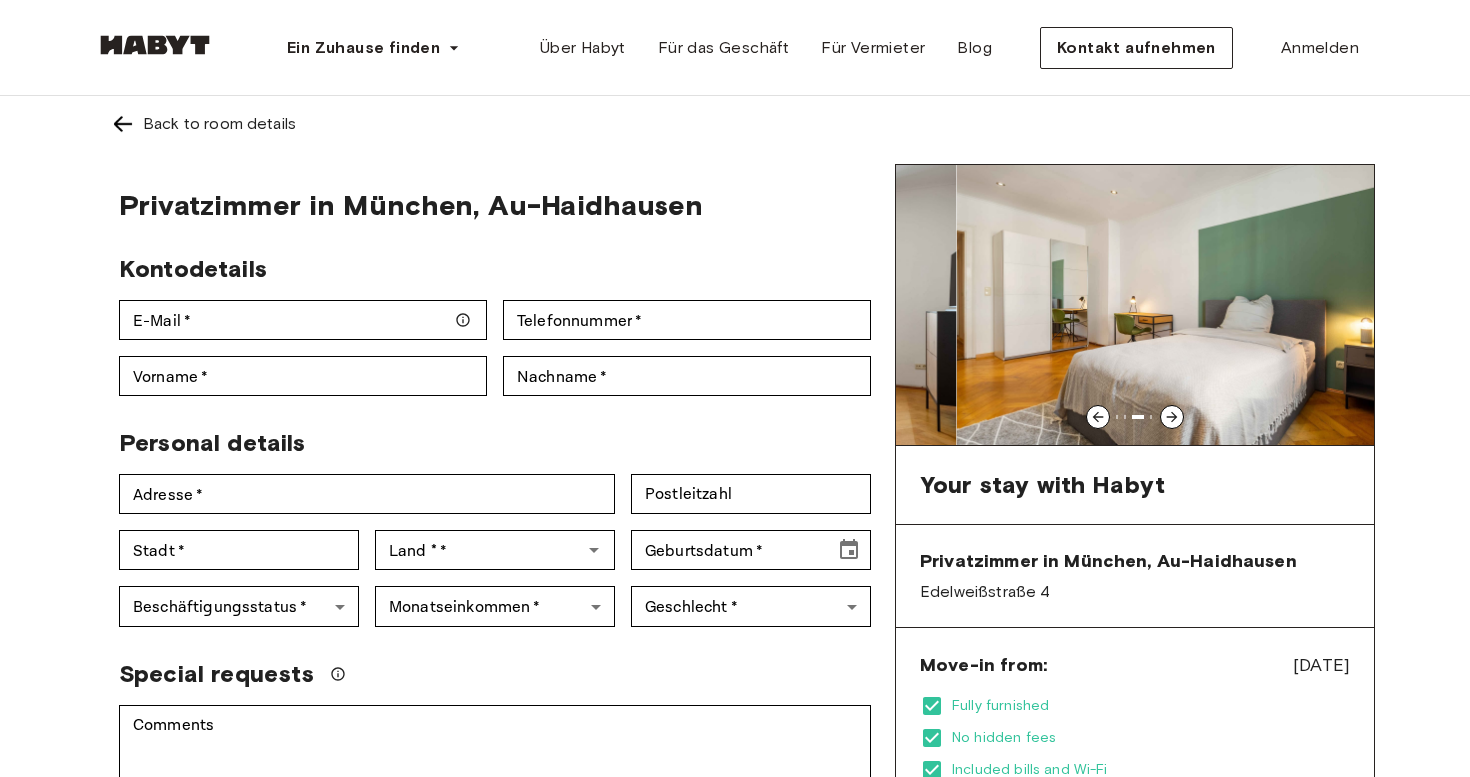 click 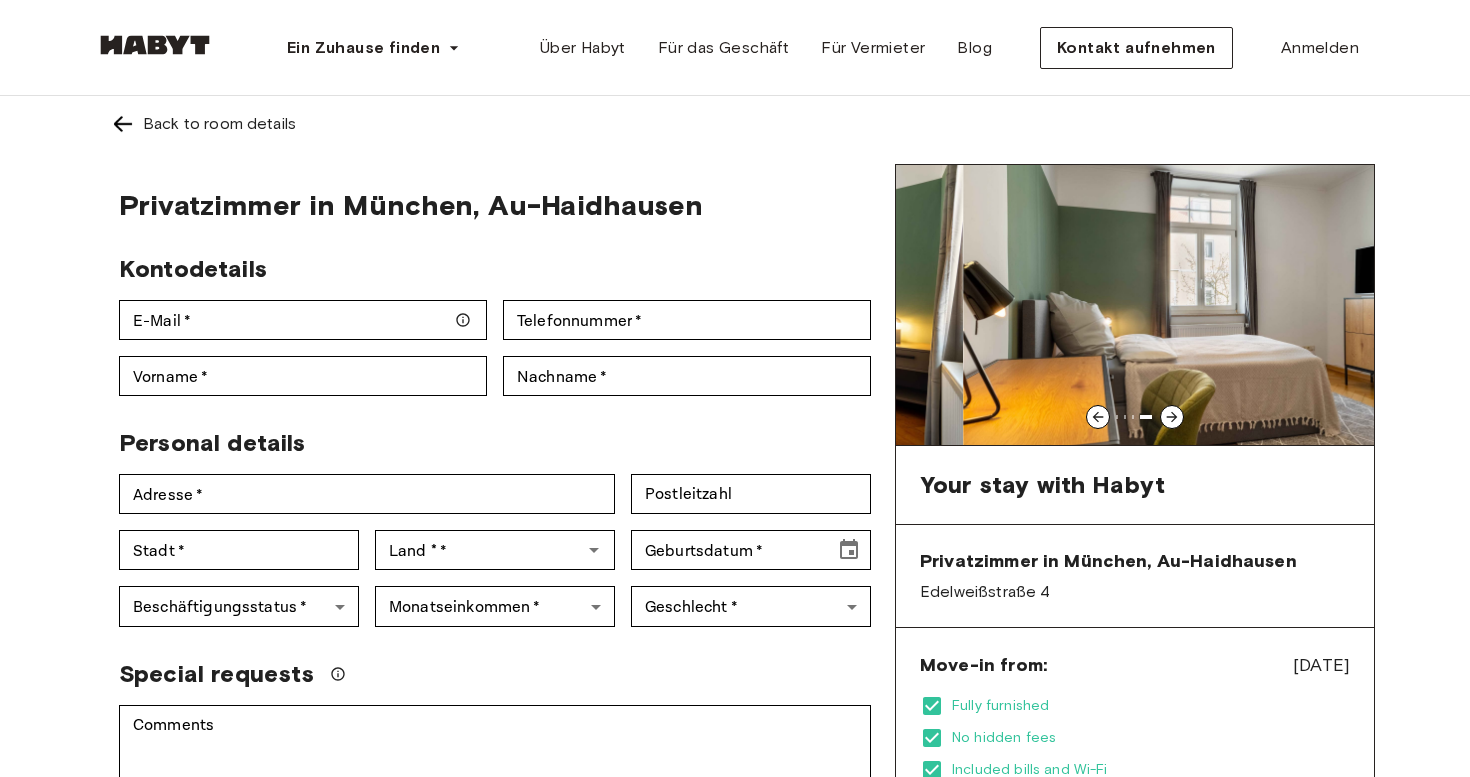 click 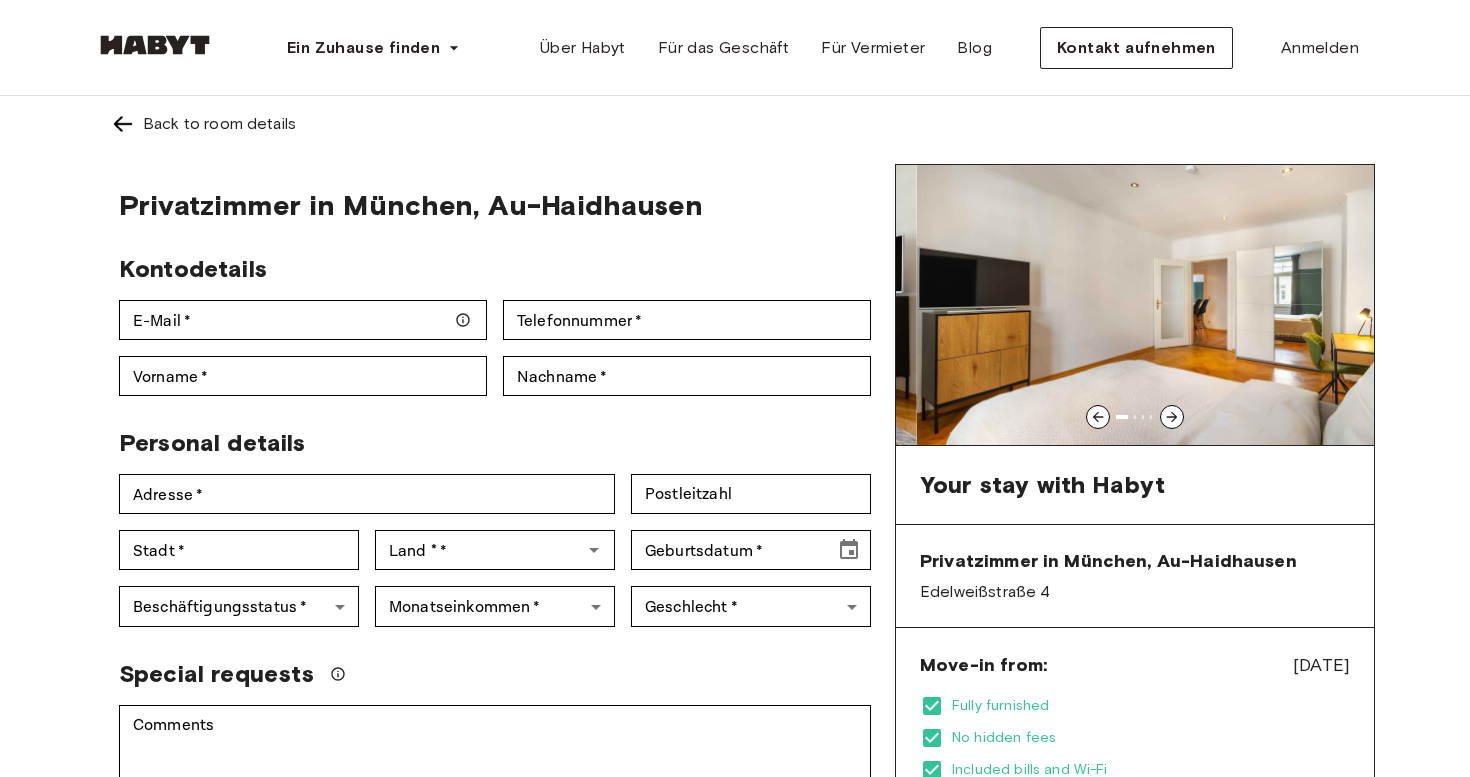 click 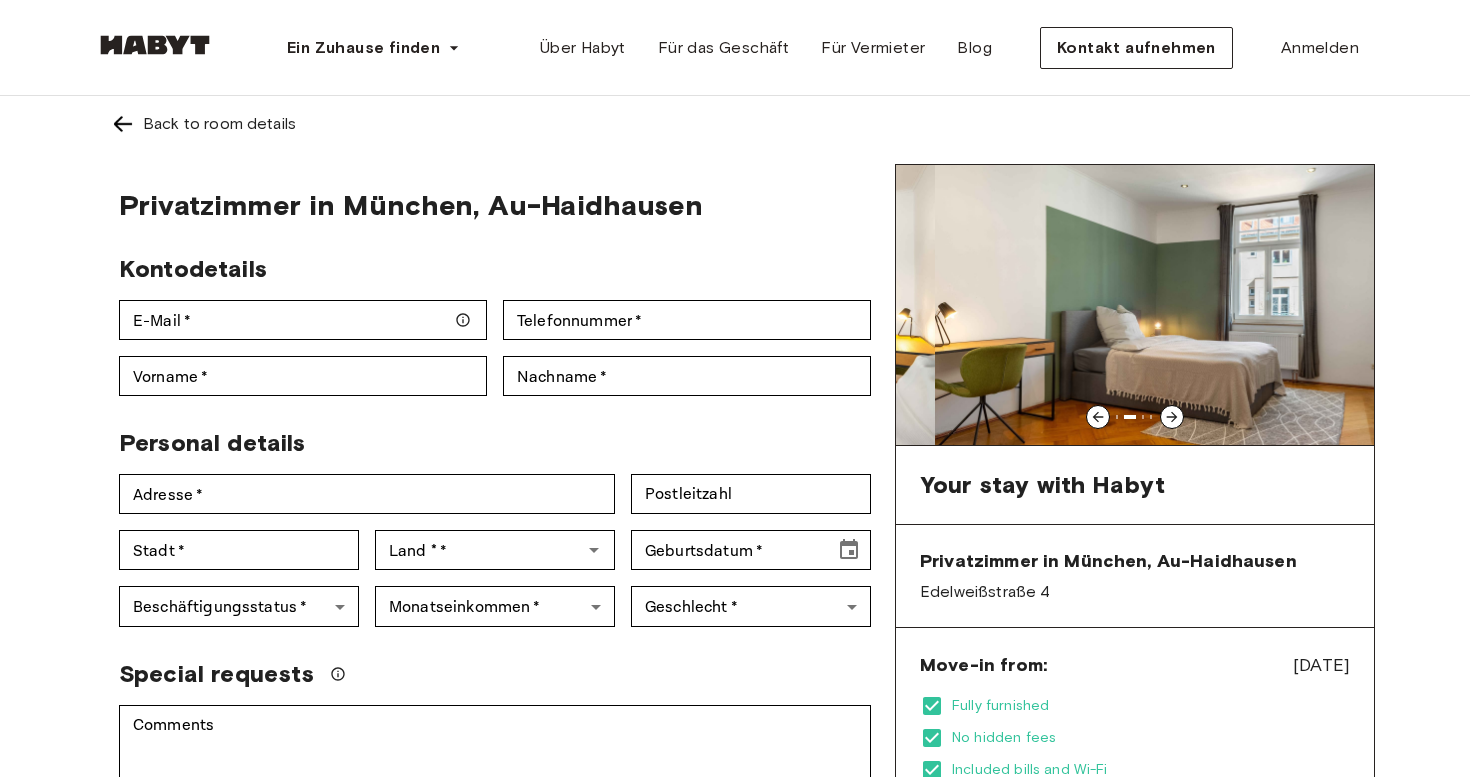 click 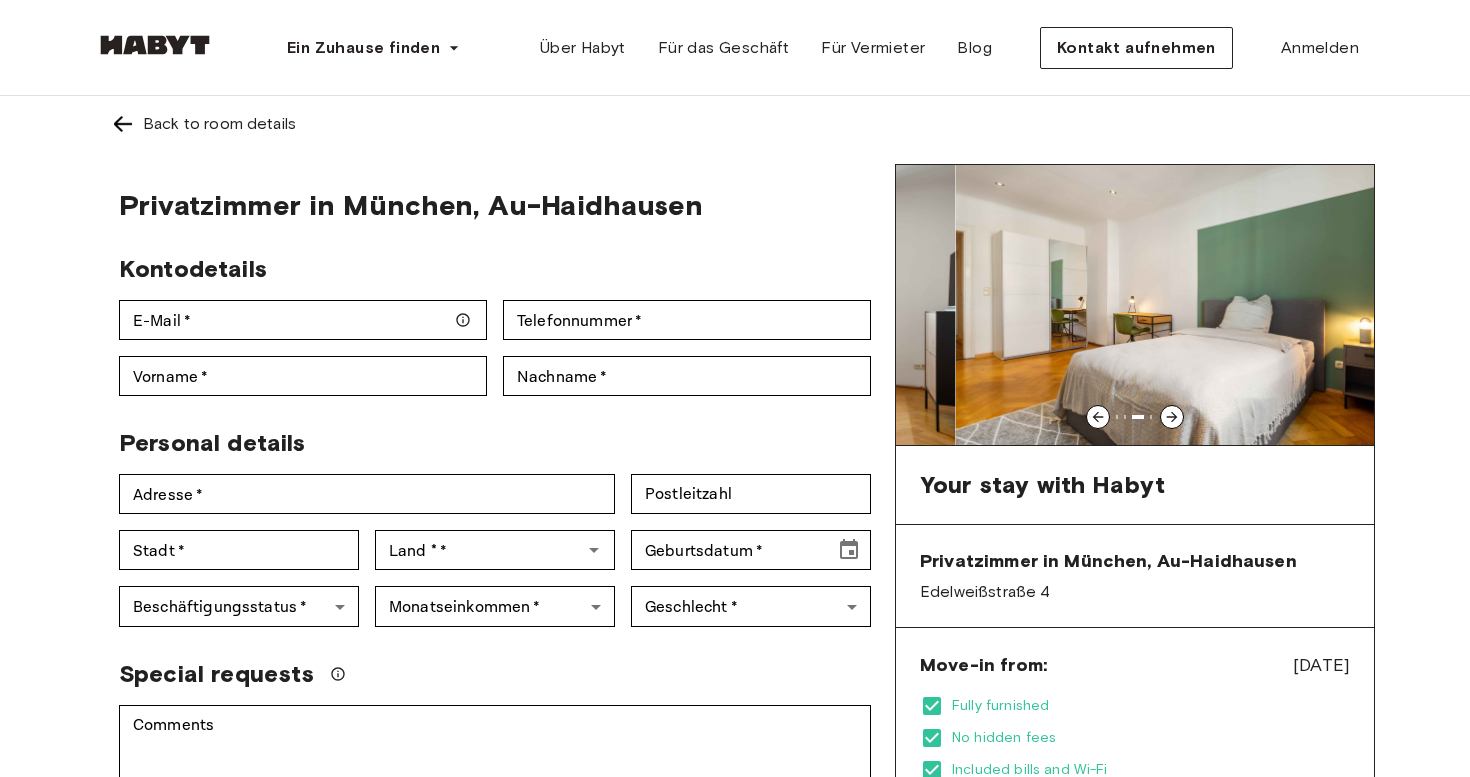 click 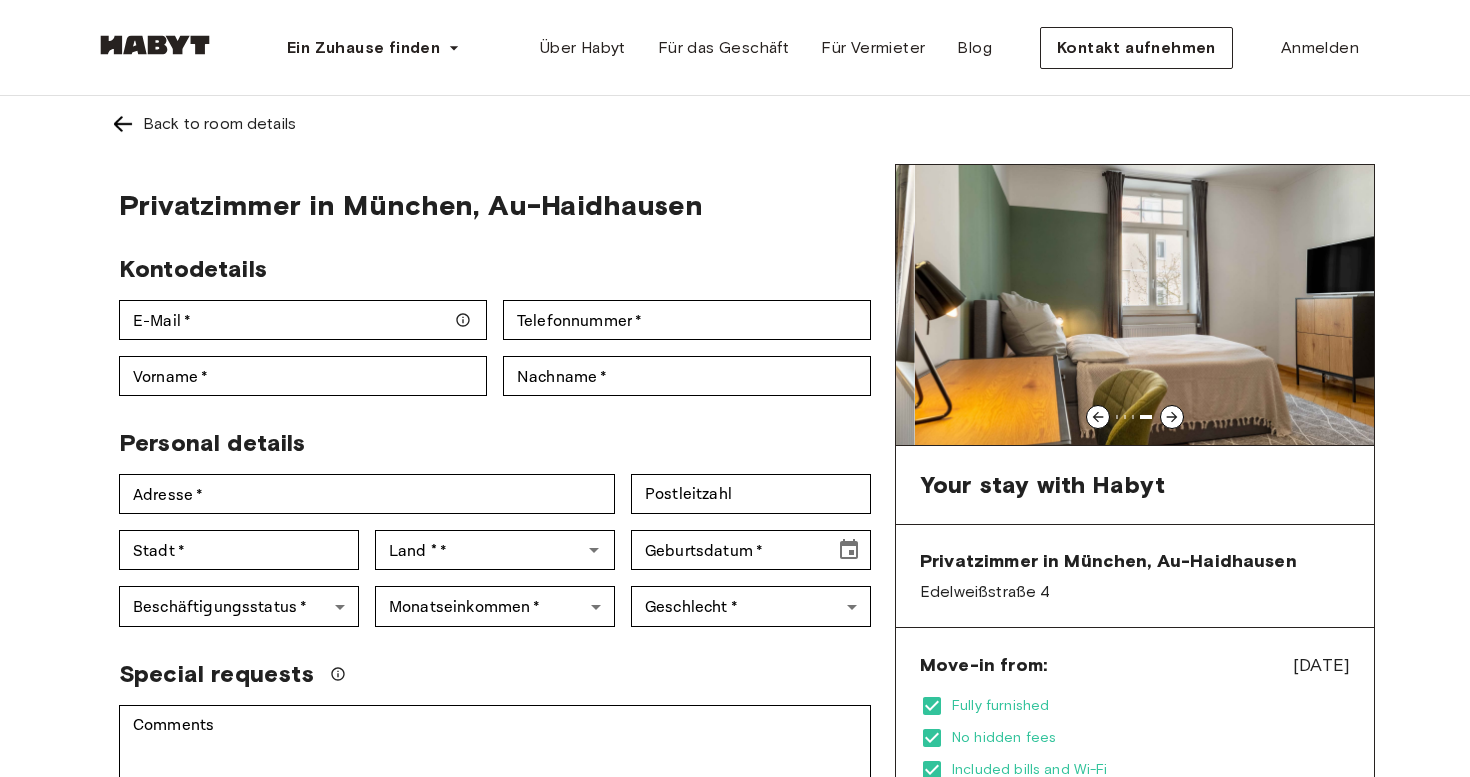 click 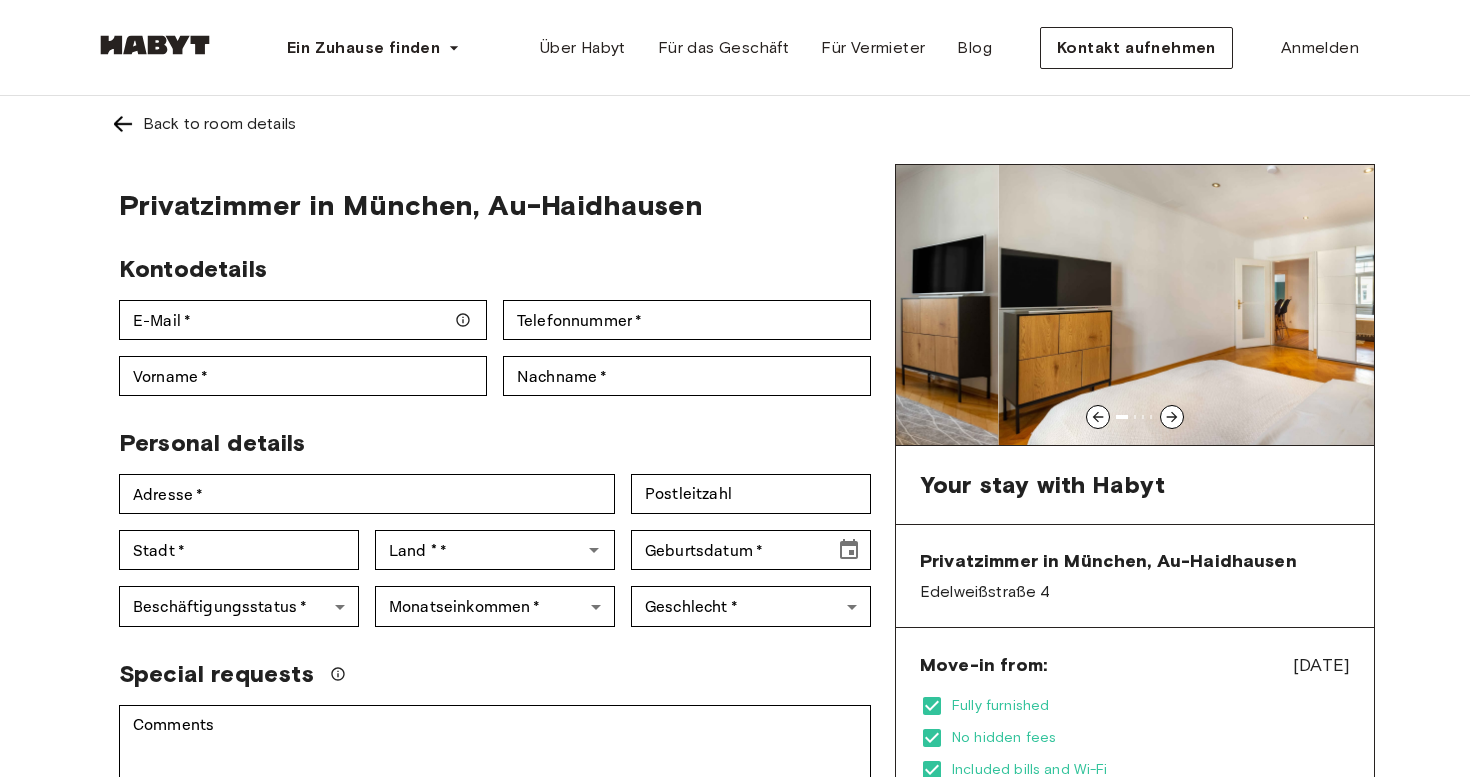 click 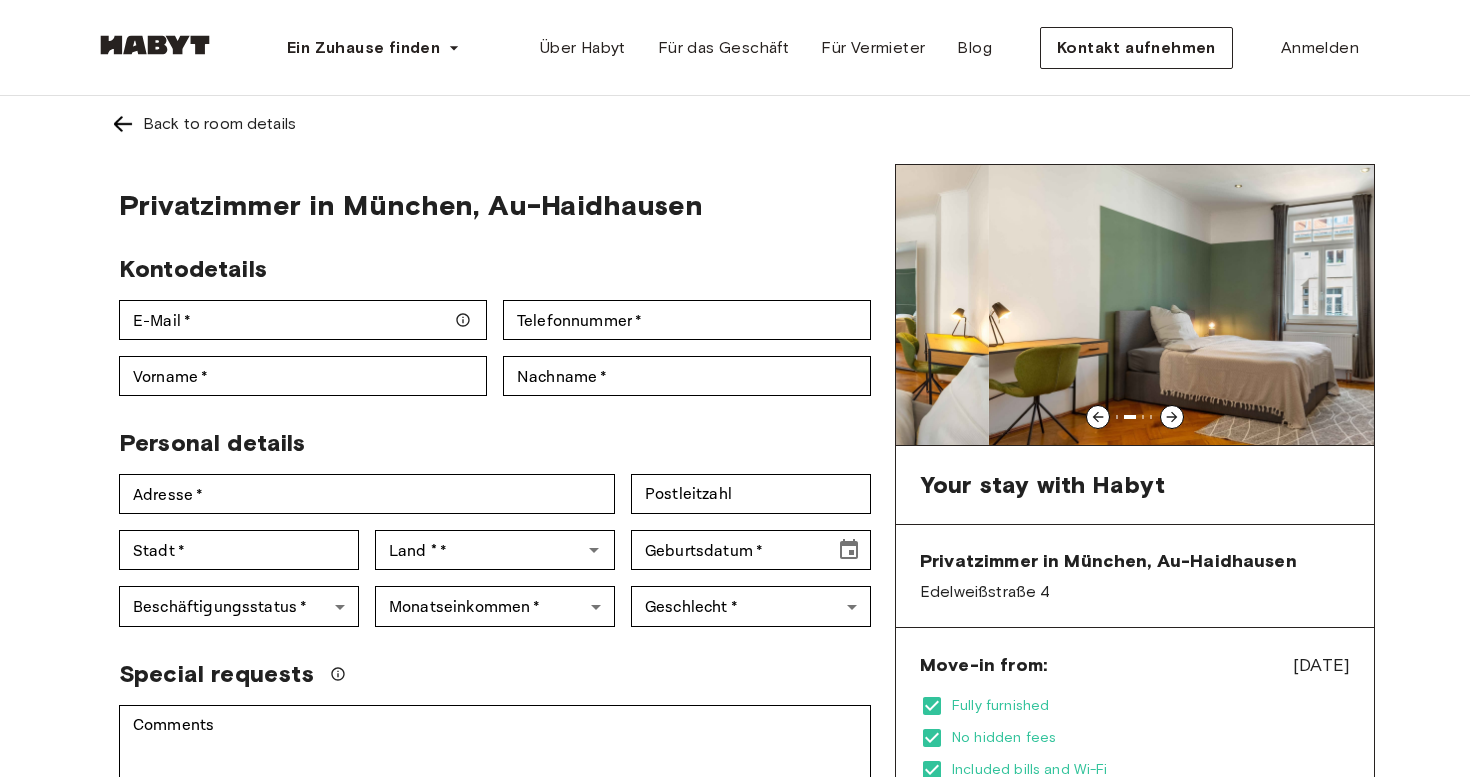 click 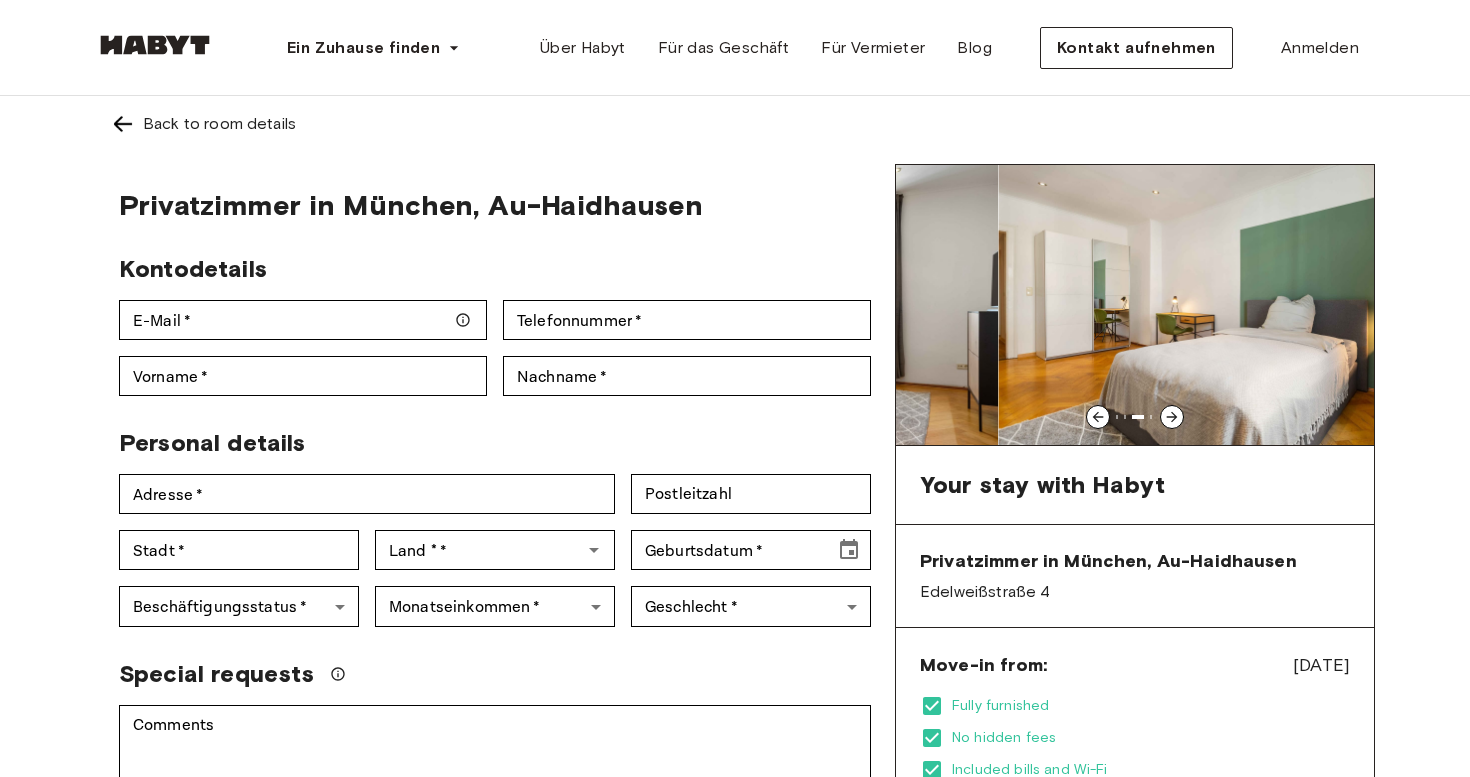 click 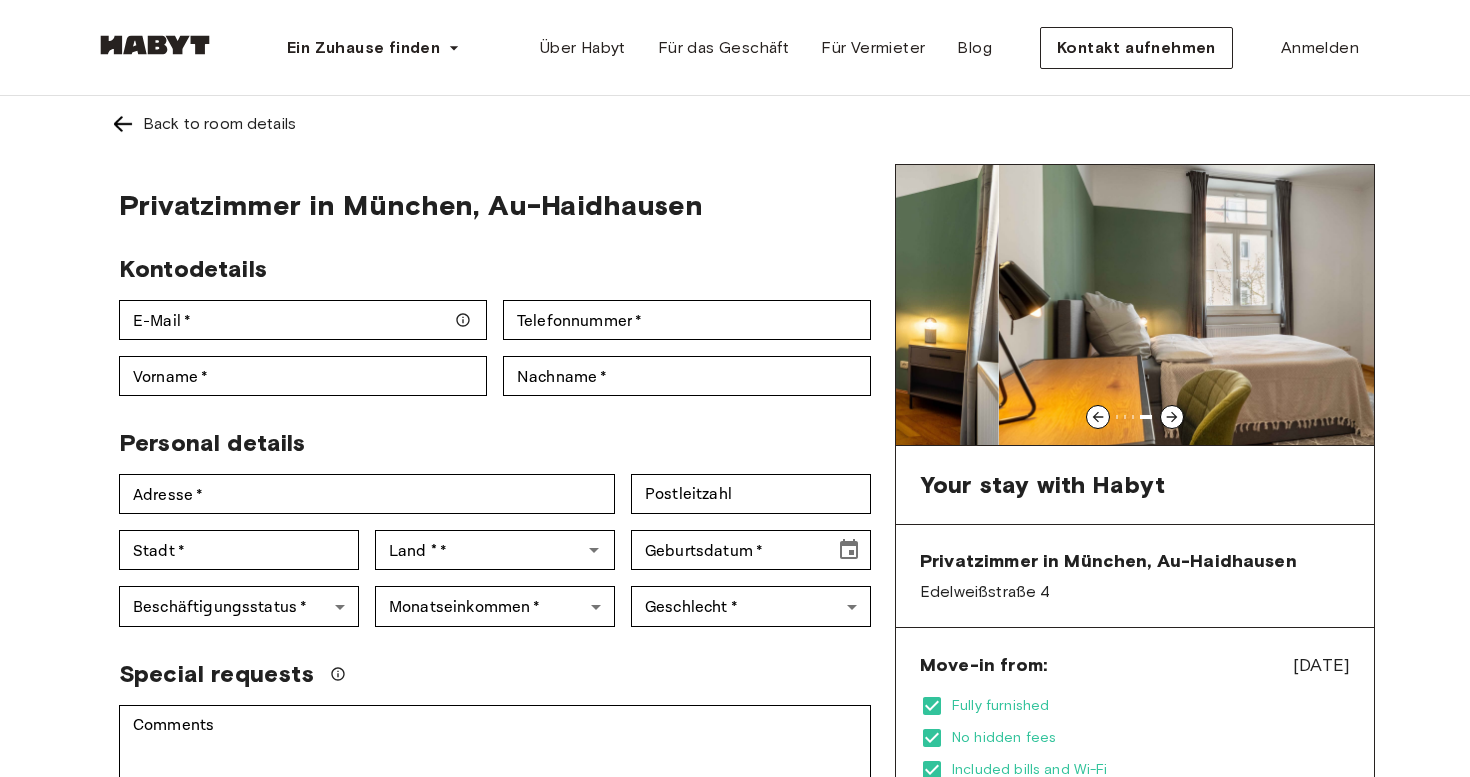 click 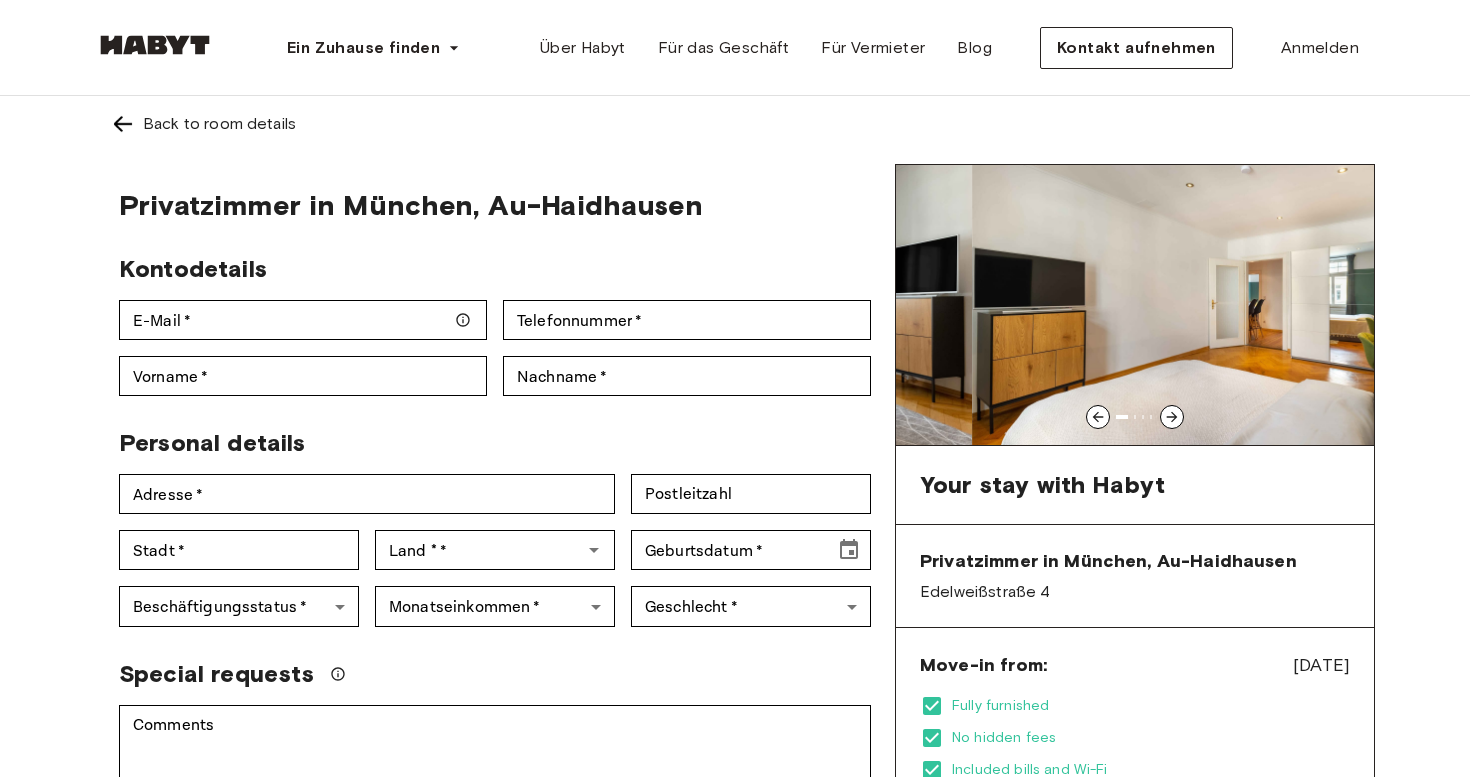 click 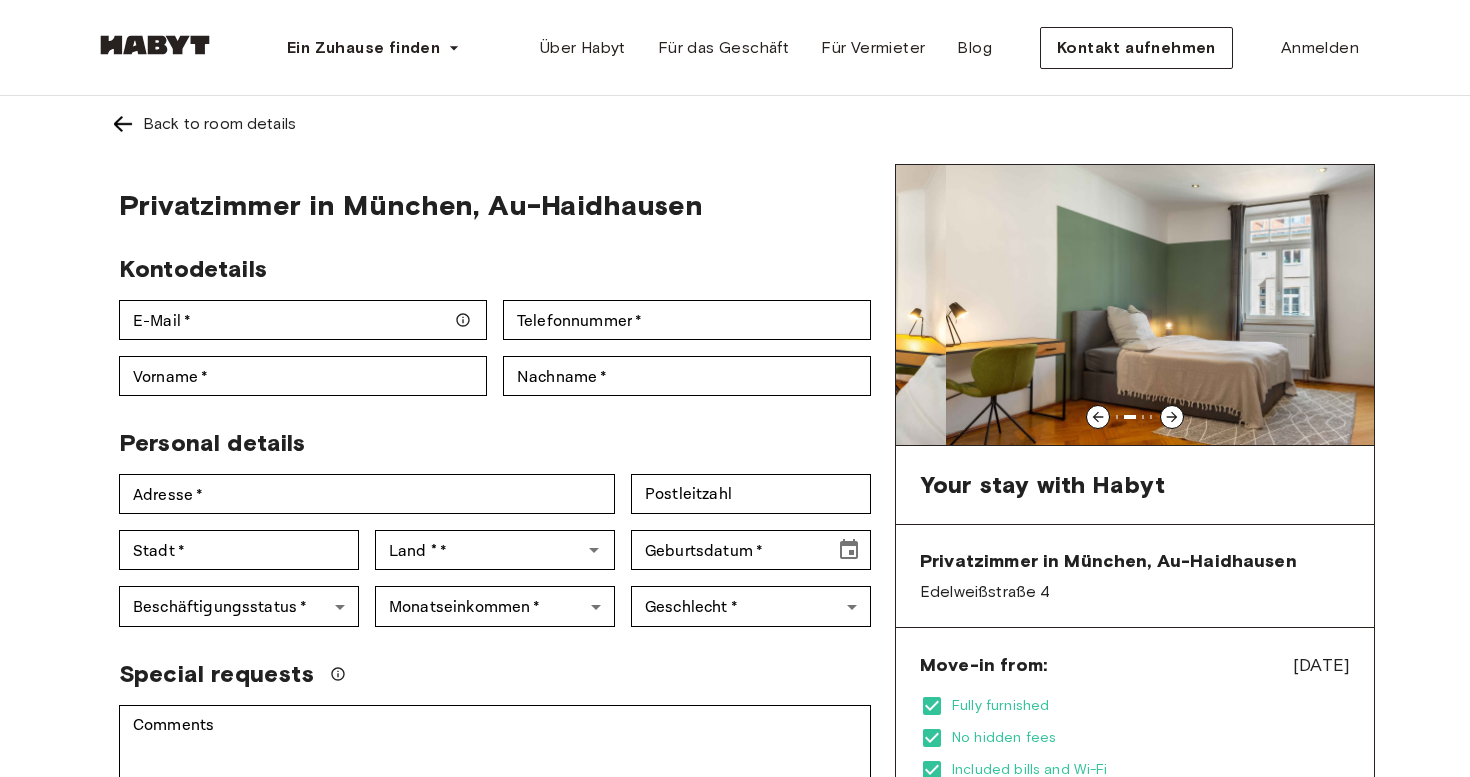 click 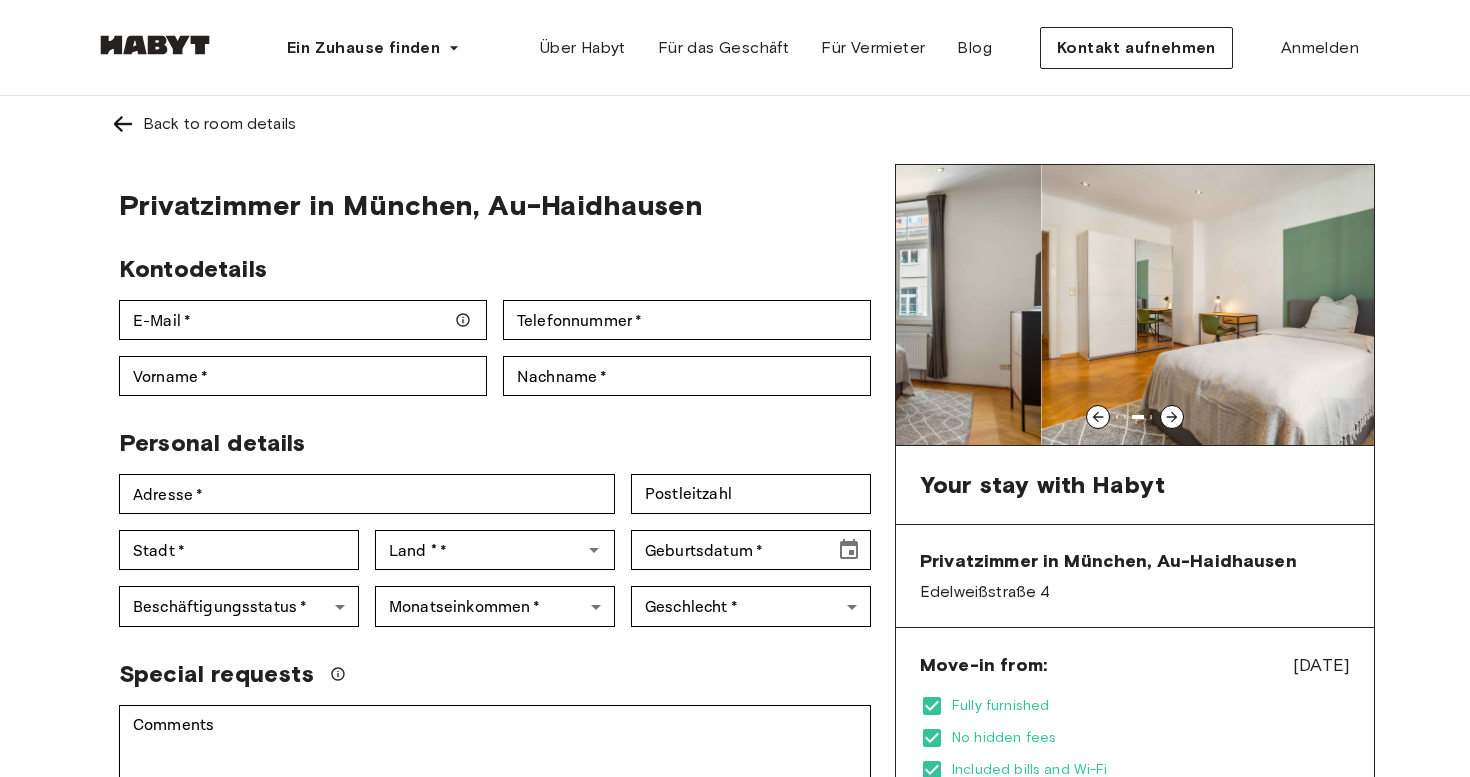 click 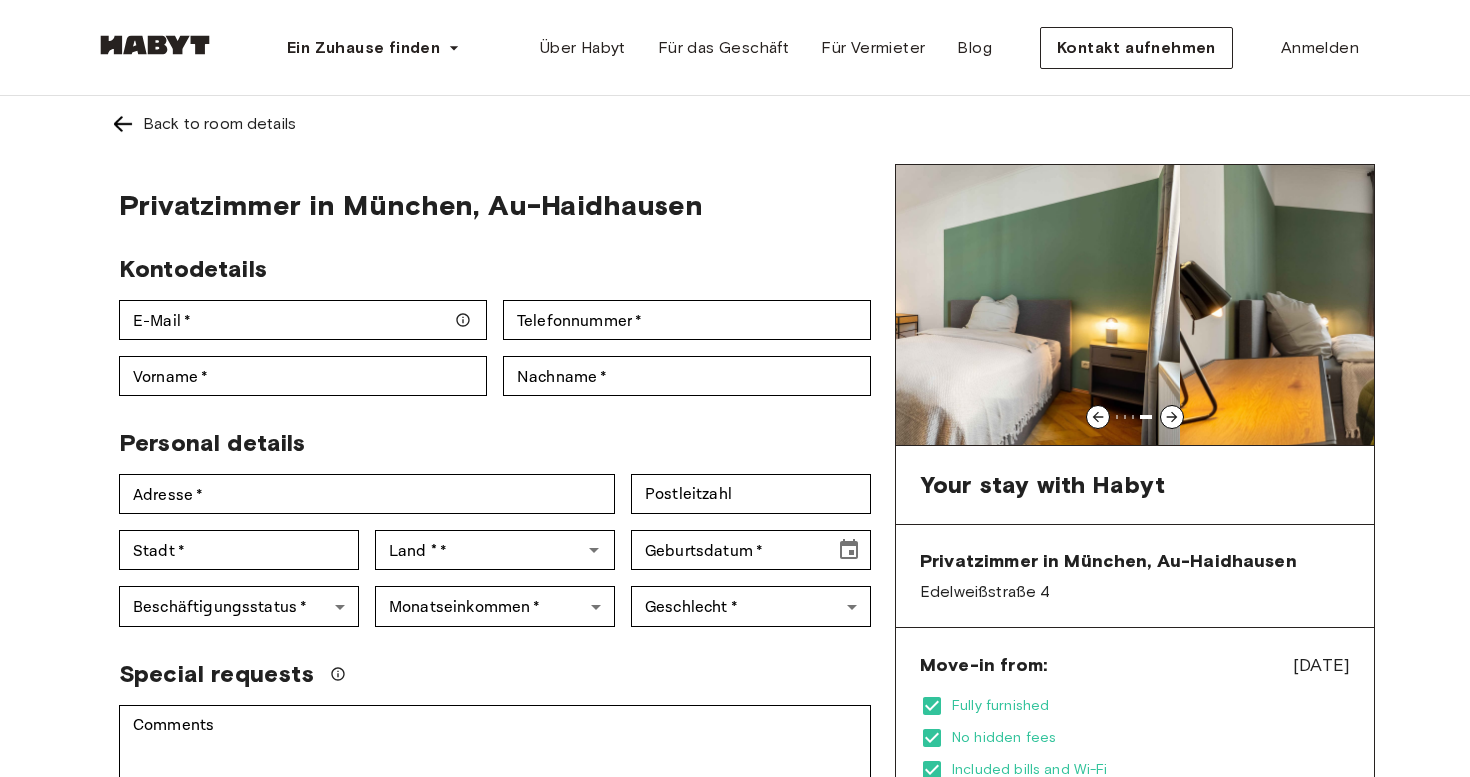 click 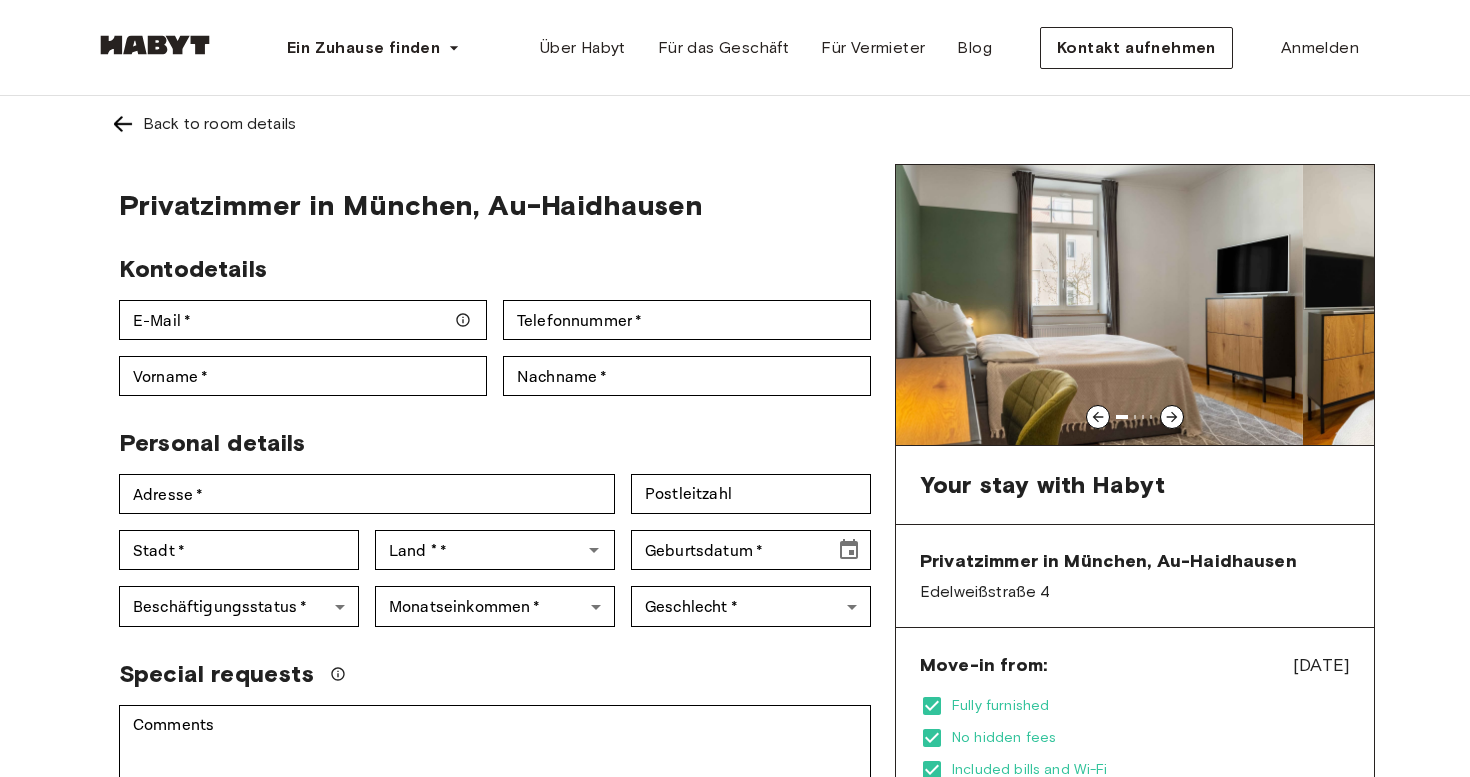 click 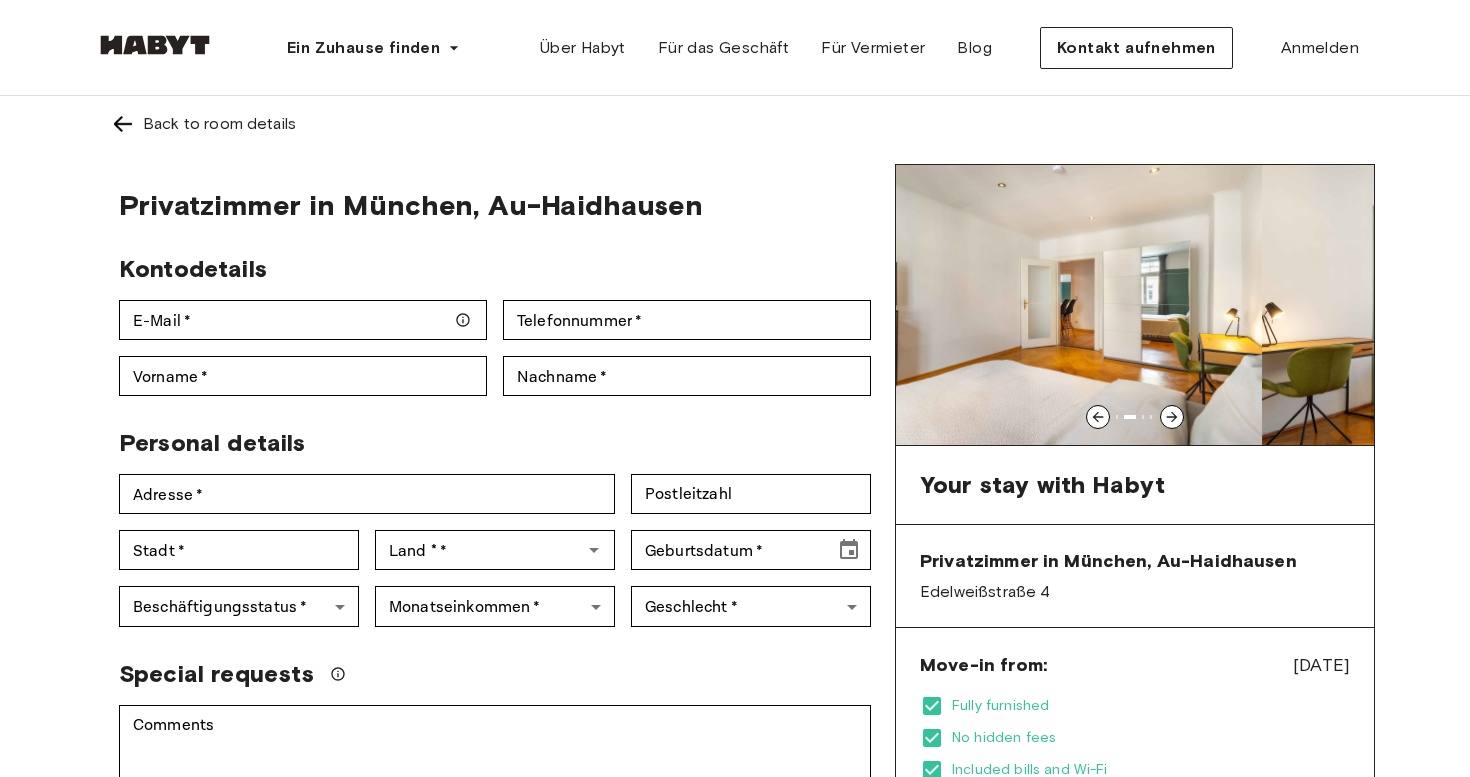 click 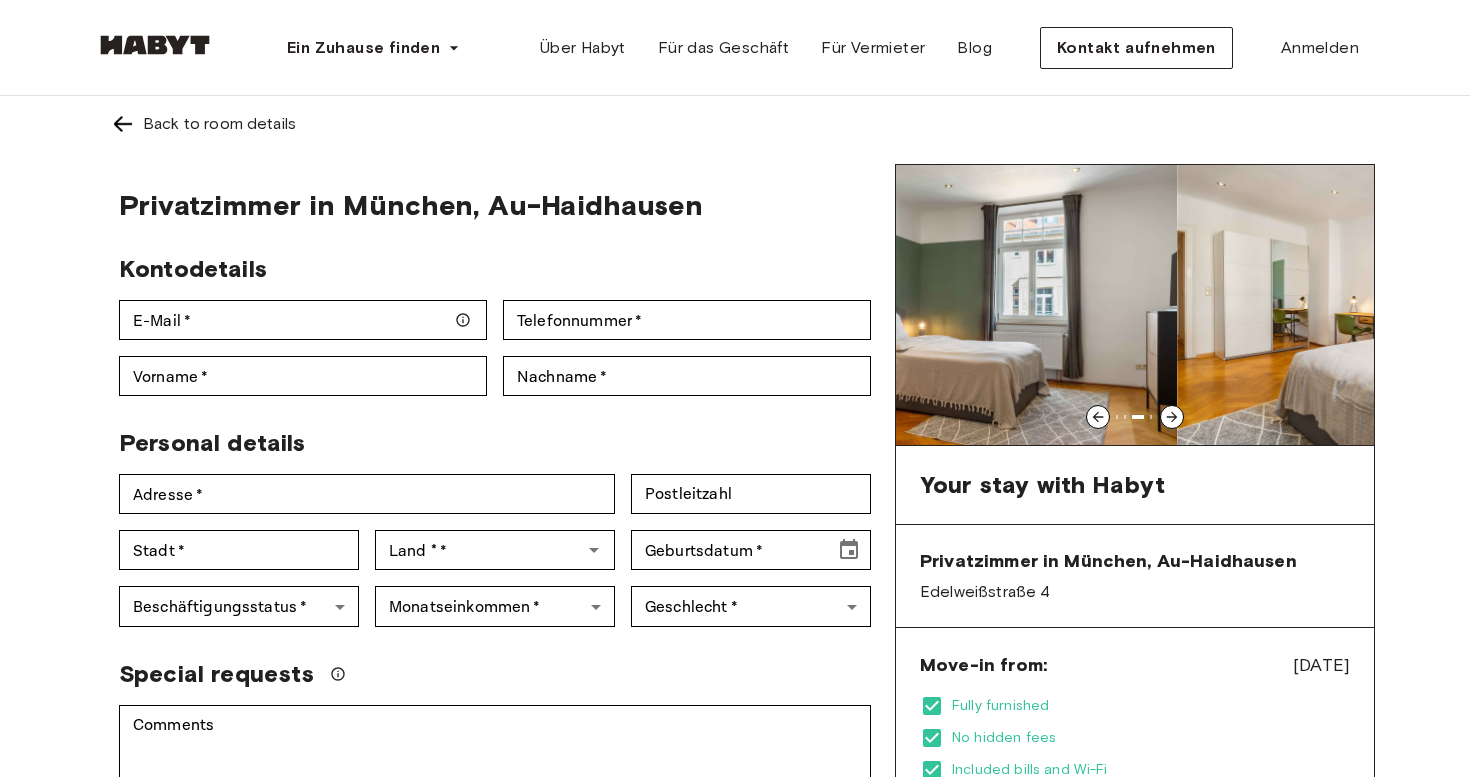 click 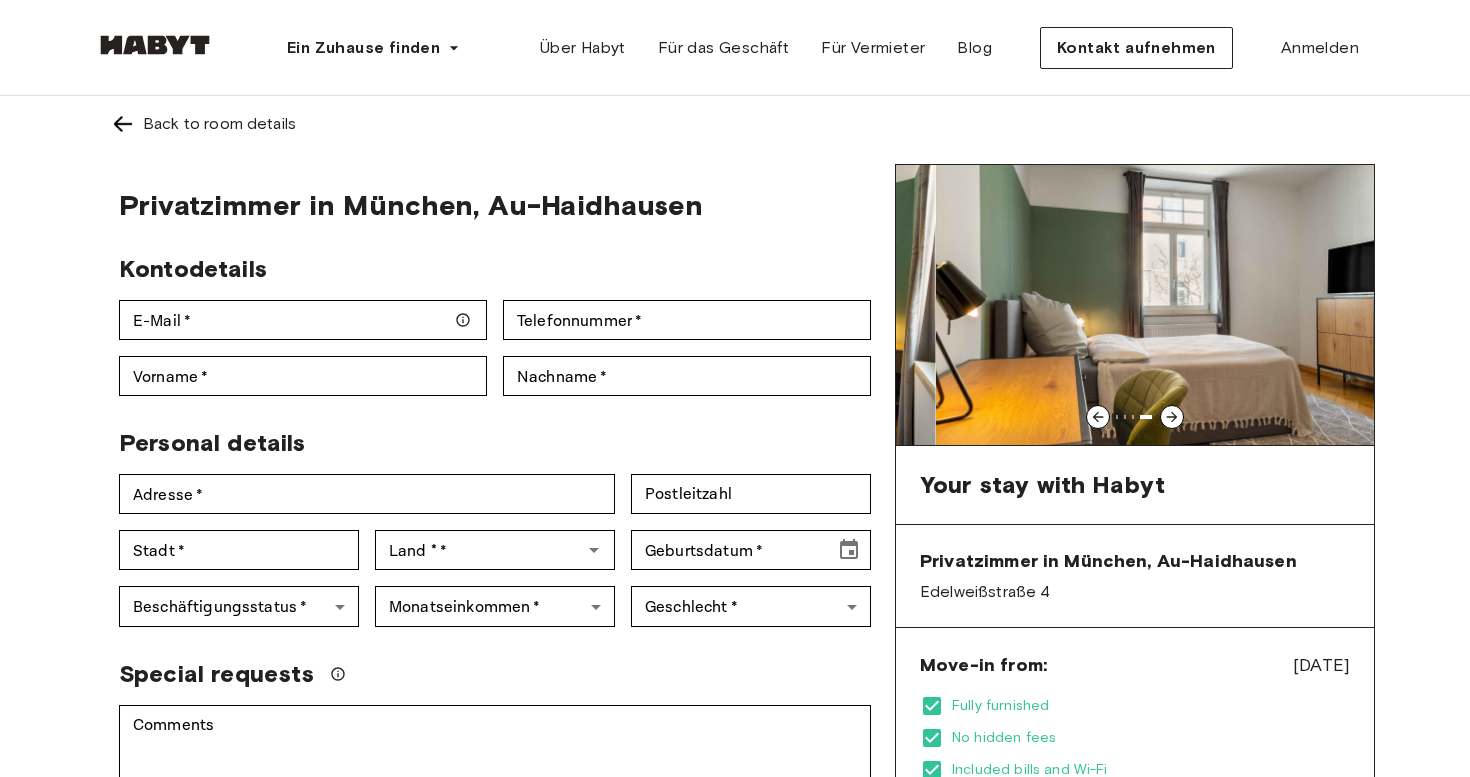 click 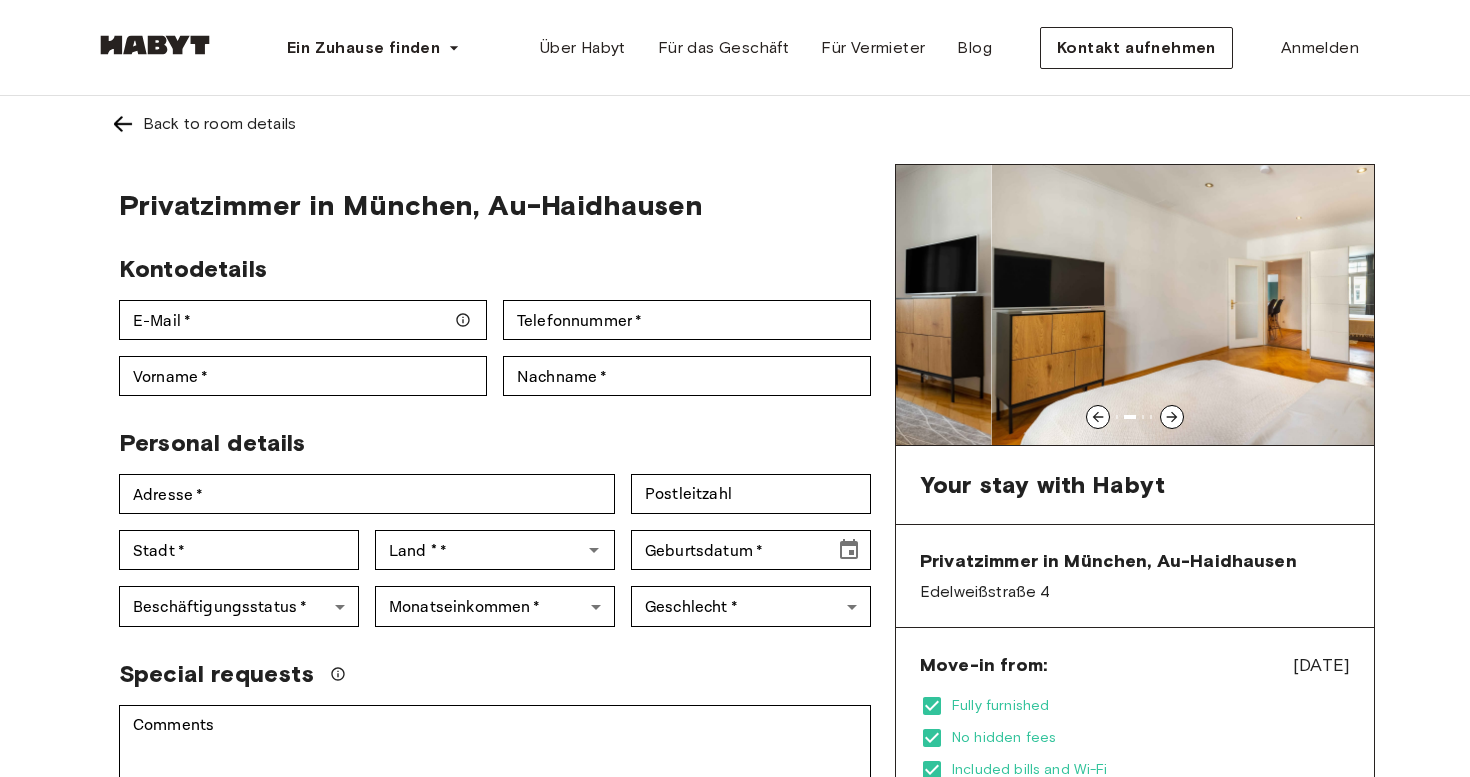 click 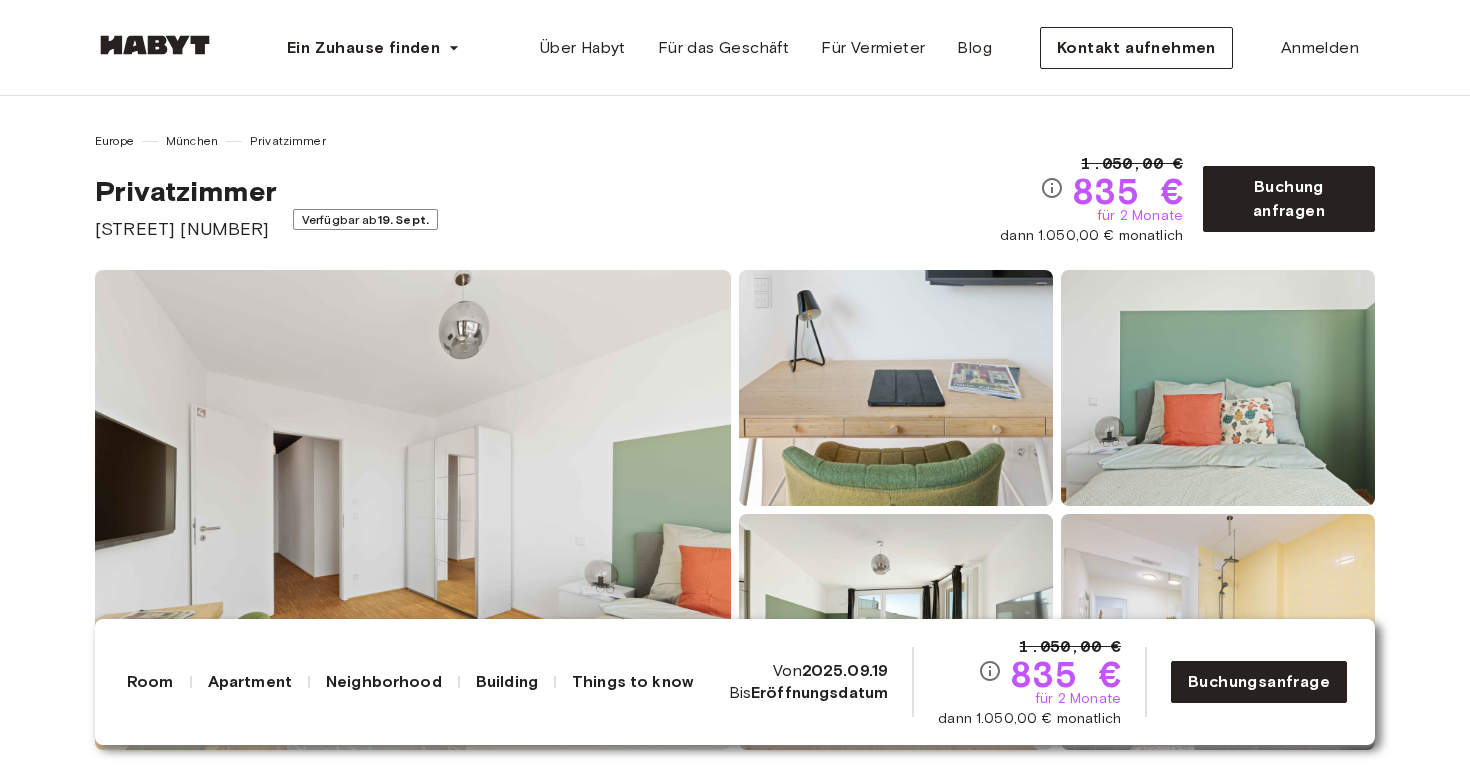 scroll, scrollTop: 0, scrollLeft: 0, axis: both 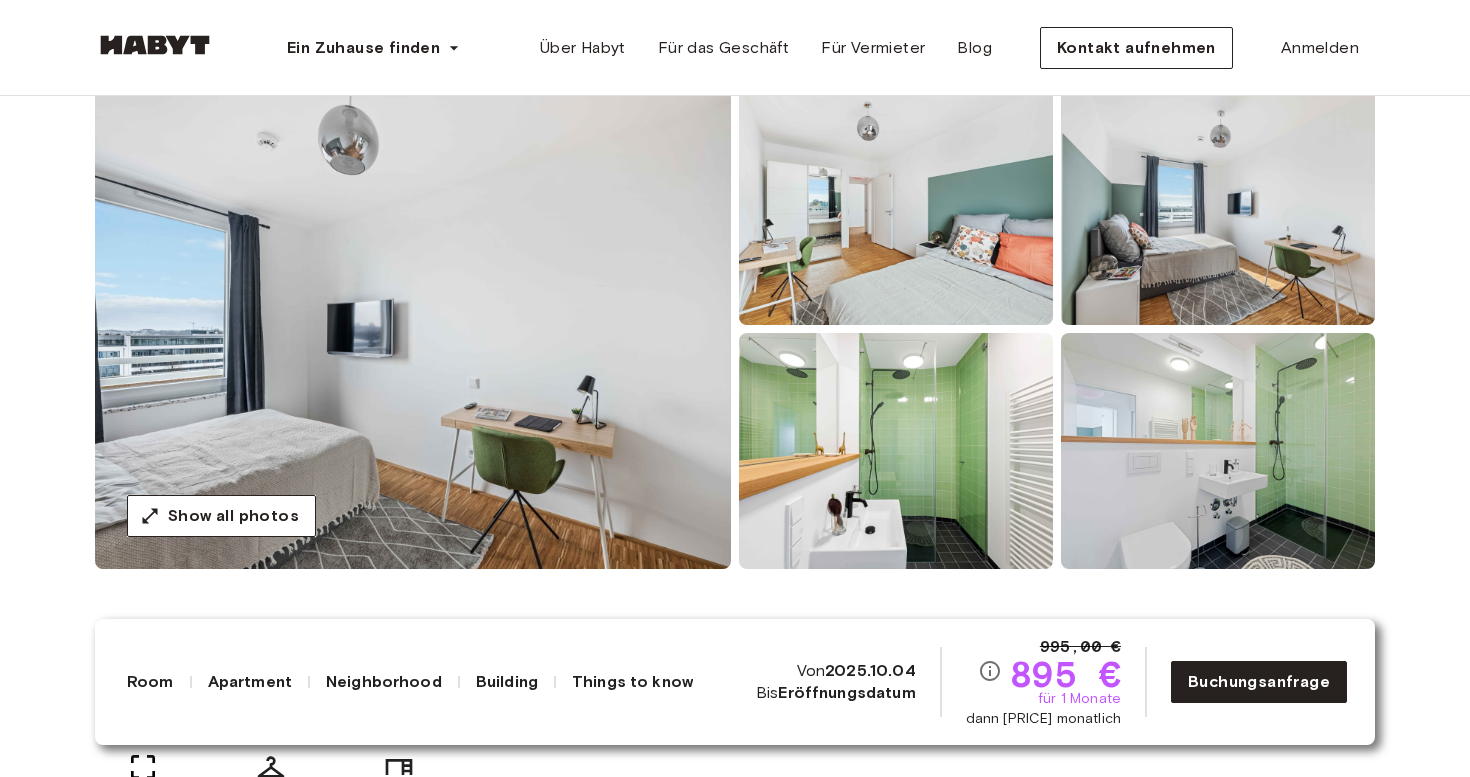 click at bounding box center [413, 329] 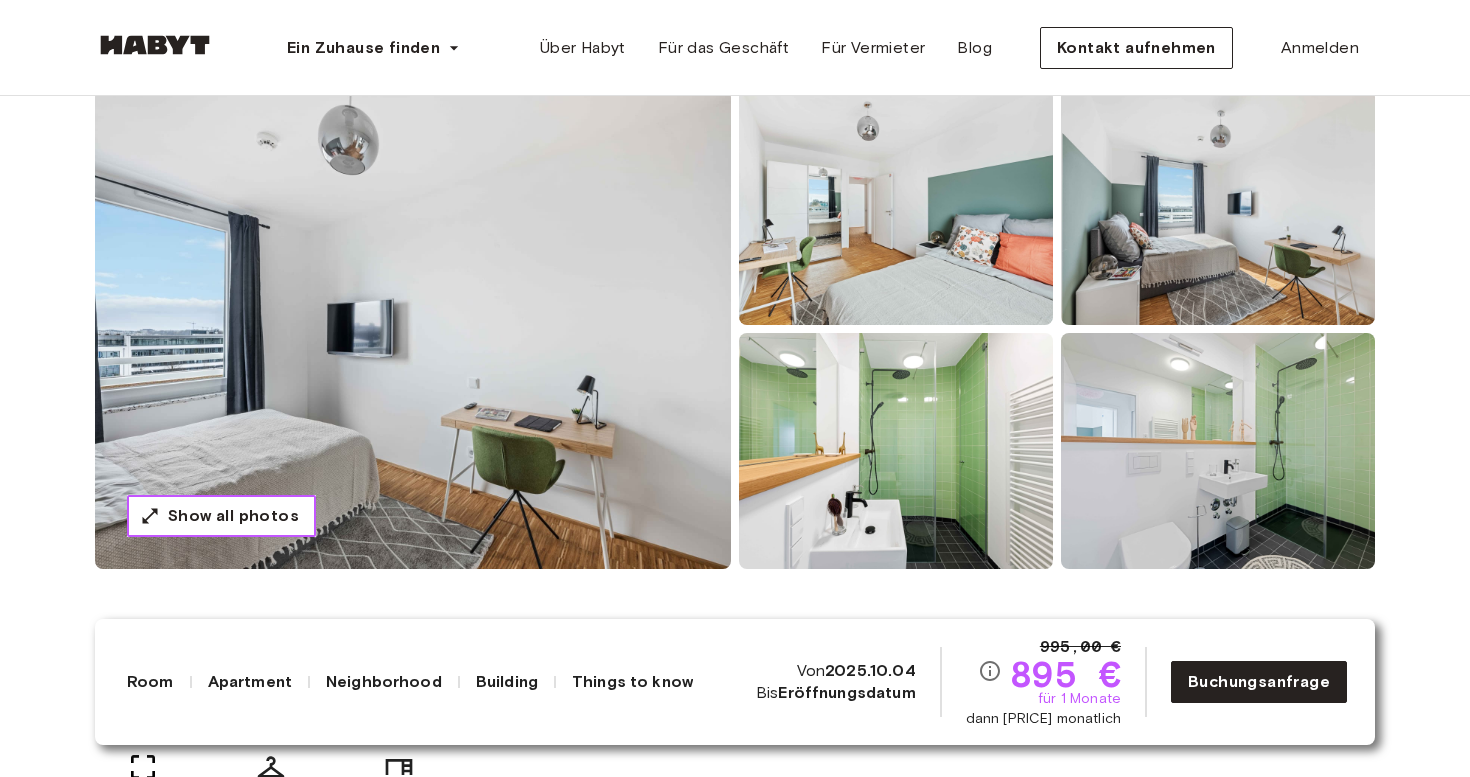 click on "Show all photos" at bounding box center [221, 516] 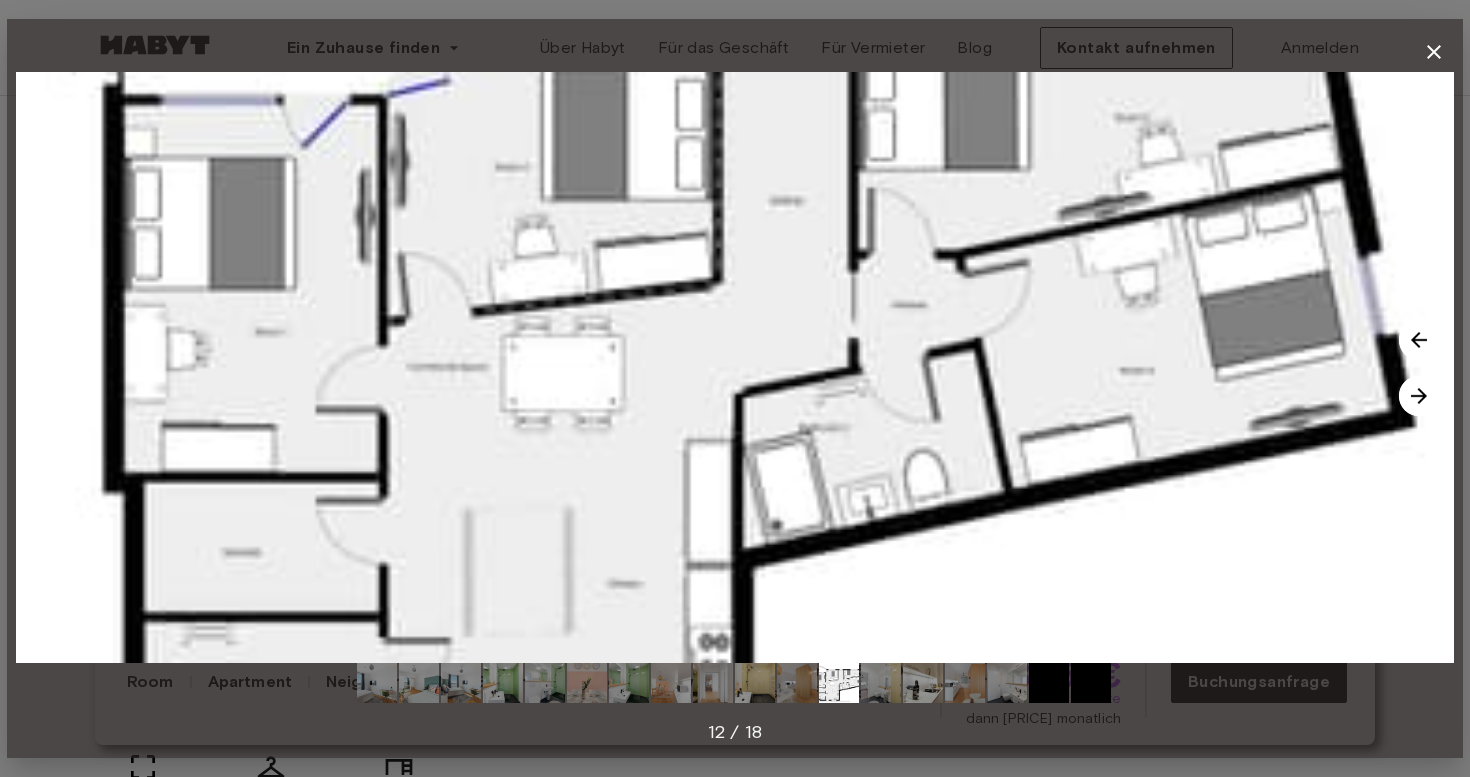 type 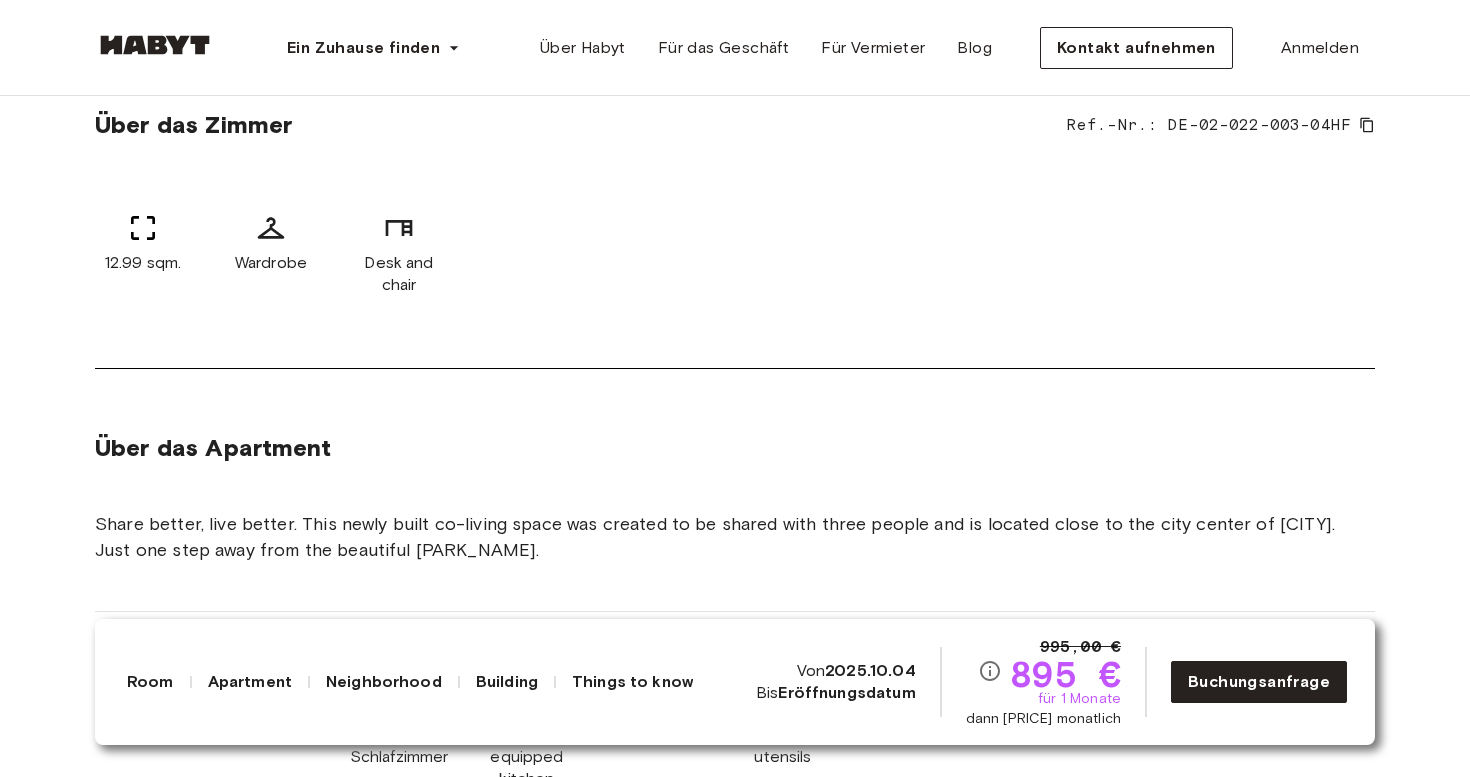 scroll, scrollTop: 725, scrollLeft: 0, axis: vertical 